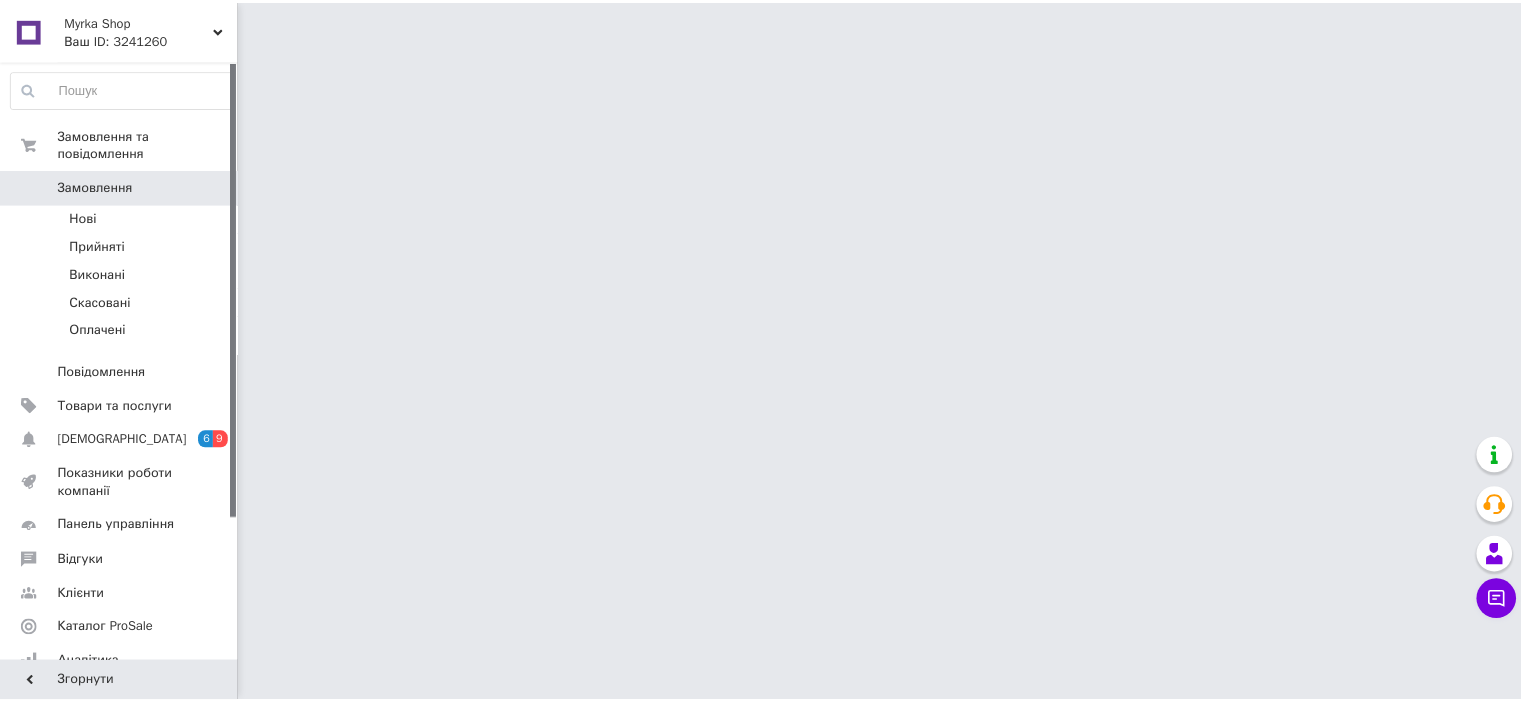 scroll, scrollTop: 0, scrollLeft: 0, axis: both 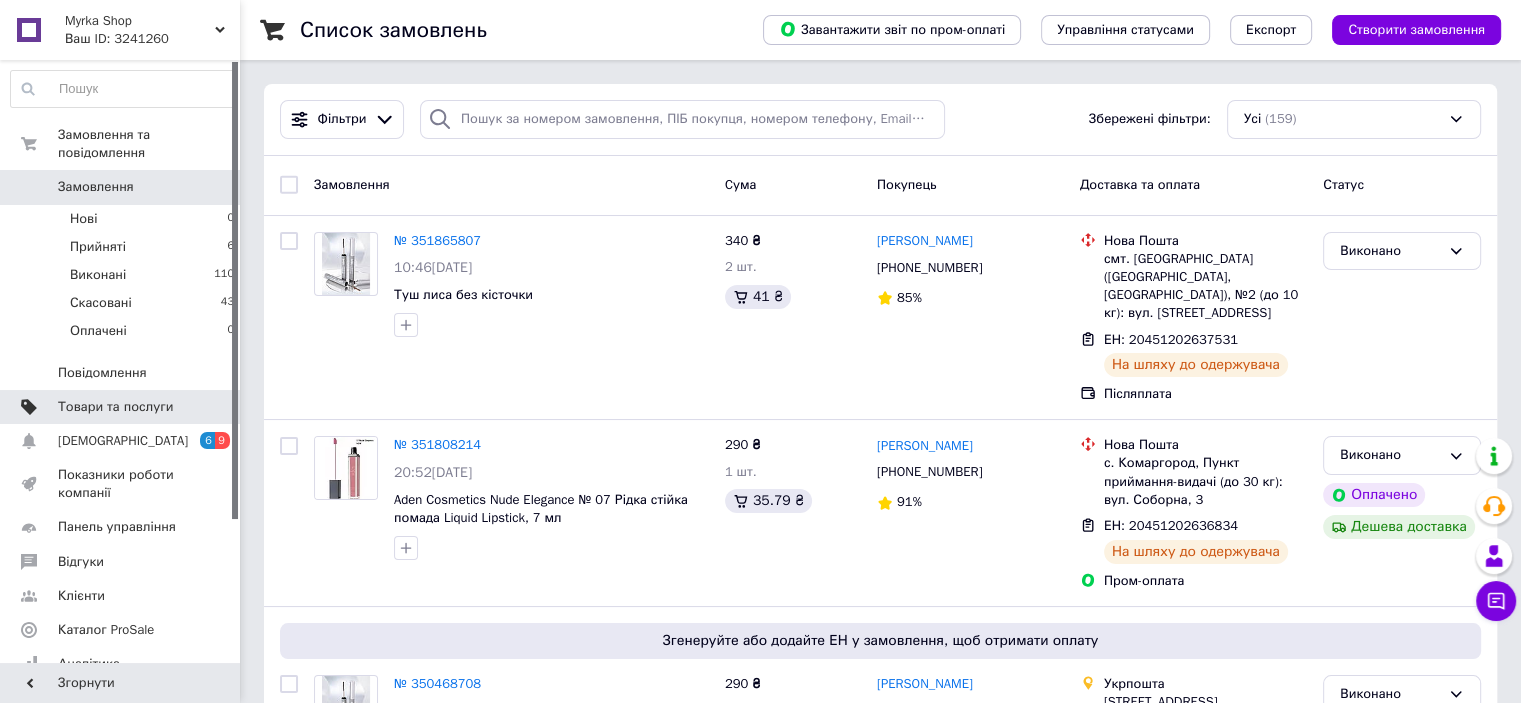 click on "Товари та послуги" at bounding box center (115, 407) 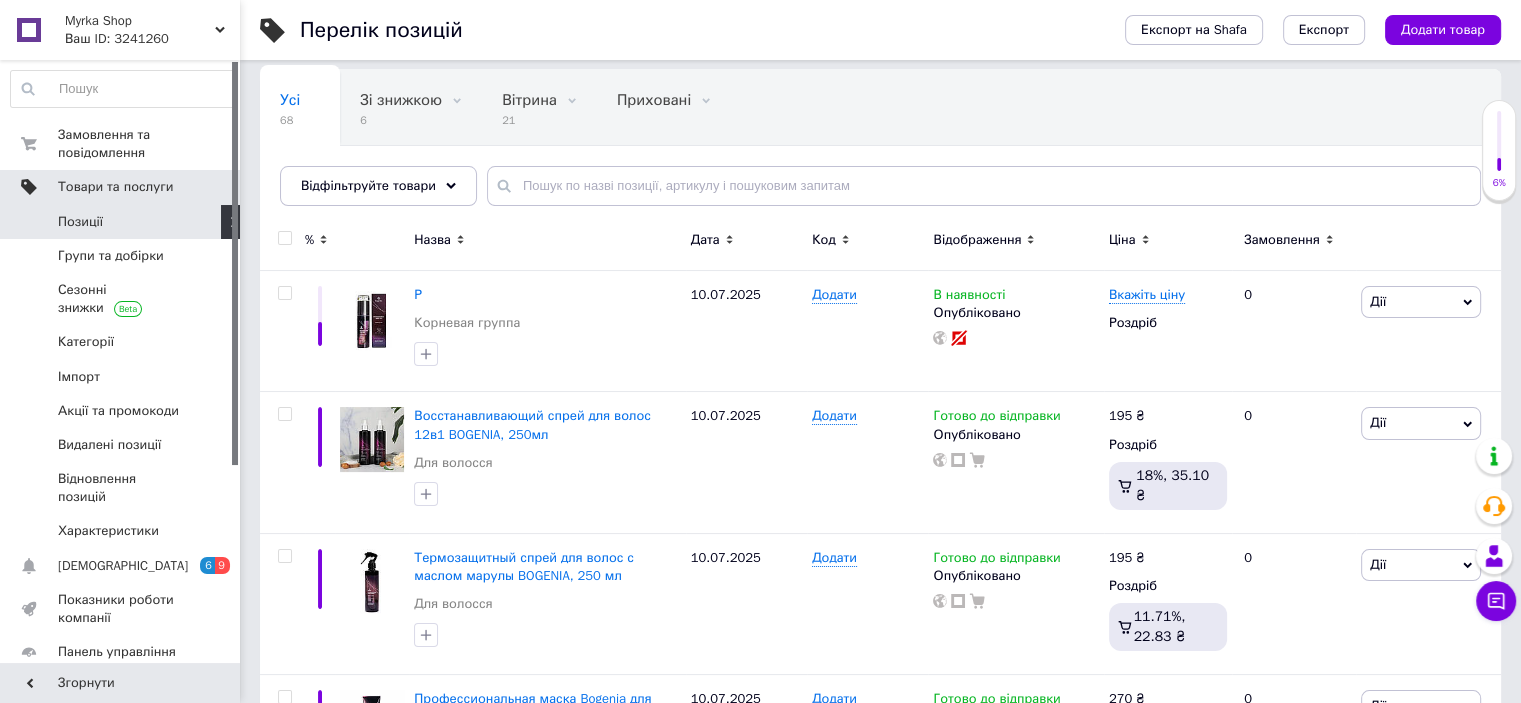 scroll, scrollTop: 134, scrollLeft: 0, axis: vertical 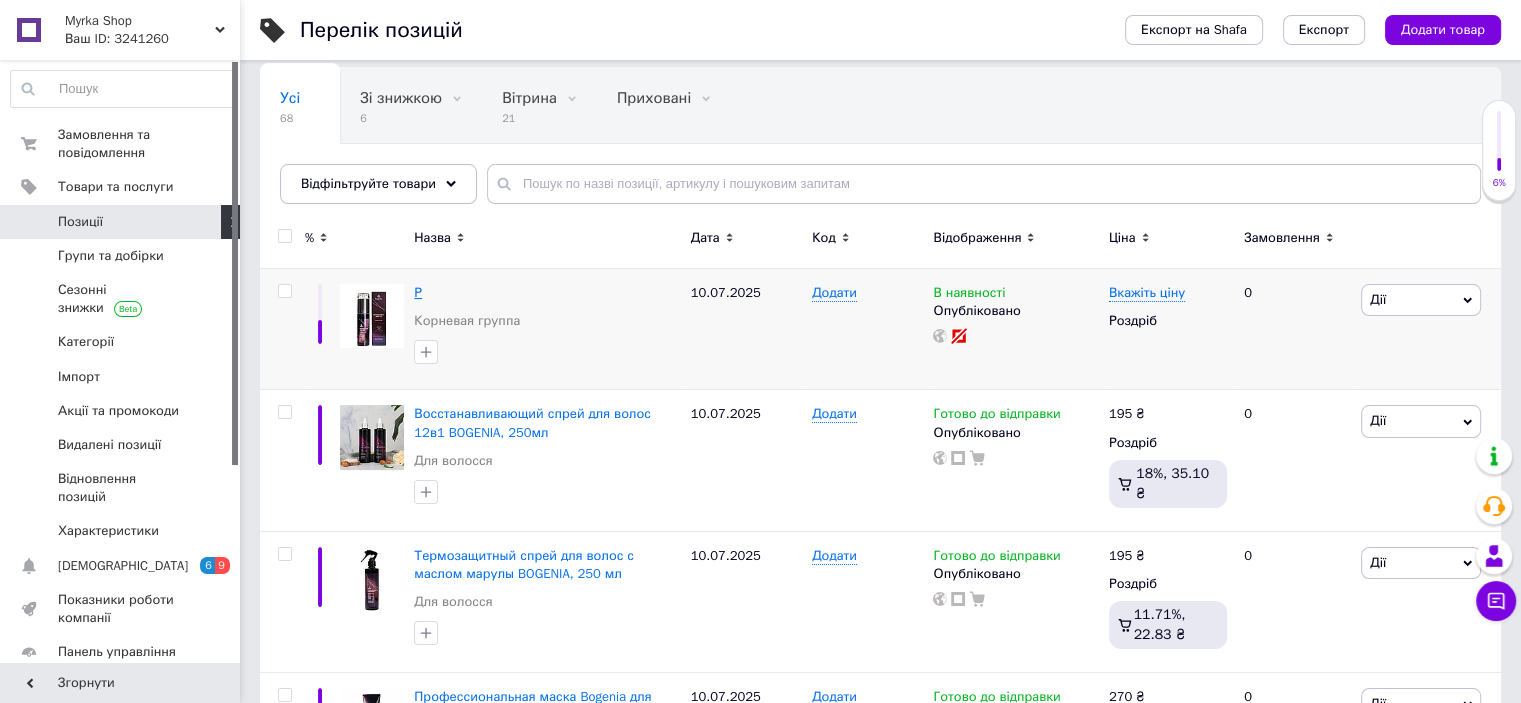 click on "Р" at bounding box center (418, 292) 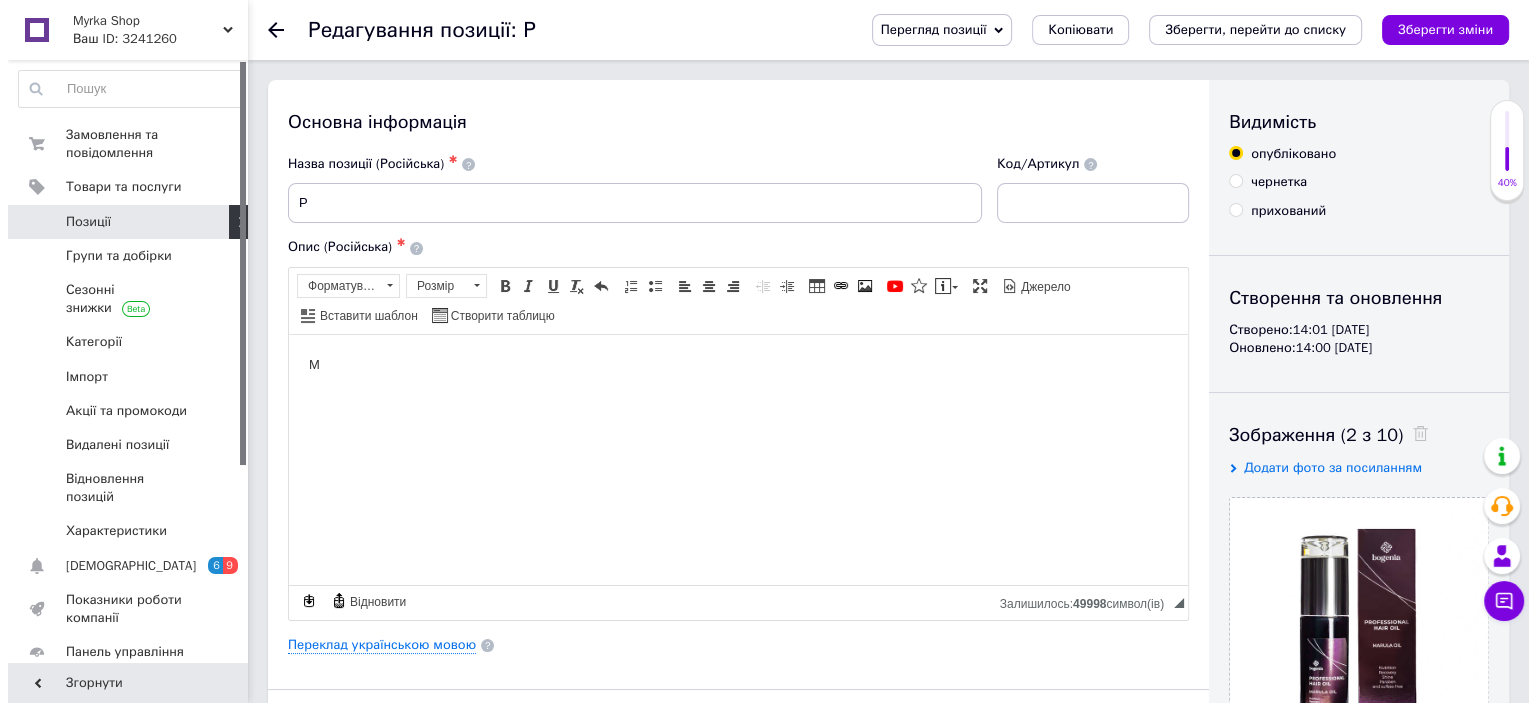 scroll, scrollTop: 0, scrollLeft: 0, axis: both 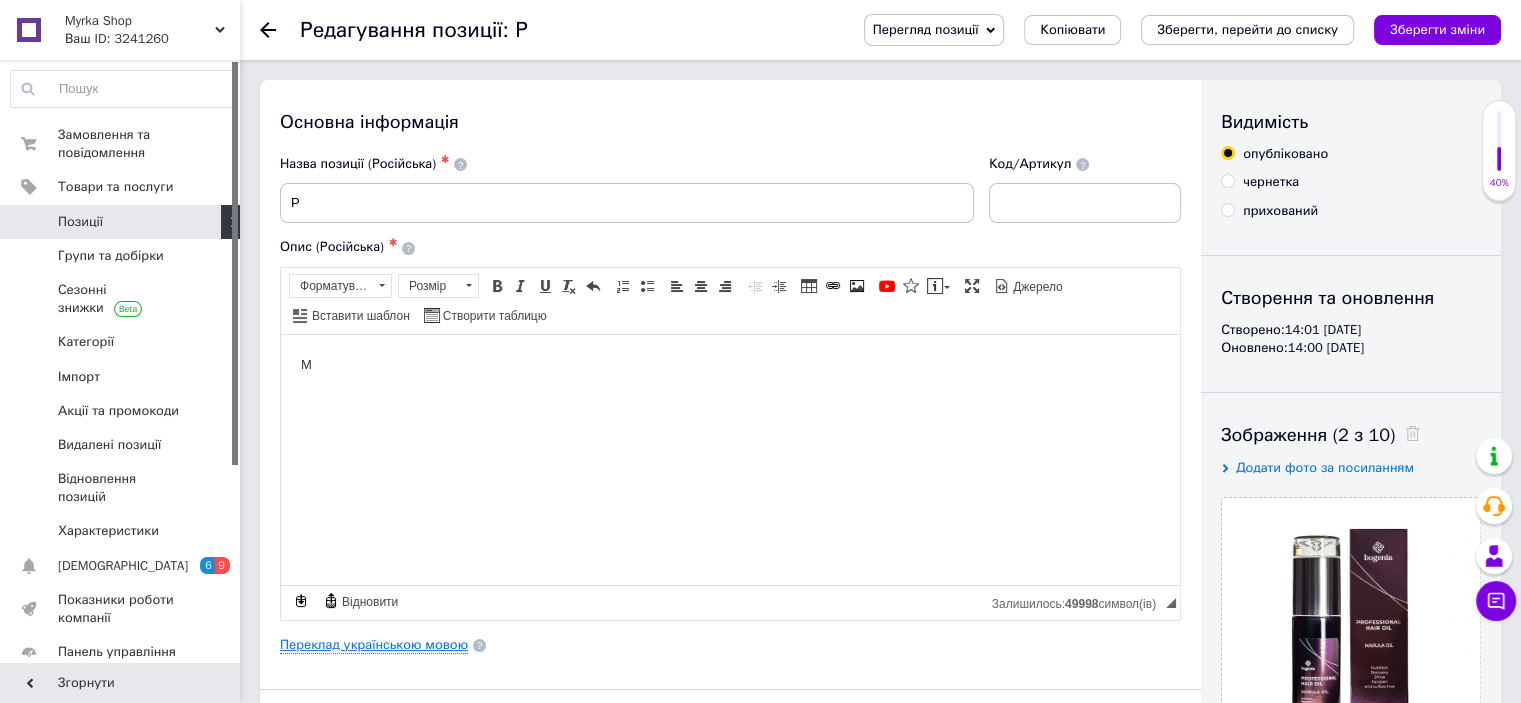 click on "Переклад українською мовою" at bounding box center [374, 645] 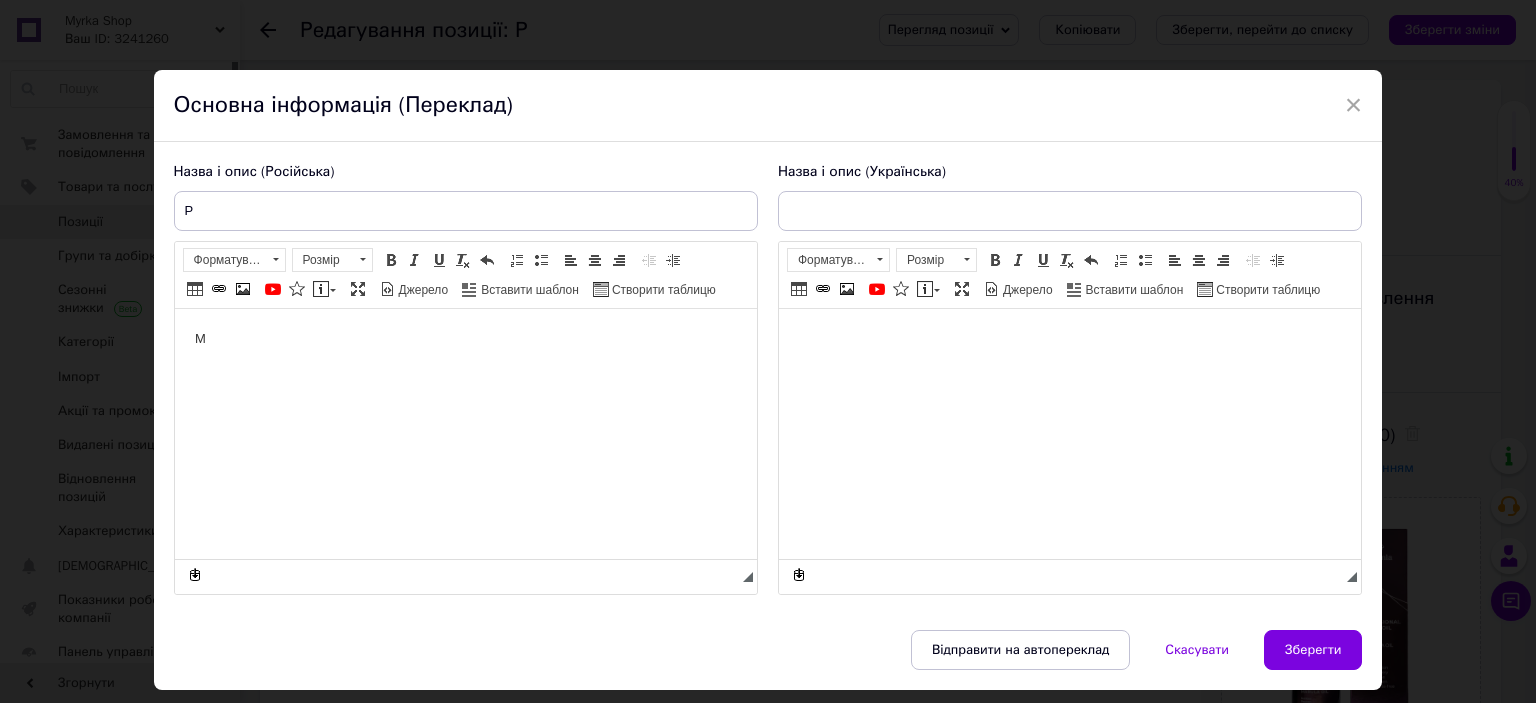 scroll, scrollTop: 0, scrollLeft: 0, axis: both 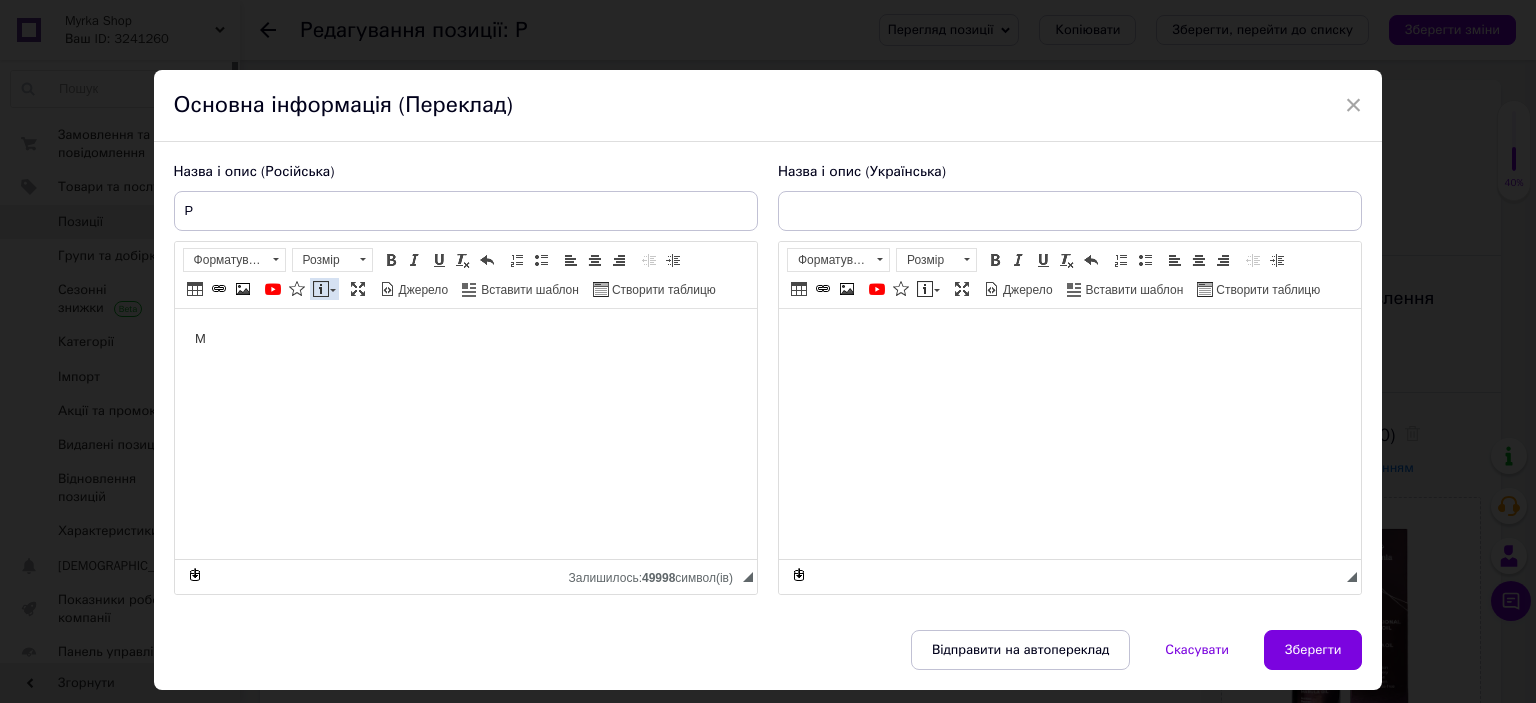 type on "Р" 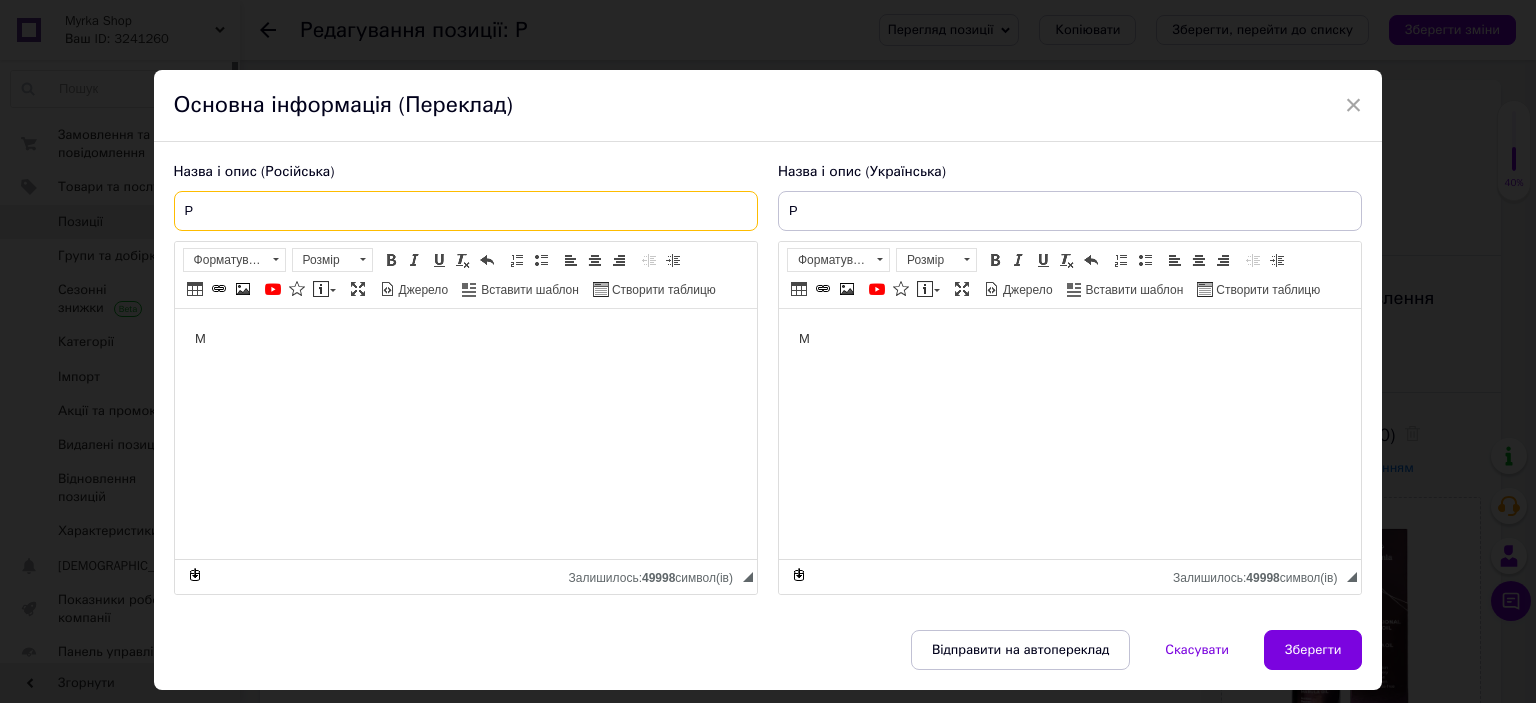 click on "Р" at bounding box center [466, 211] 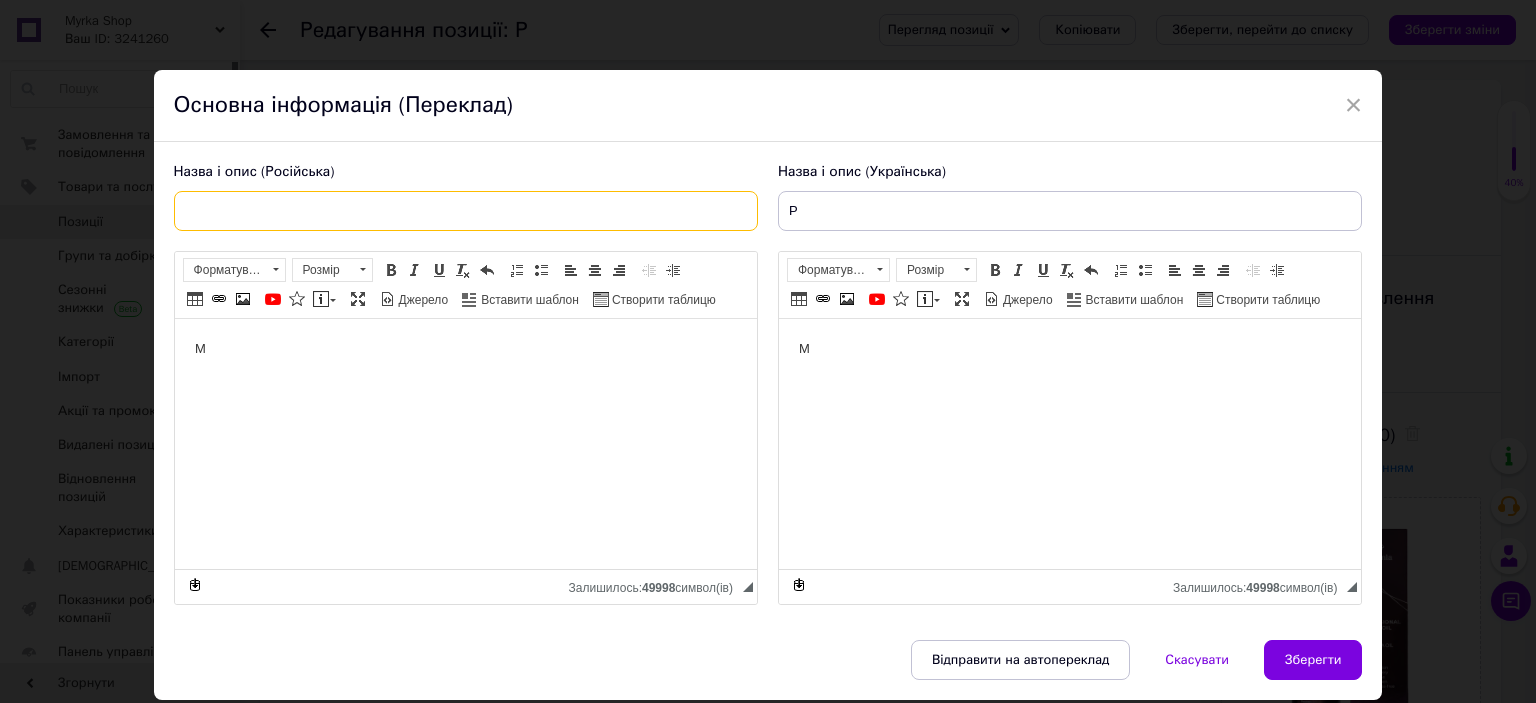 paste on "Профессиональное масло марулы для волос - Bogenia Professional Hair Oil Marula Oil 60ml (60ml)" 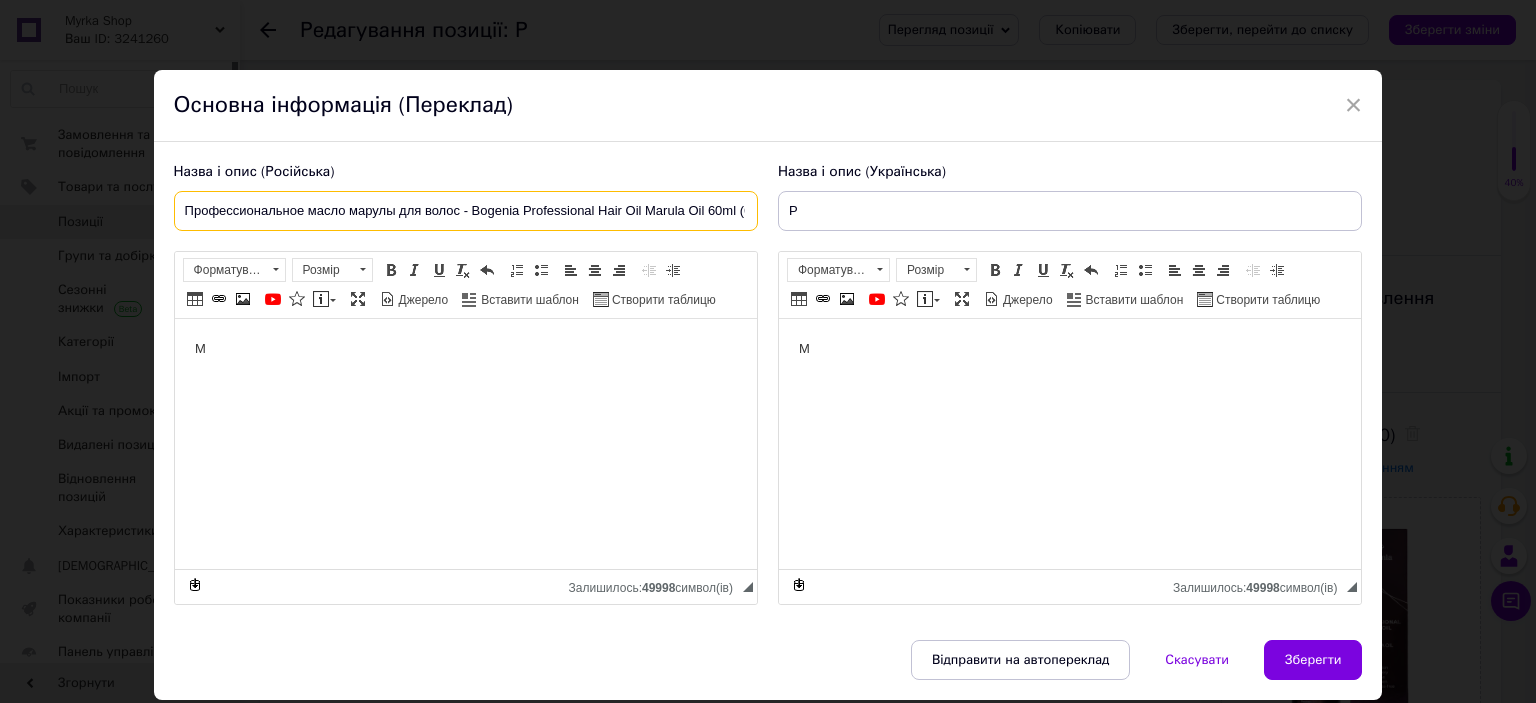 scroll, scrollTop: 0, scrollLeft: 33, axis: horizontal 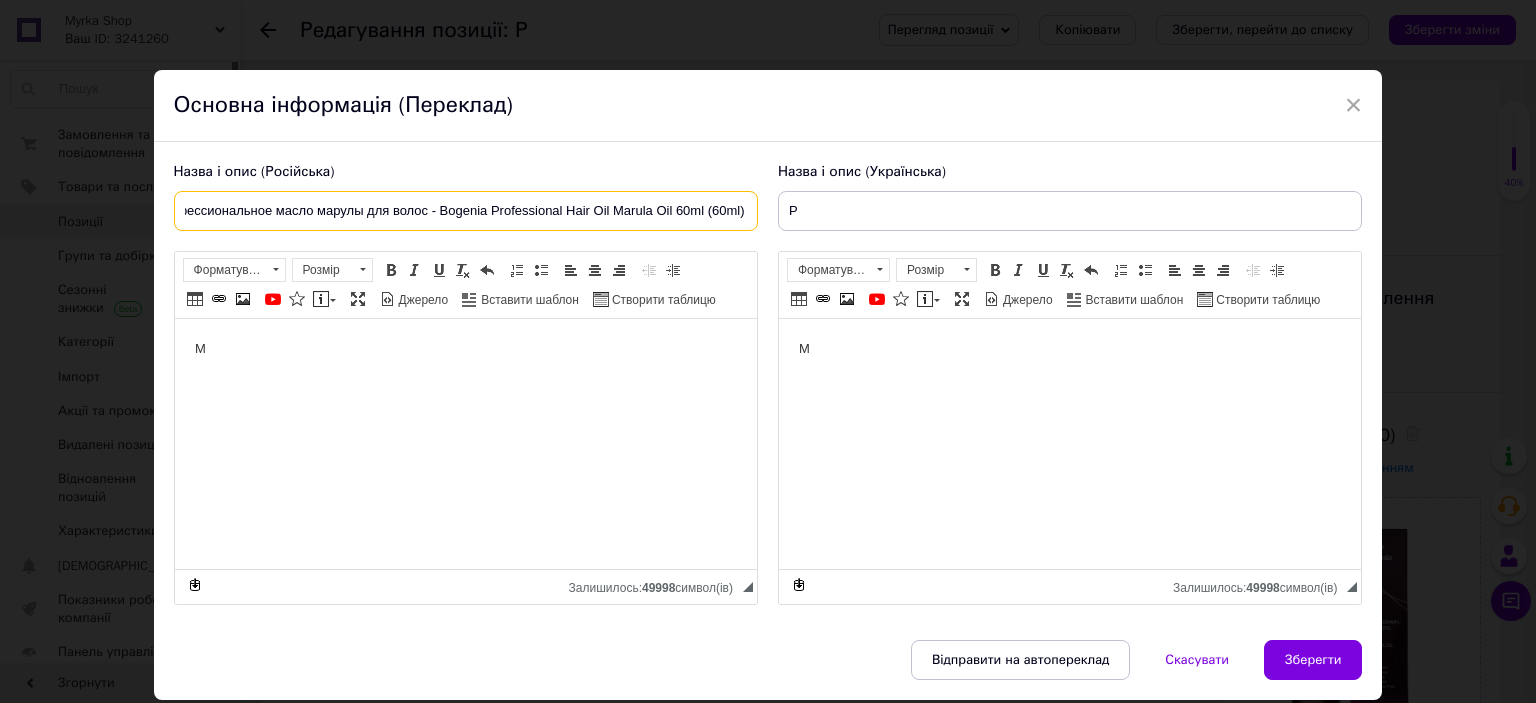 type on "Профессиональное масло марулы для волос - Bogenia Professional Hair Oil Marula Oil 60ml (60ml)" 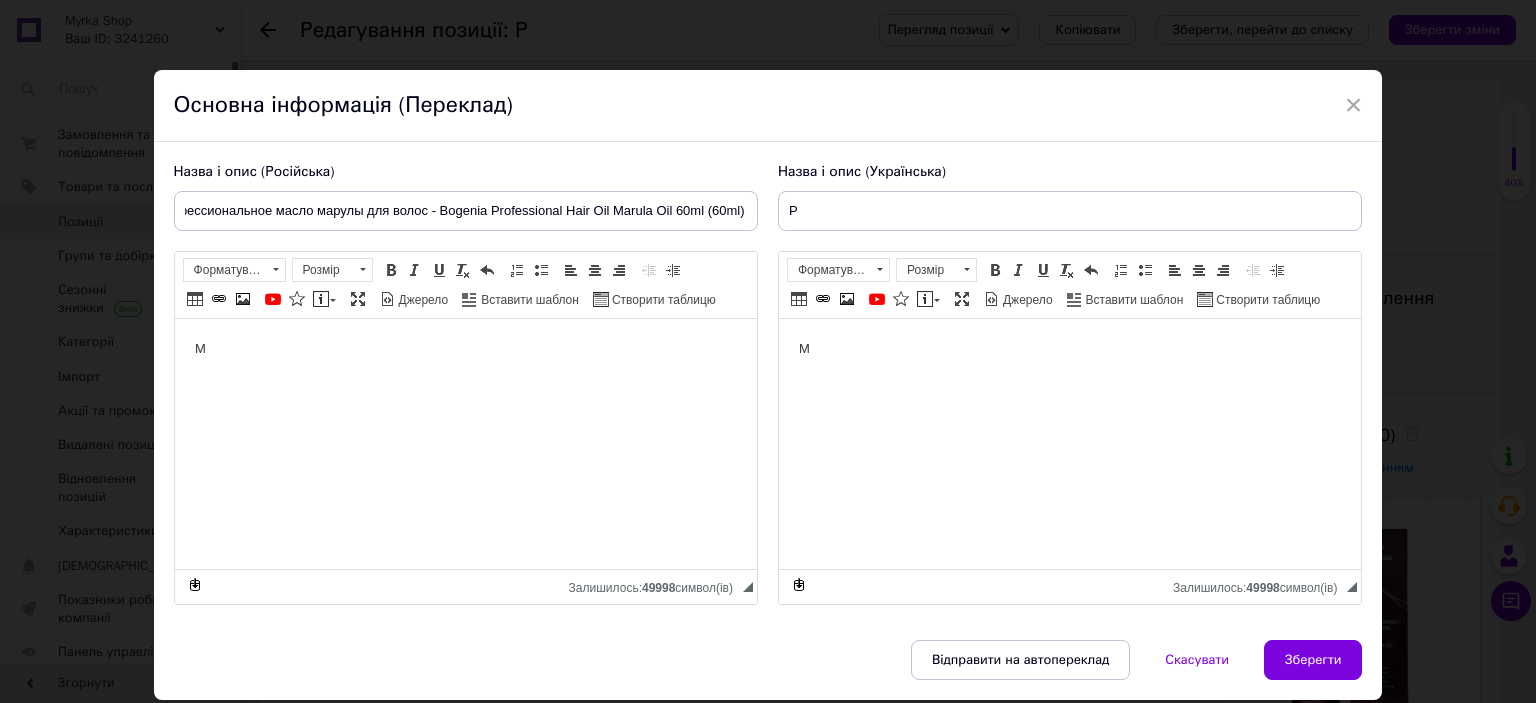 scroll, scrollTop: 0, scrollLeft: 0, axis: both 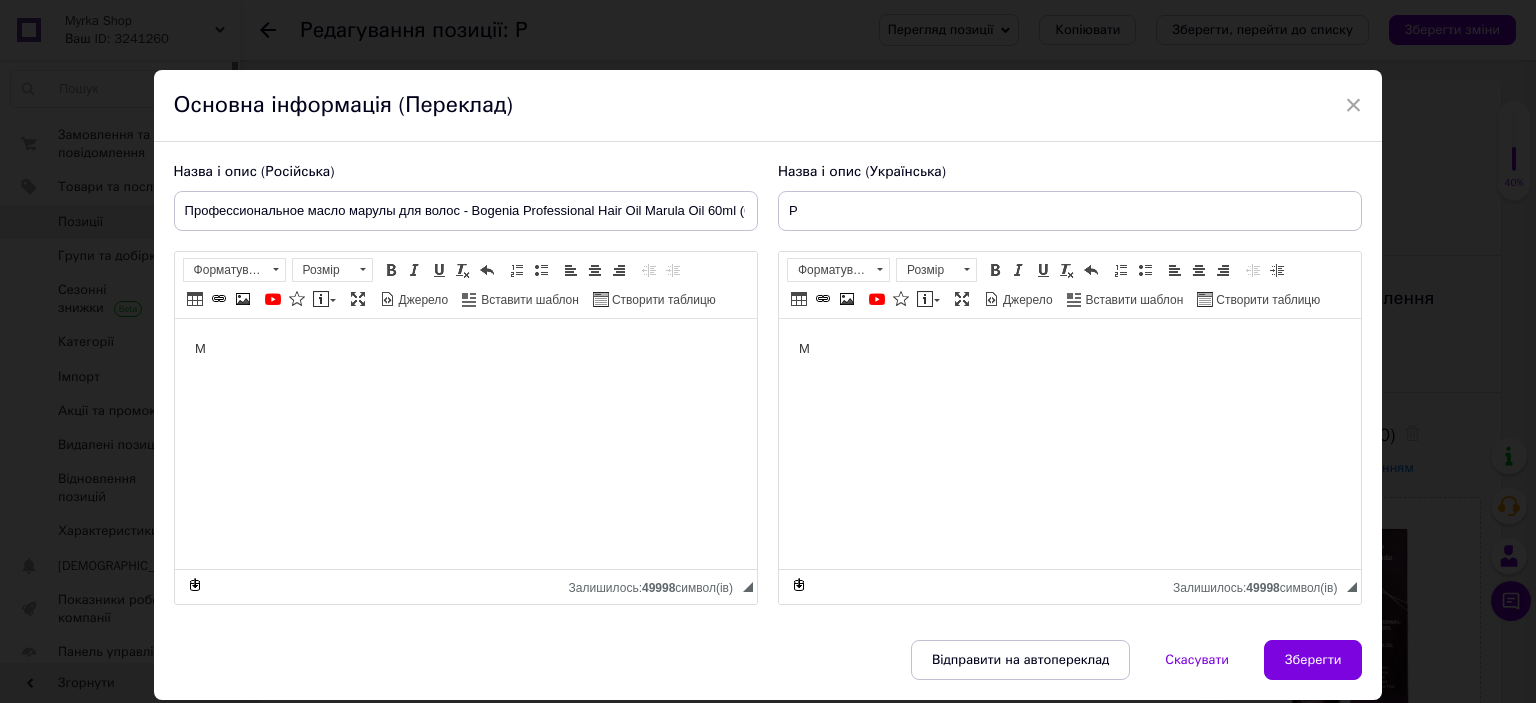 click on "М" at bounding box center (465, 349) 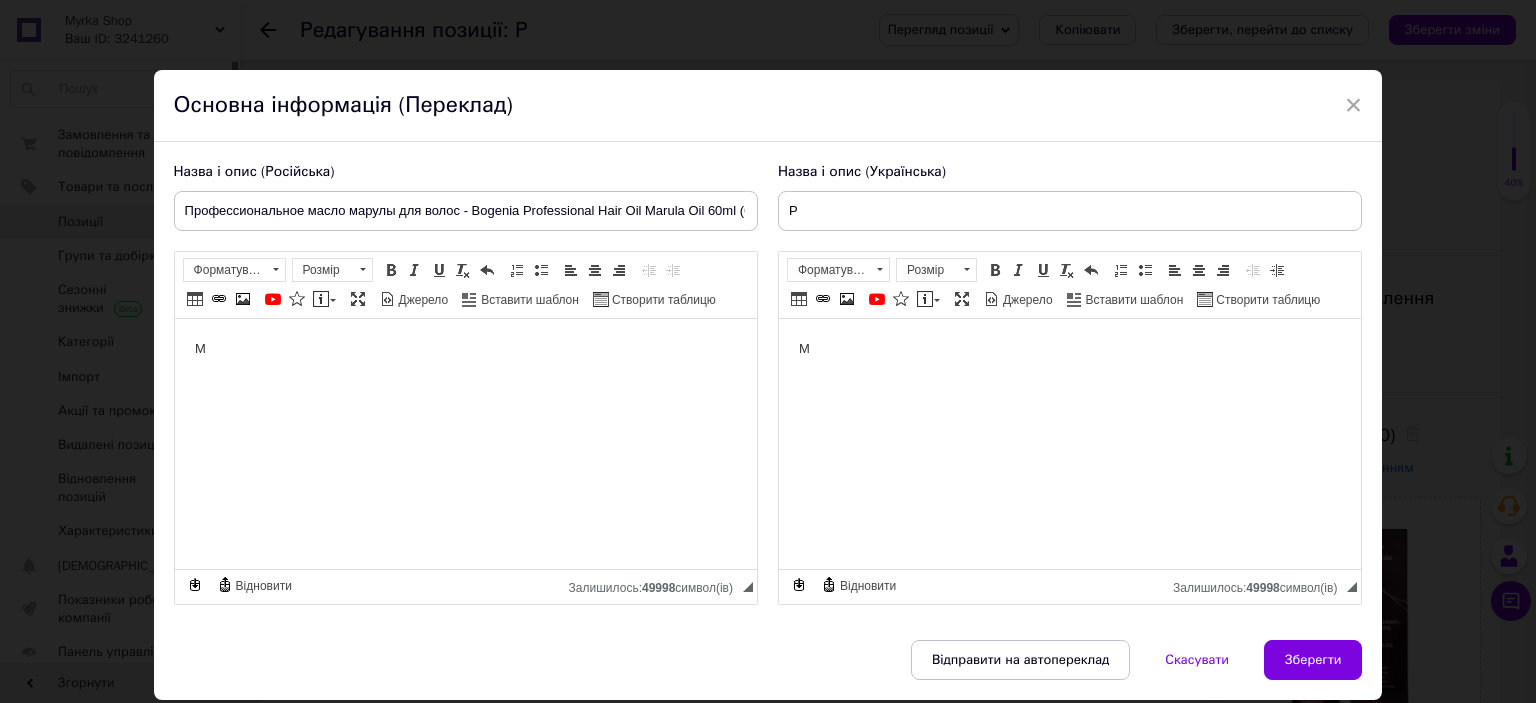 scroll, scrollTop: 76, scrollLeft: 0, axis: vertical 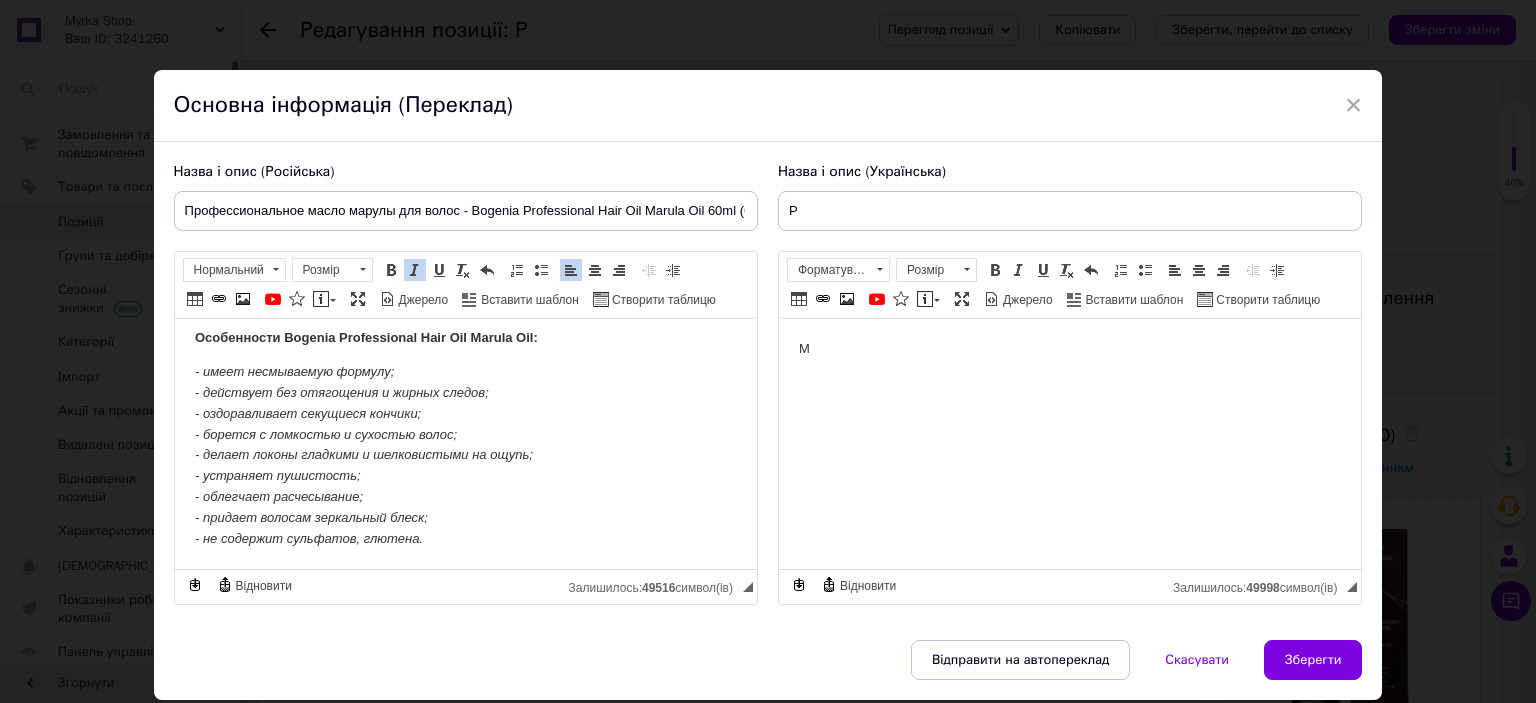 click on "Р" at bounding box center (1070, 211) 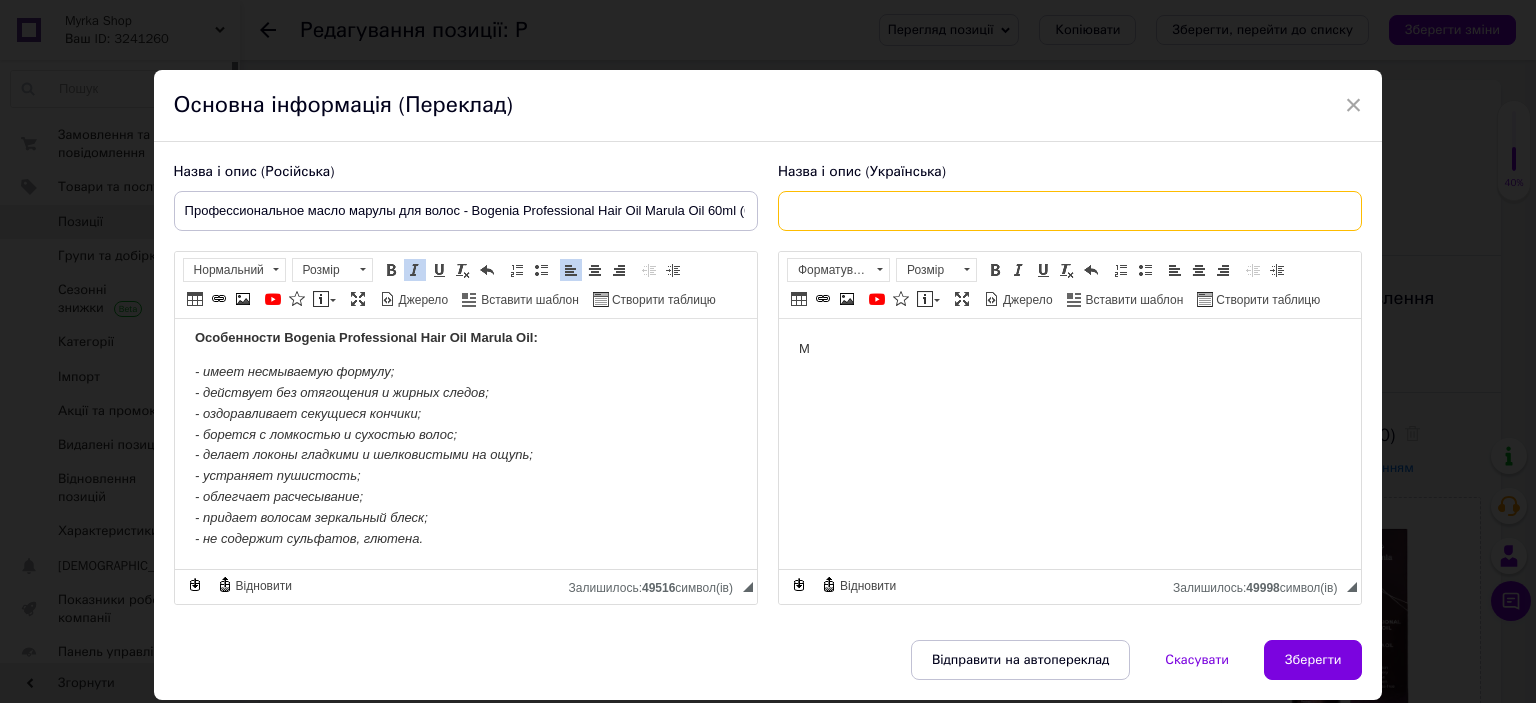 paste on "Професійне масло марули для волосся - Bogenia Professional Hair Oil Marula Oil 60ml (60ml)" 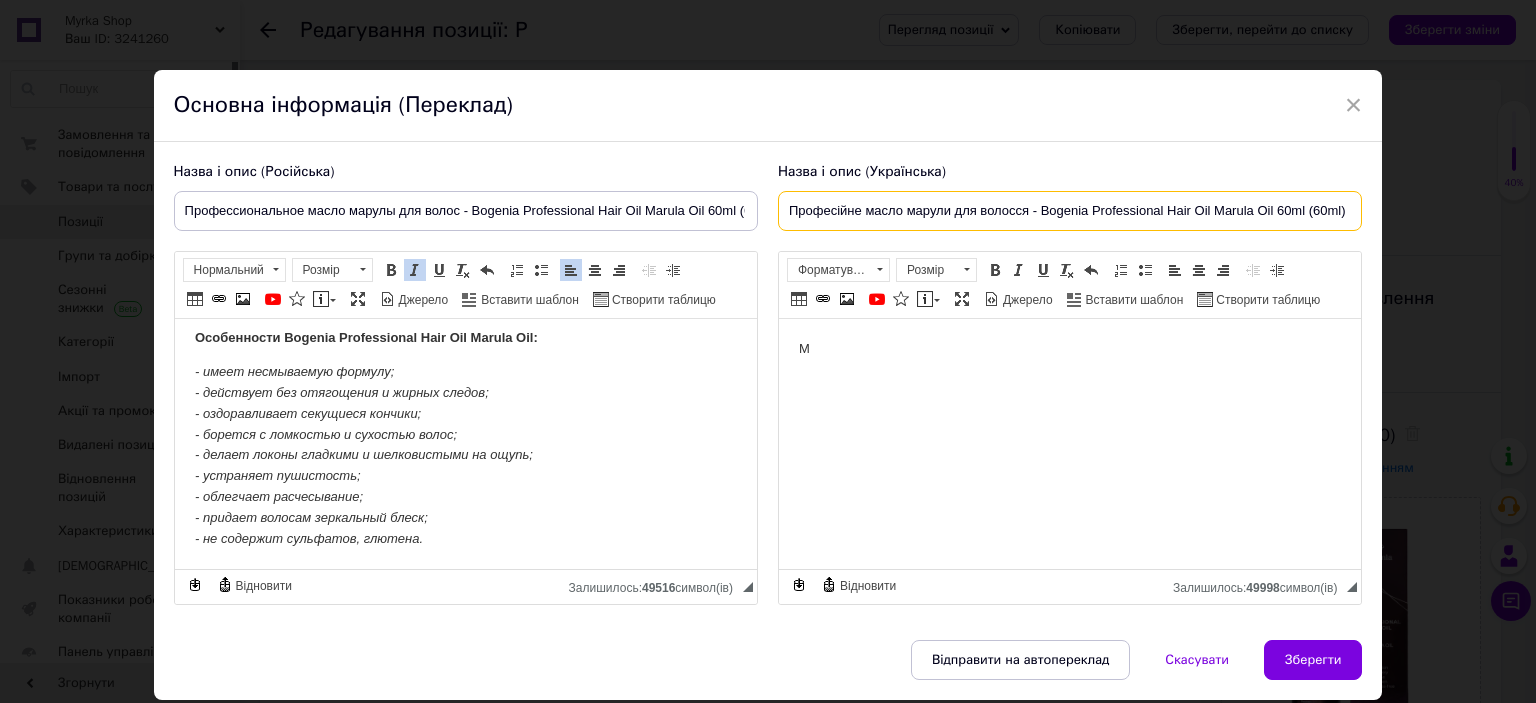 type on "Професійне масло марули для волосся - Bogenia Professional Hair Oil Marula Oil 60ml (60ml)" 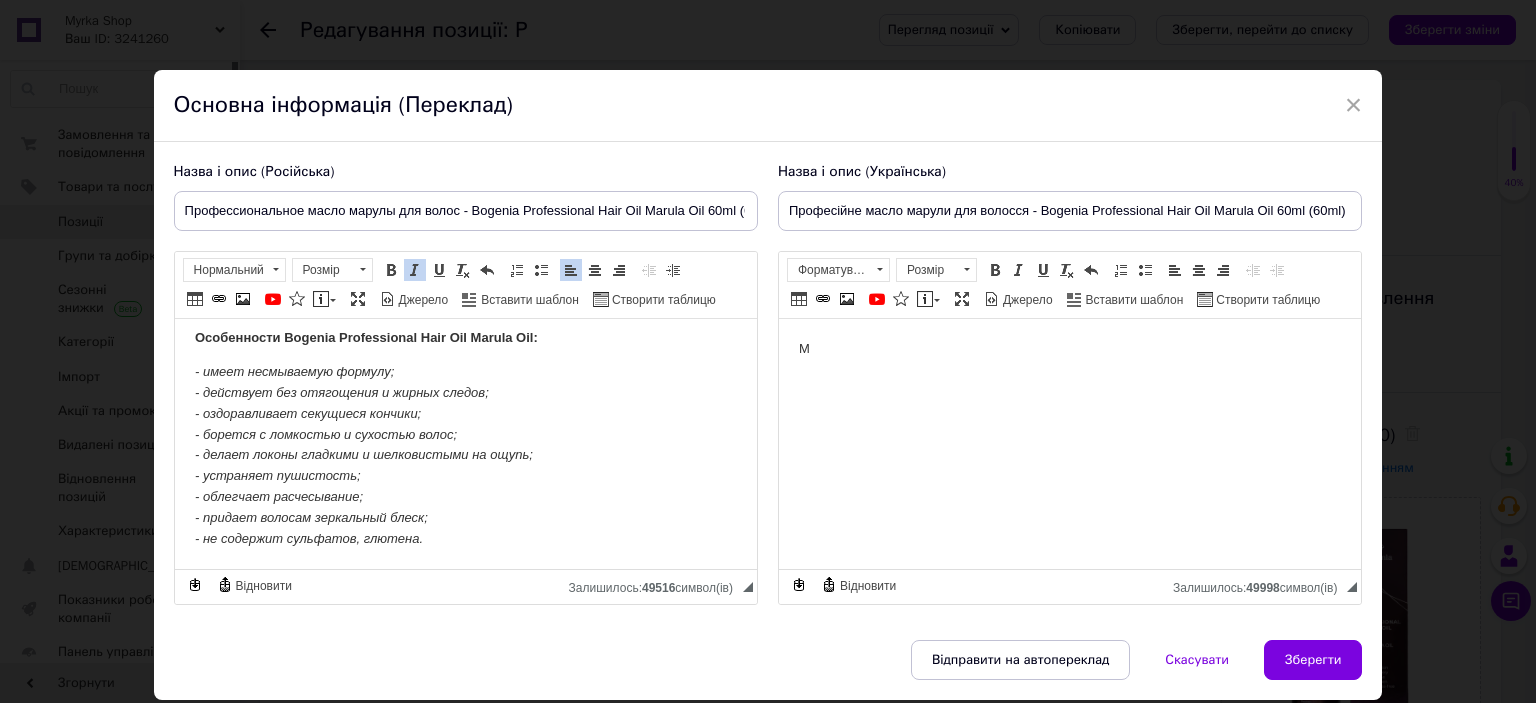 click on "М" at bounding box center (1069, 349) 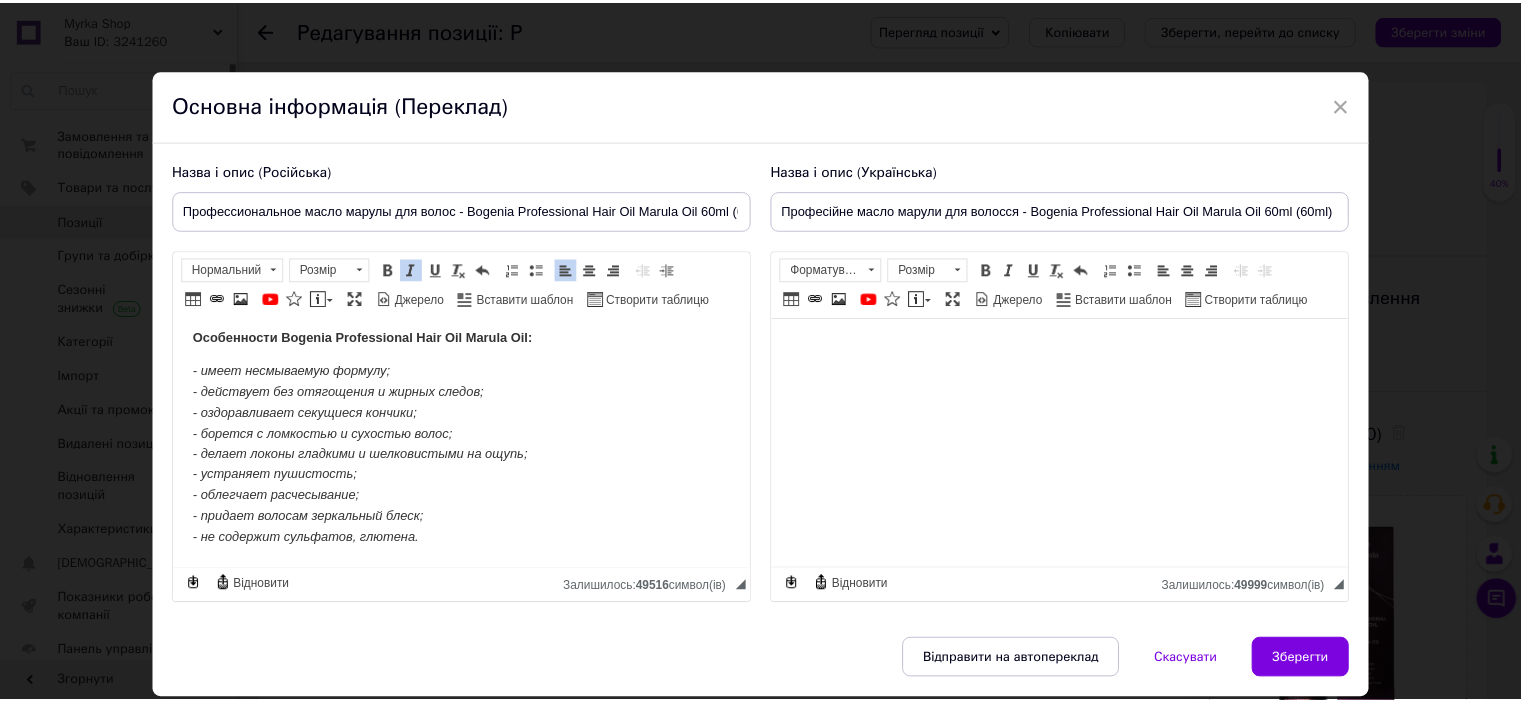 scroll, scrollTop: 138, scrollLeft: 0, axis: vertical 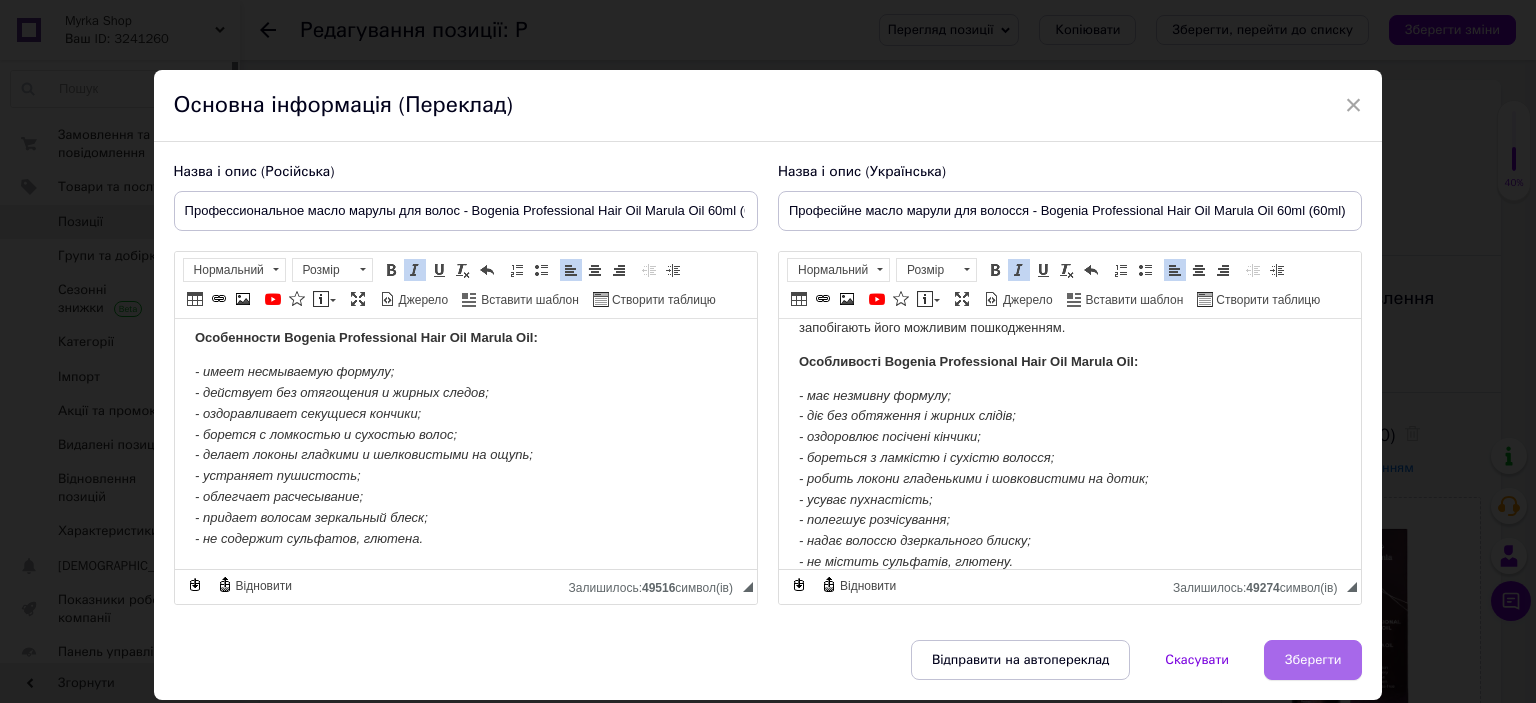 click on "Зберегти" at bounding box center [1313, 660] 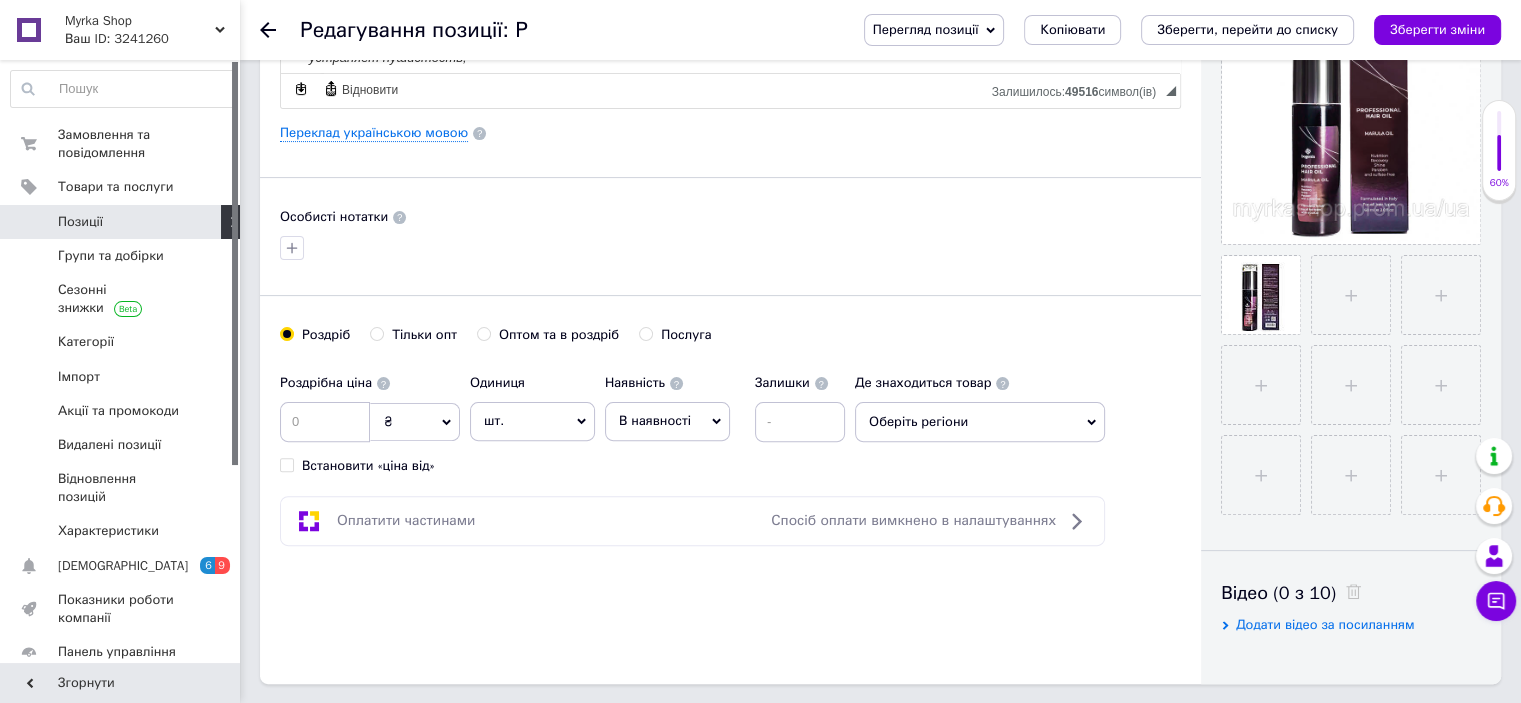 scroll, scrollTop: 516, scrollLeft: 0, axis: vertical 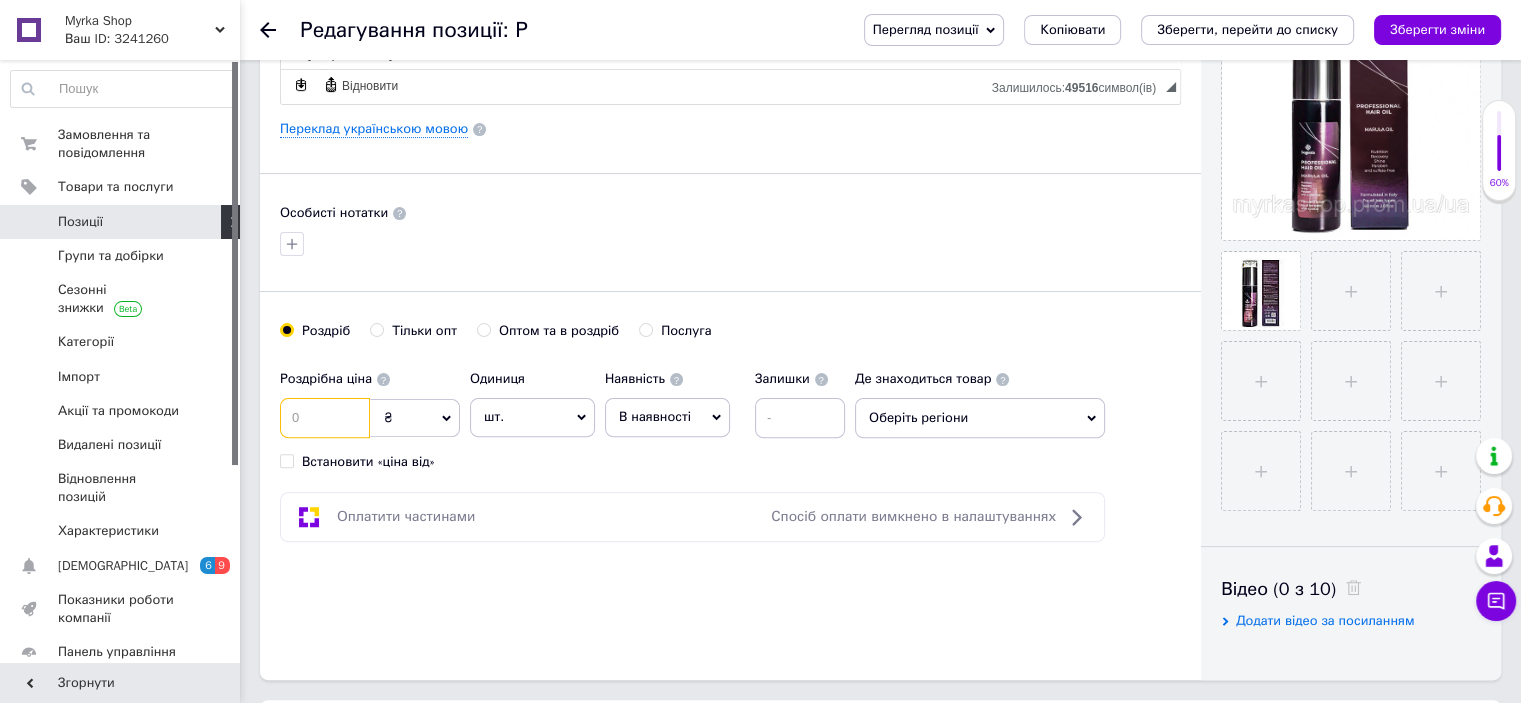 click at bounding box center (325, 418) 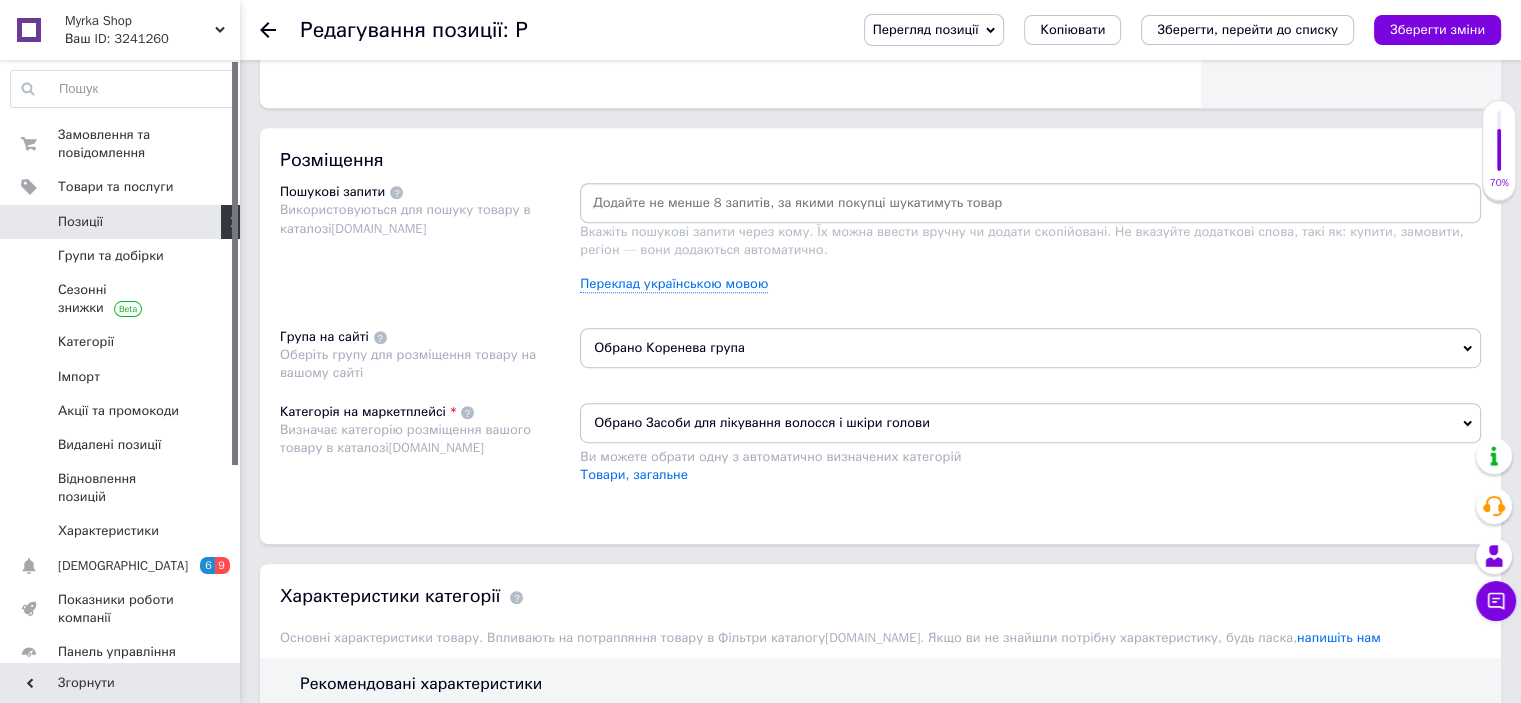 scroll, scrollTop: 1084, scrollLeft: 0, axis: vertical 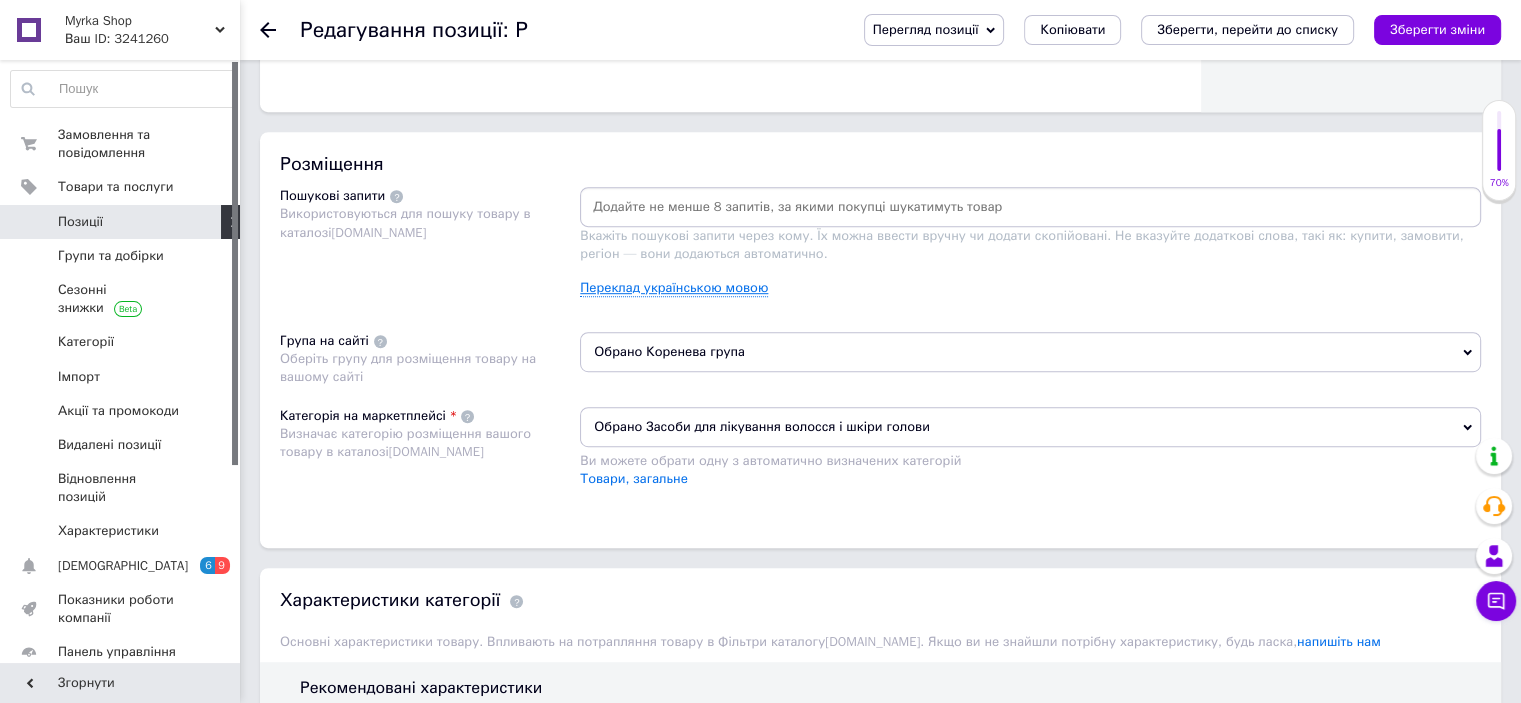 type on "295" 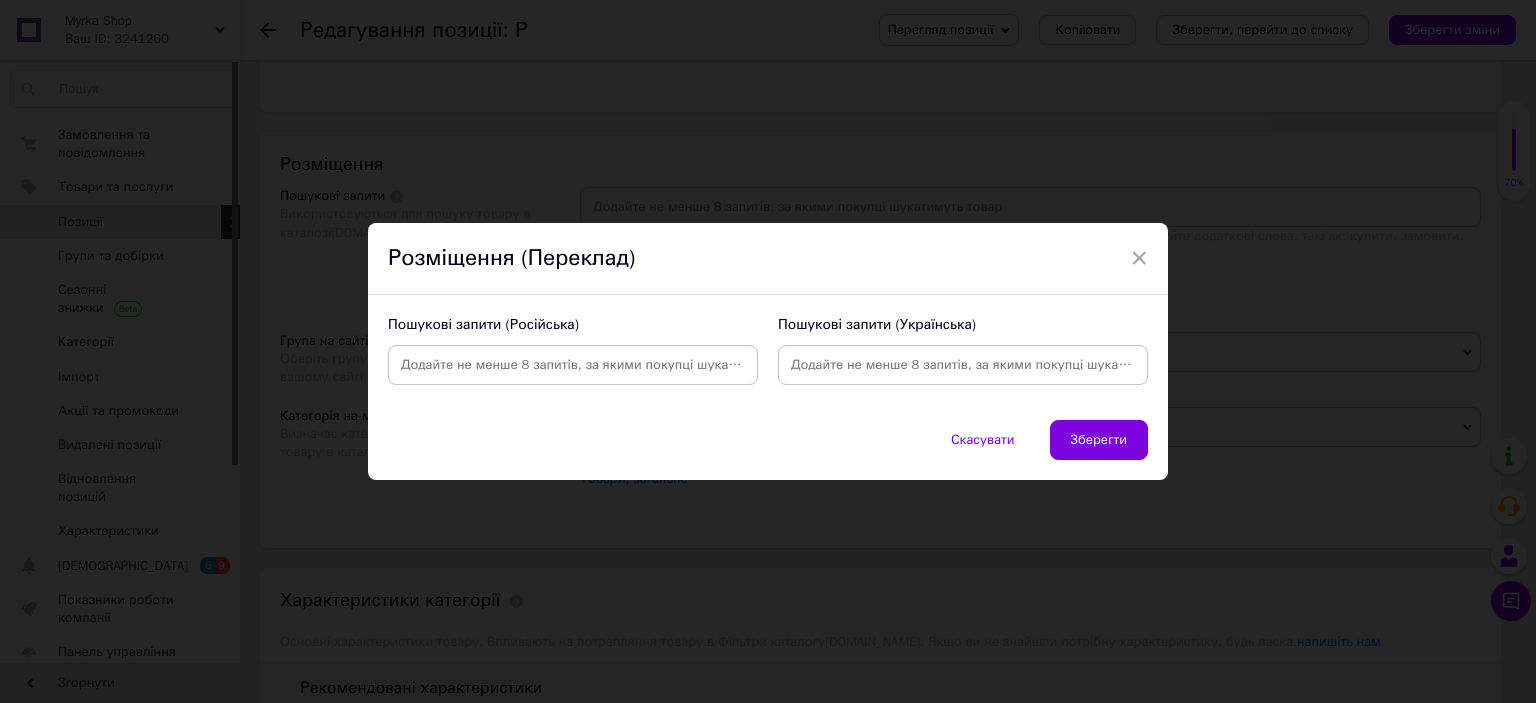 click on "Пошукові запити (Українська)" at bounding box center (963, 325) 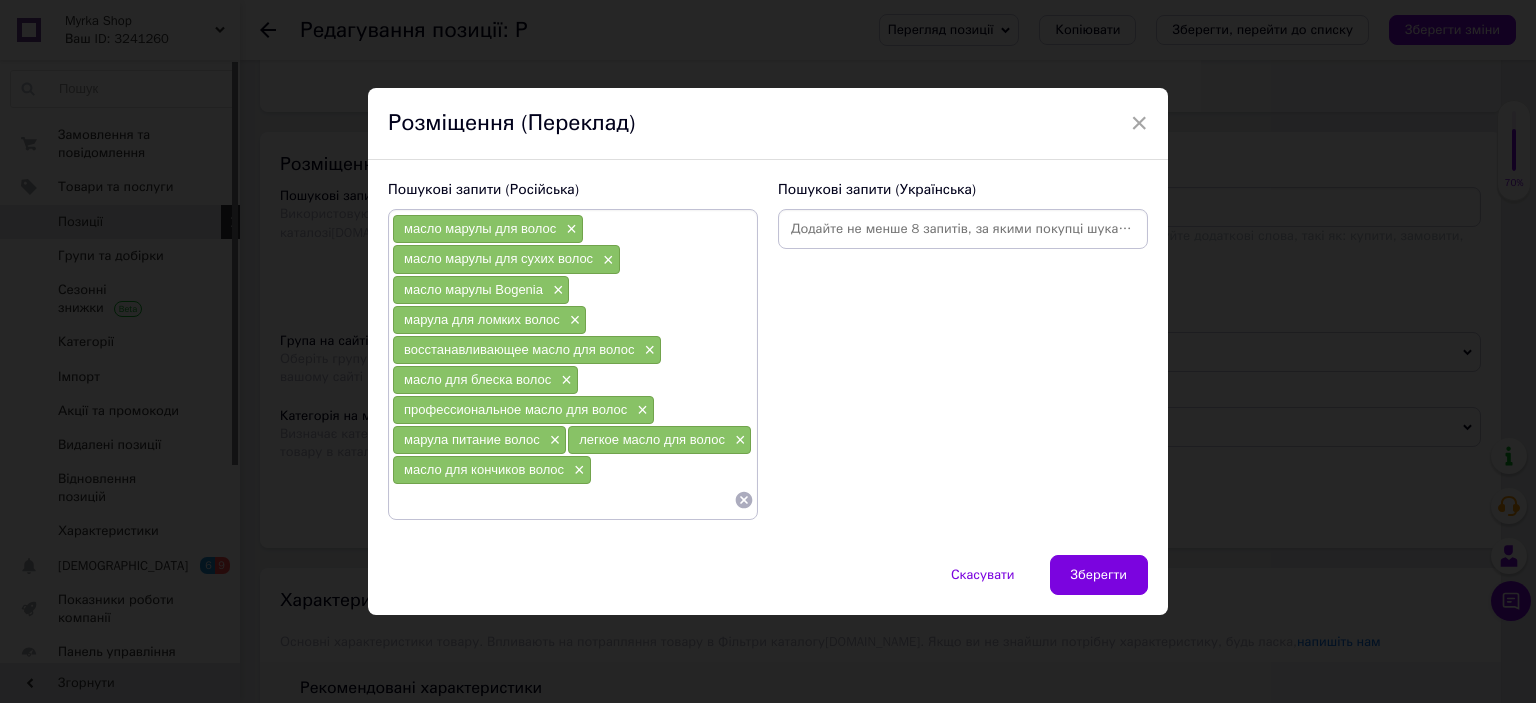click at bounding box center [963, 229] 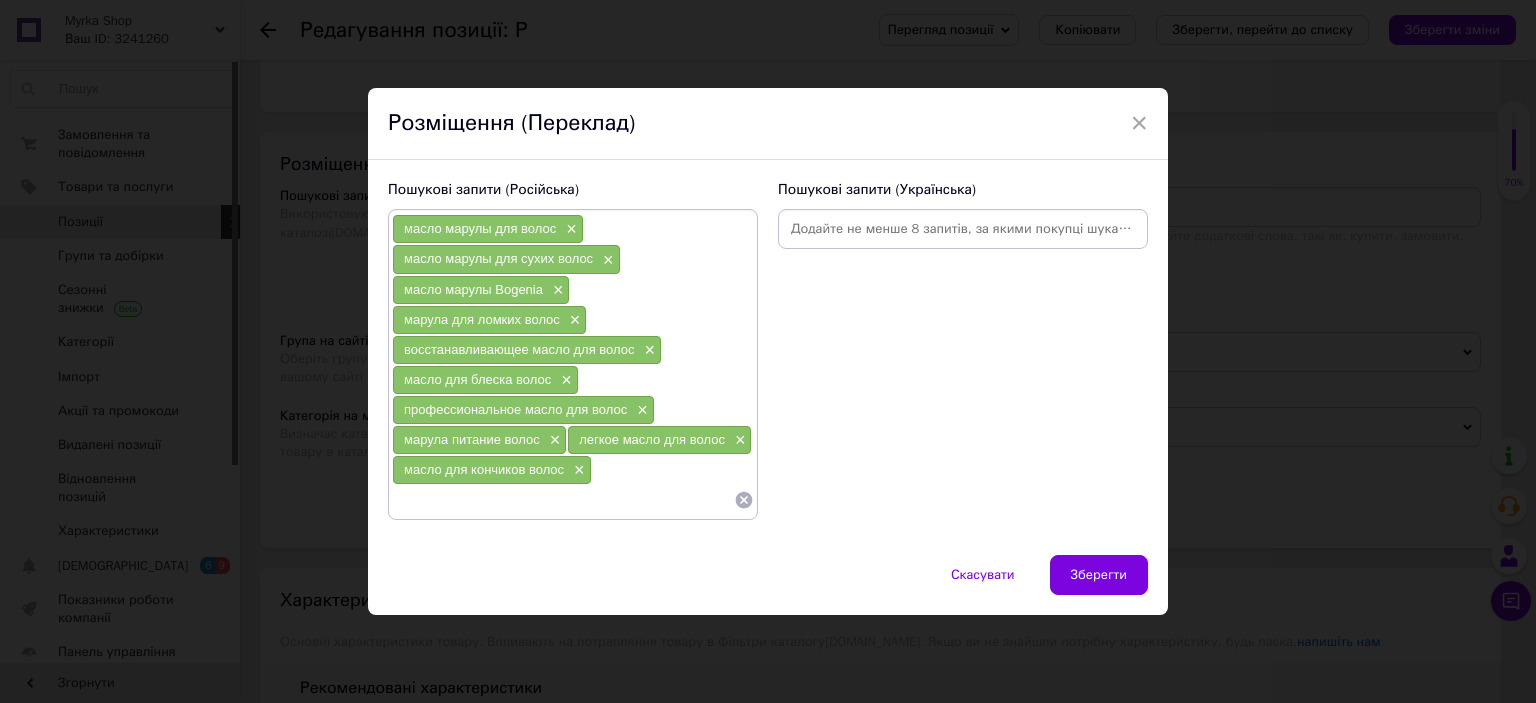 click on "Пошукові запити (Українська)" at bounding box center [963, 190] 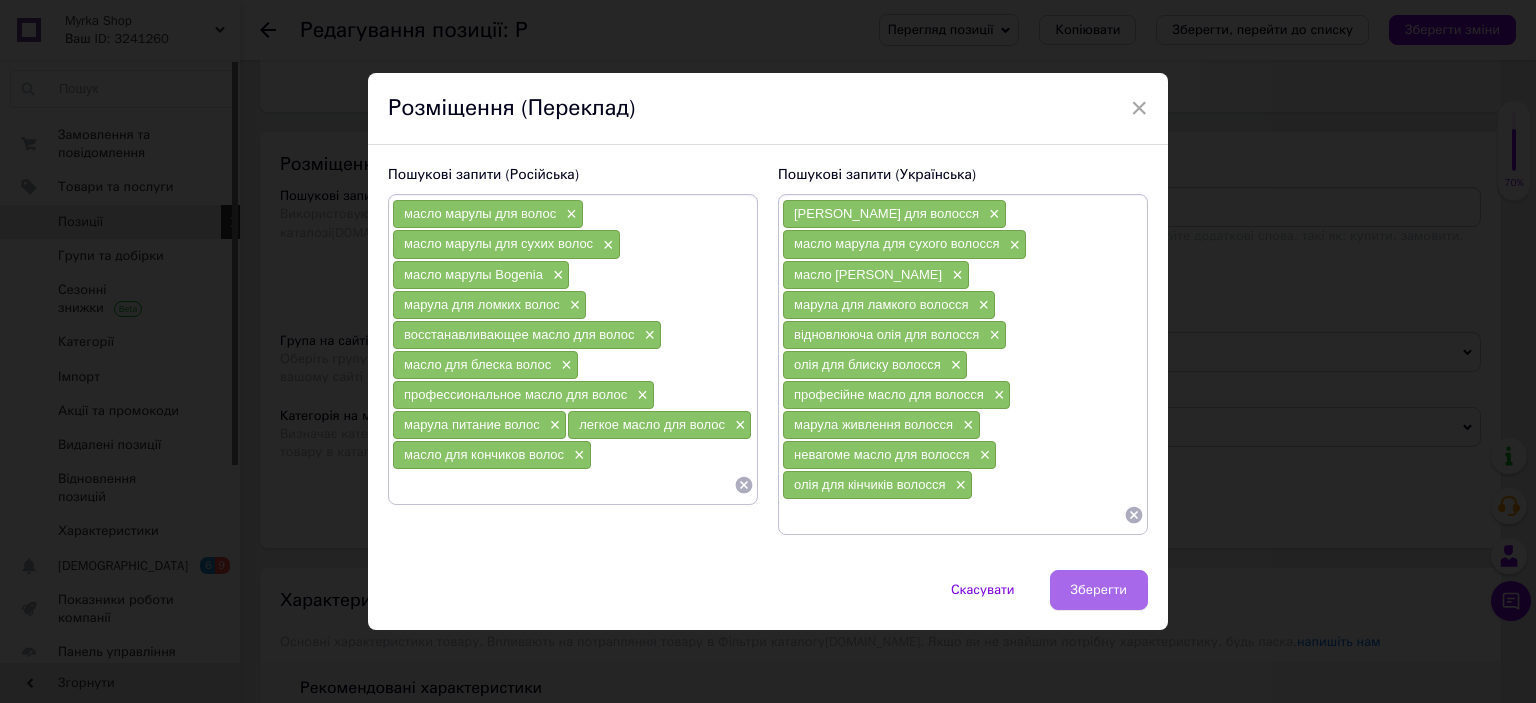 click on "Зберегти" at bounding box center (1099, 590) 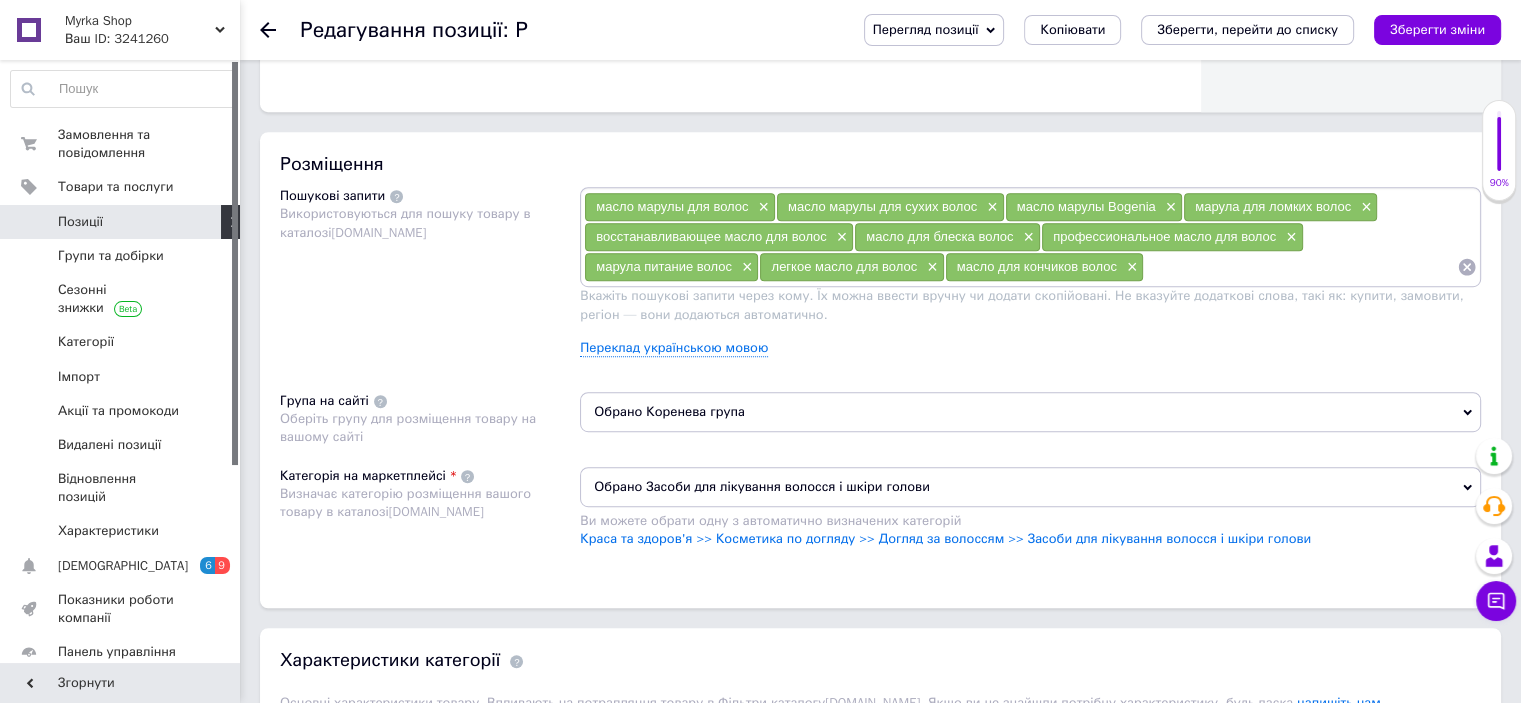 click on "Обрано Коренева група" at bounding box center (1030, 412) 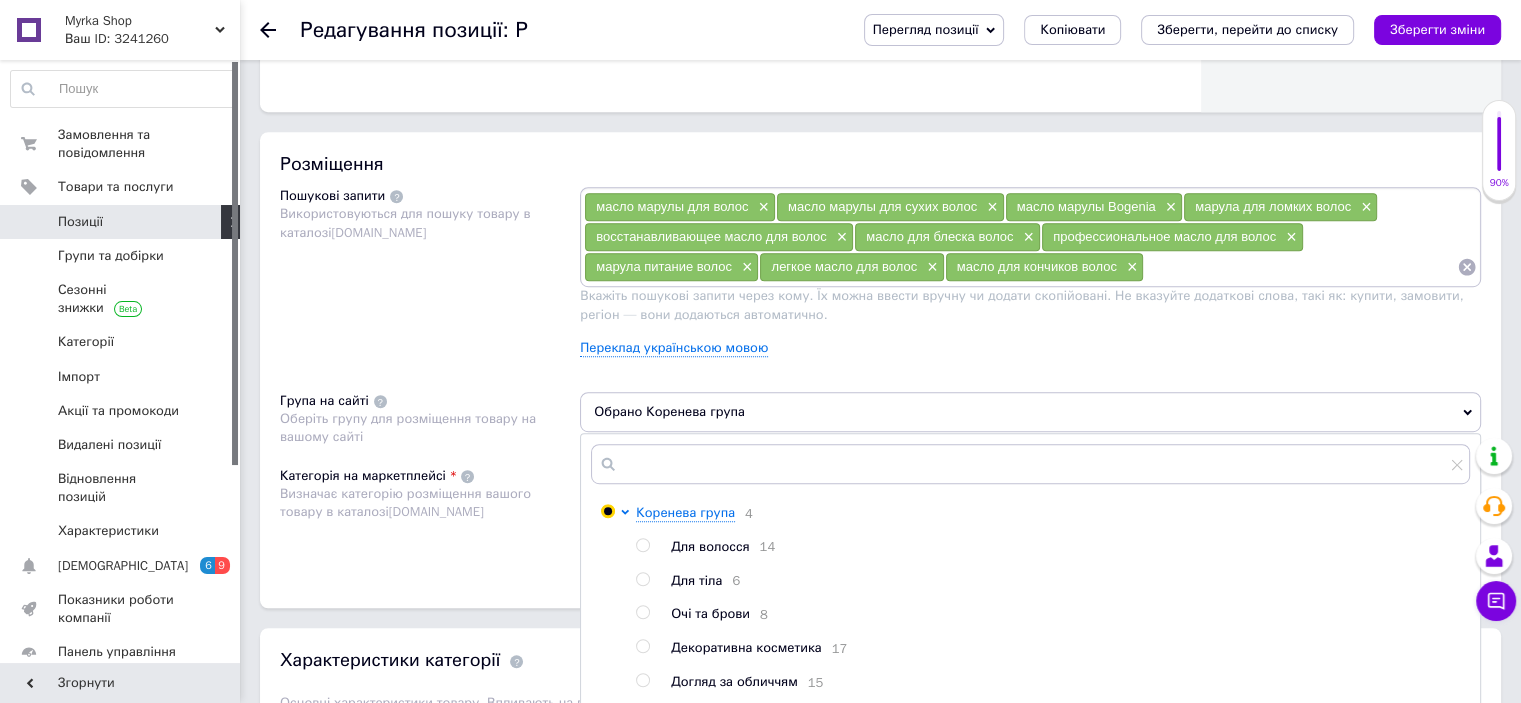 click at bounding box center (642, 545) 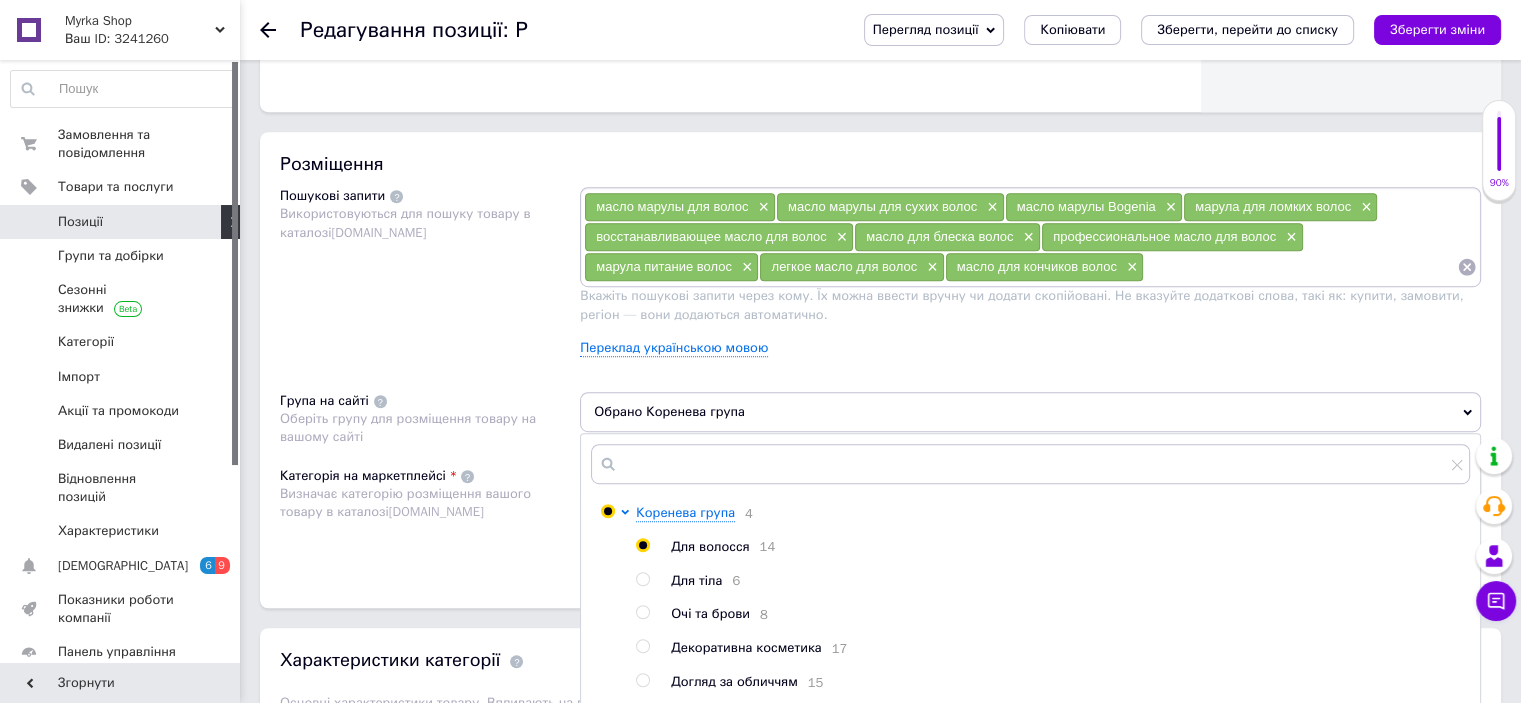 radio on "true" 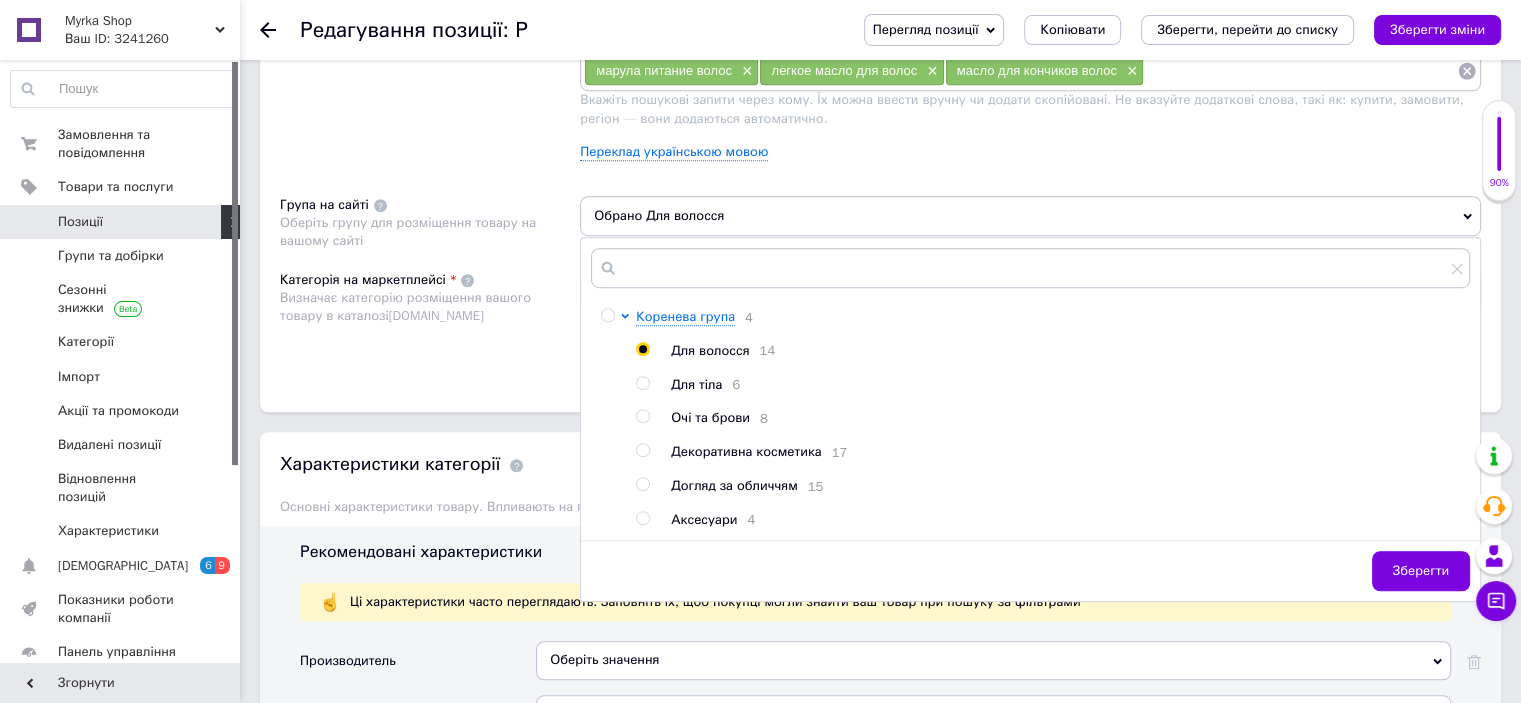 scroll, scrollTop: 1280, scrollLeft: 0, axis: vertical 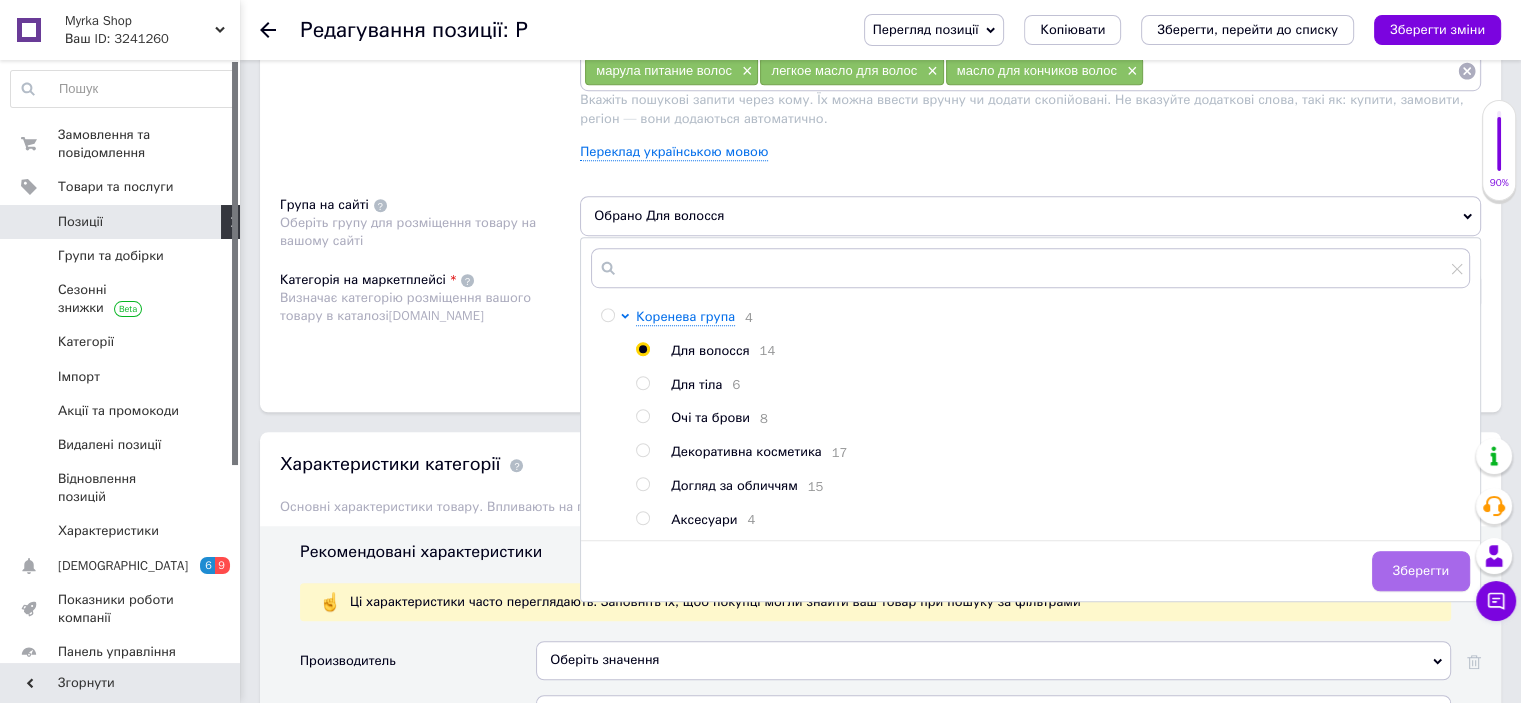 click on "Зберегти" at bounding box center [1421, 571] 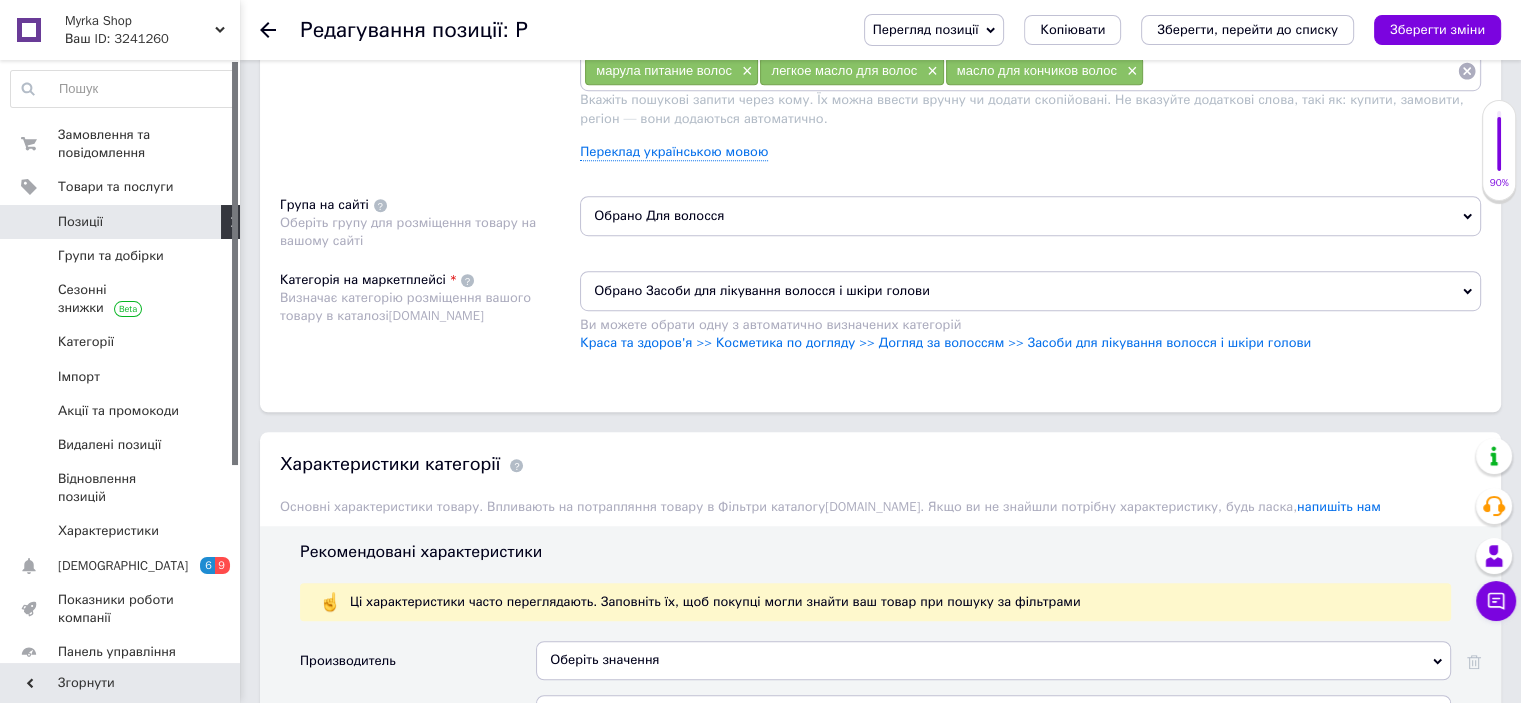 click on "Обрано Засоби для лікування волосся і шкіри голови" at bounding box center (1030, 291) 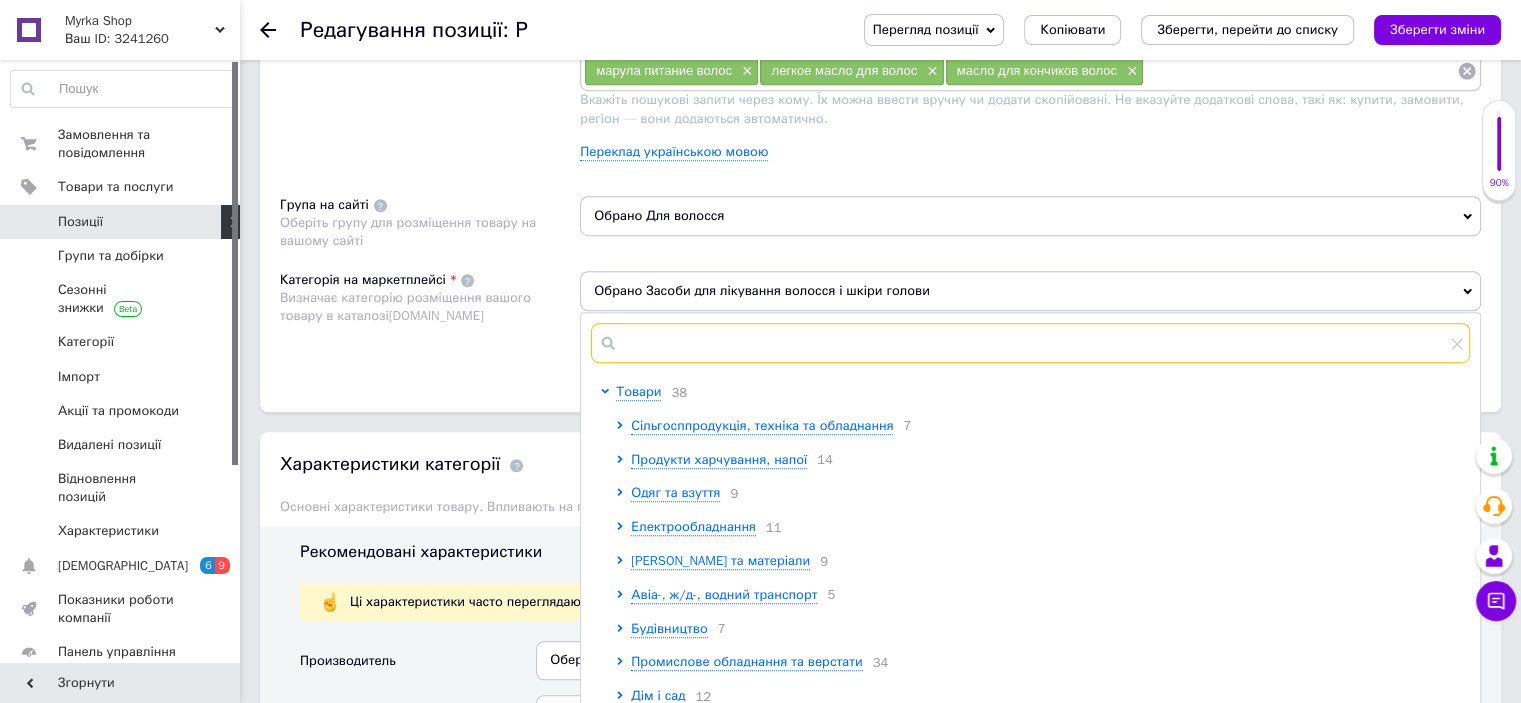 click at bounding box center [1030, 343] 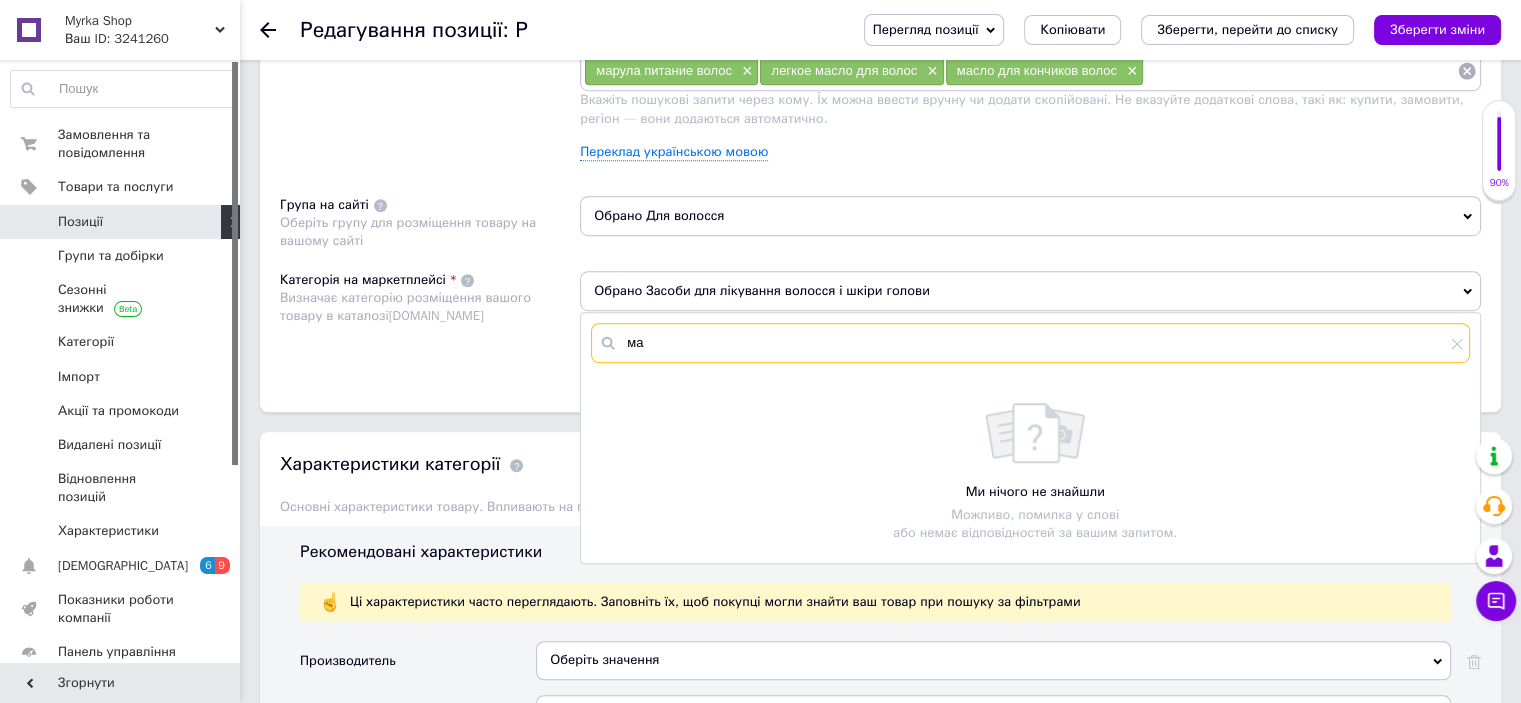 type on "м" 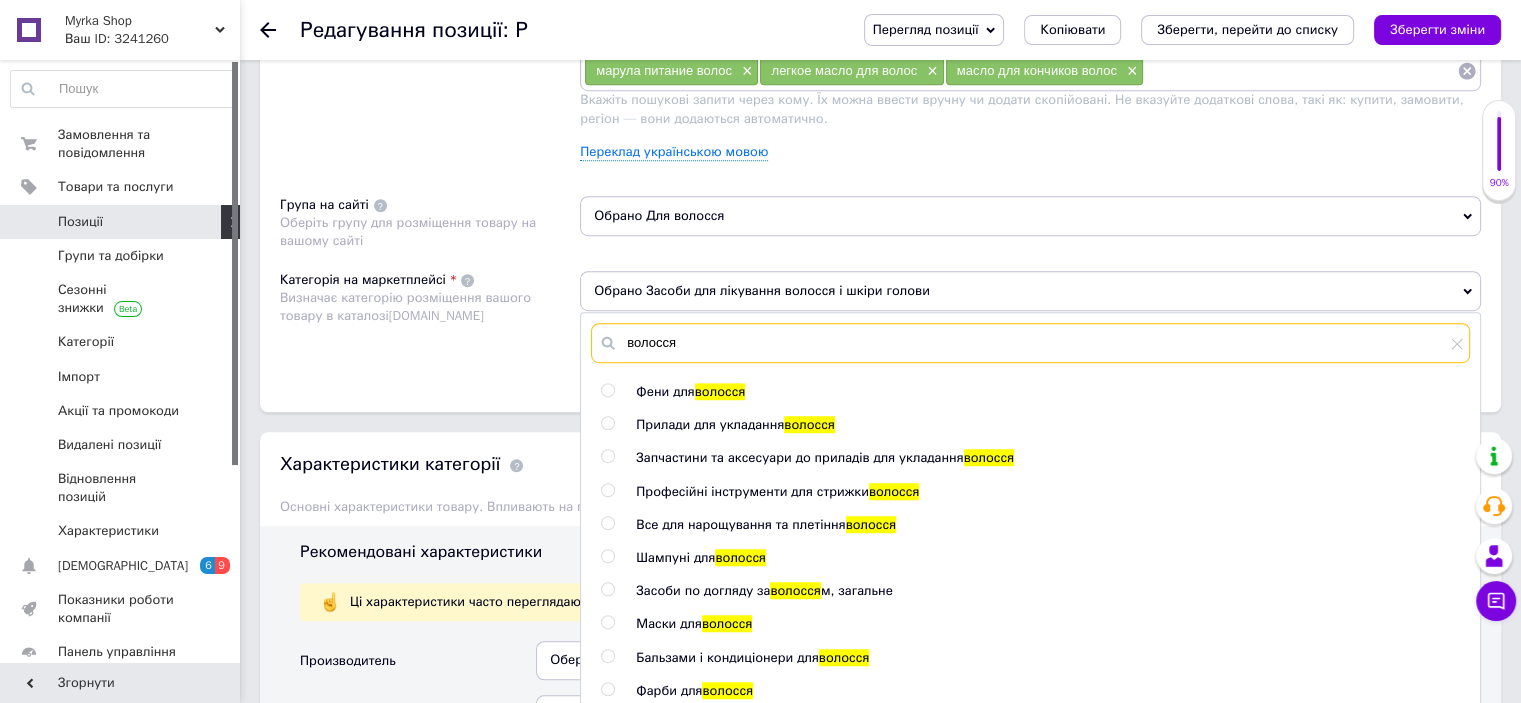 type on "волосся" 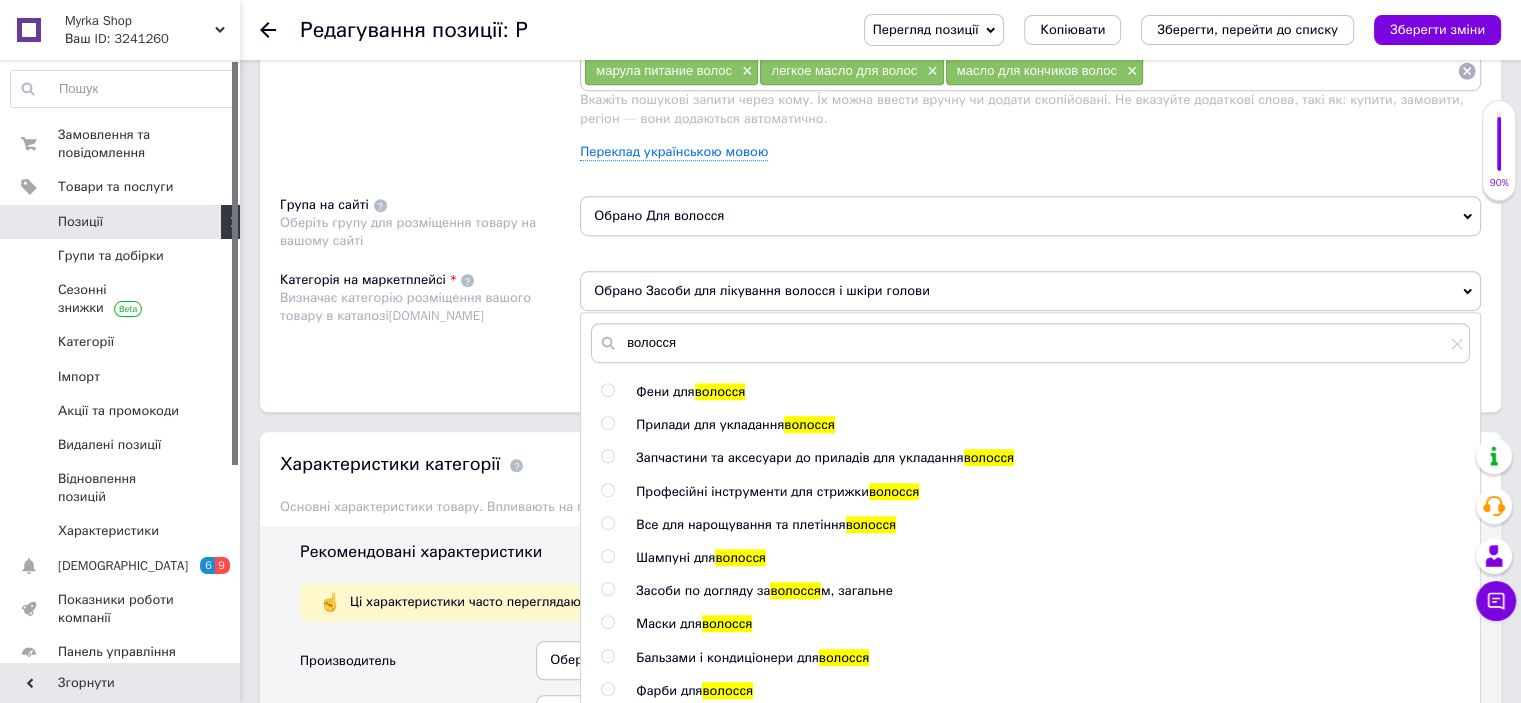click on "м, загальне" at bounding box center (857, 590) 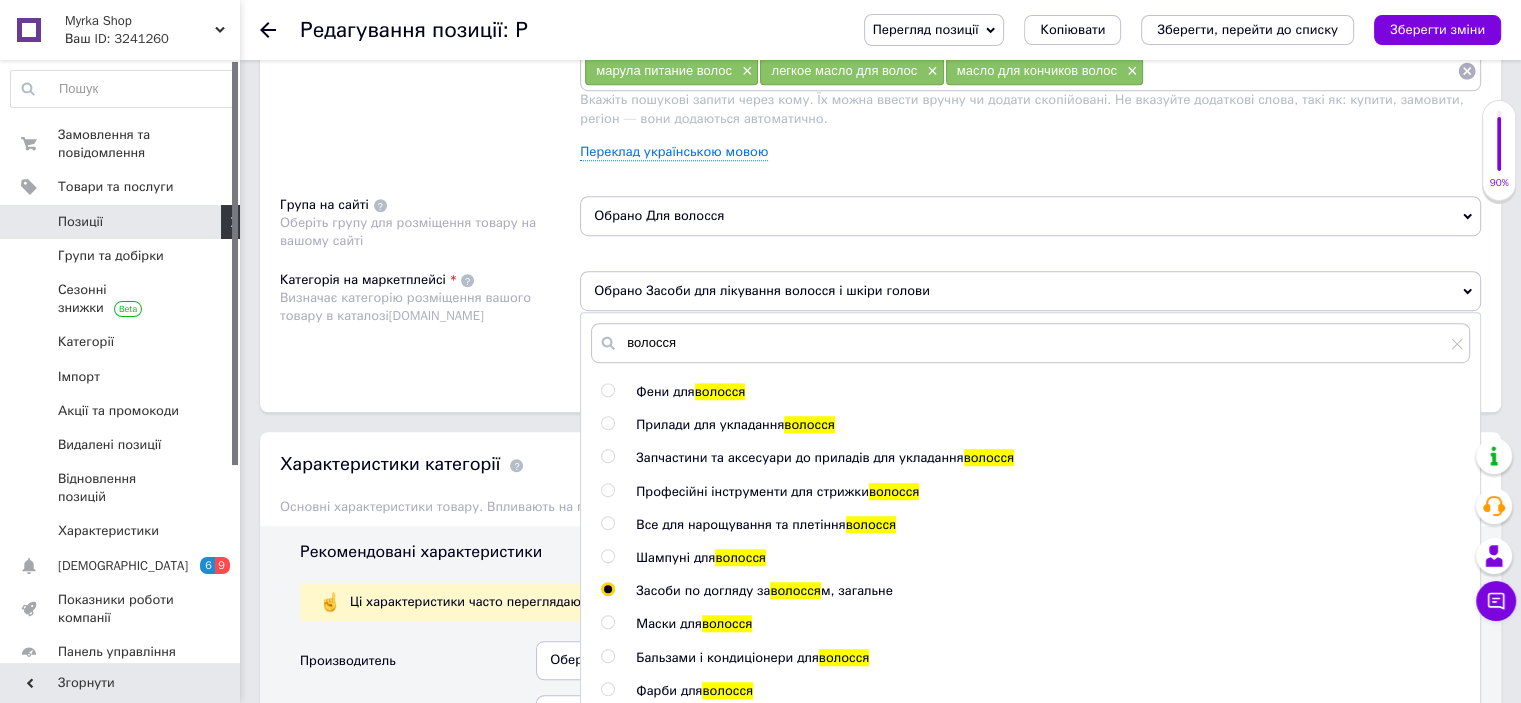 radio on "true" 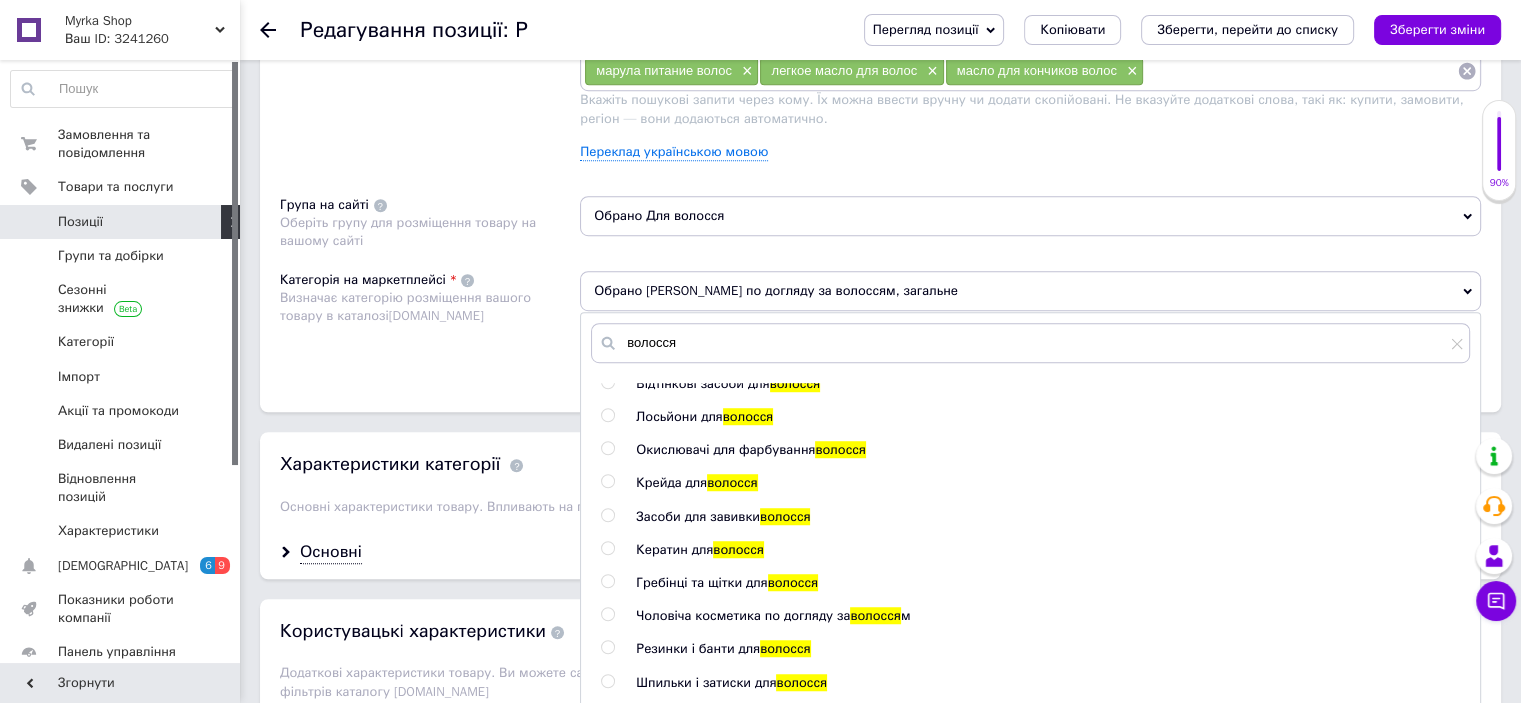 scroll, scrollTop: 544, scrollLeft: 0, axis: vertical 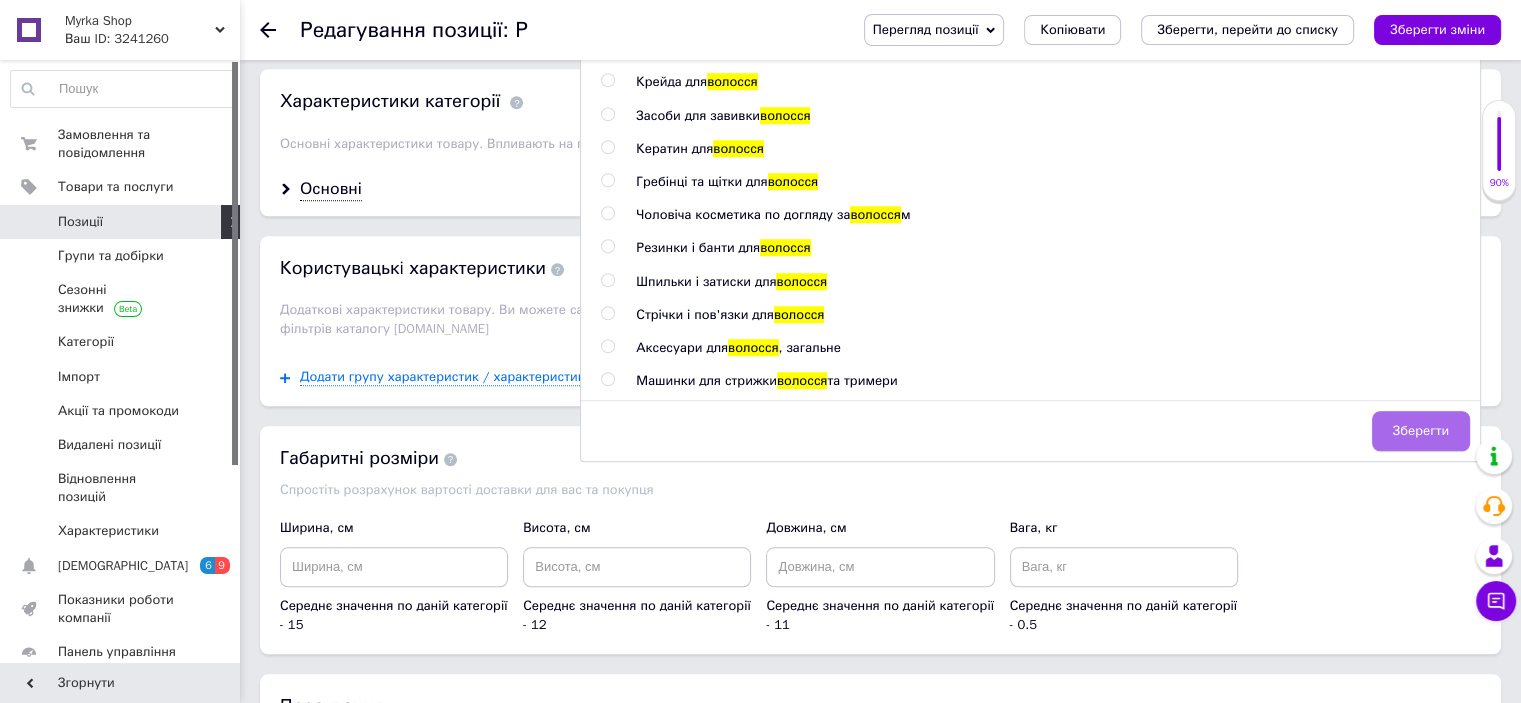 click on "Зберегти" at bounding box center [1421, 431] 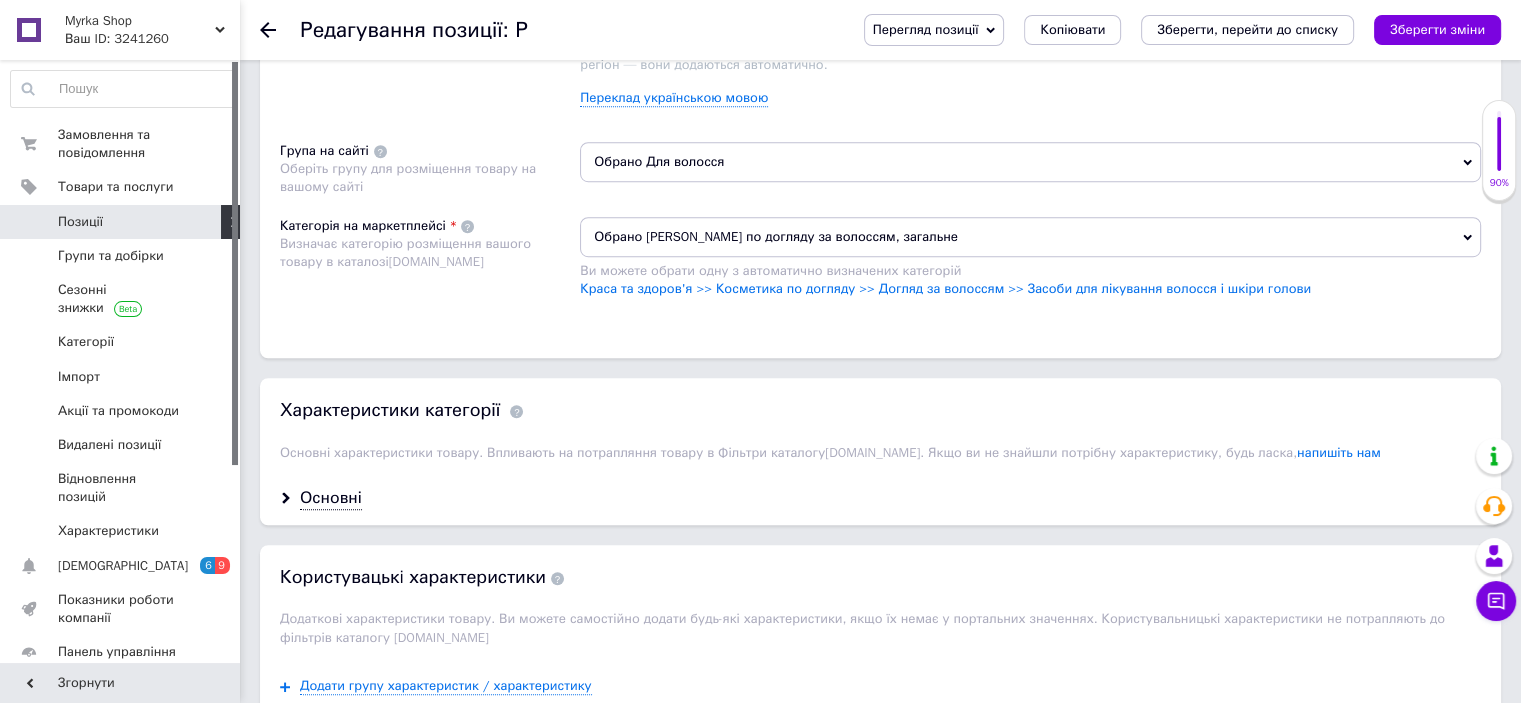 scroll, scrollTop: 1324, scrollLeft: 0, axis: vertical 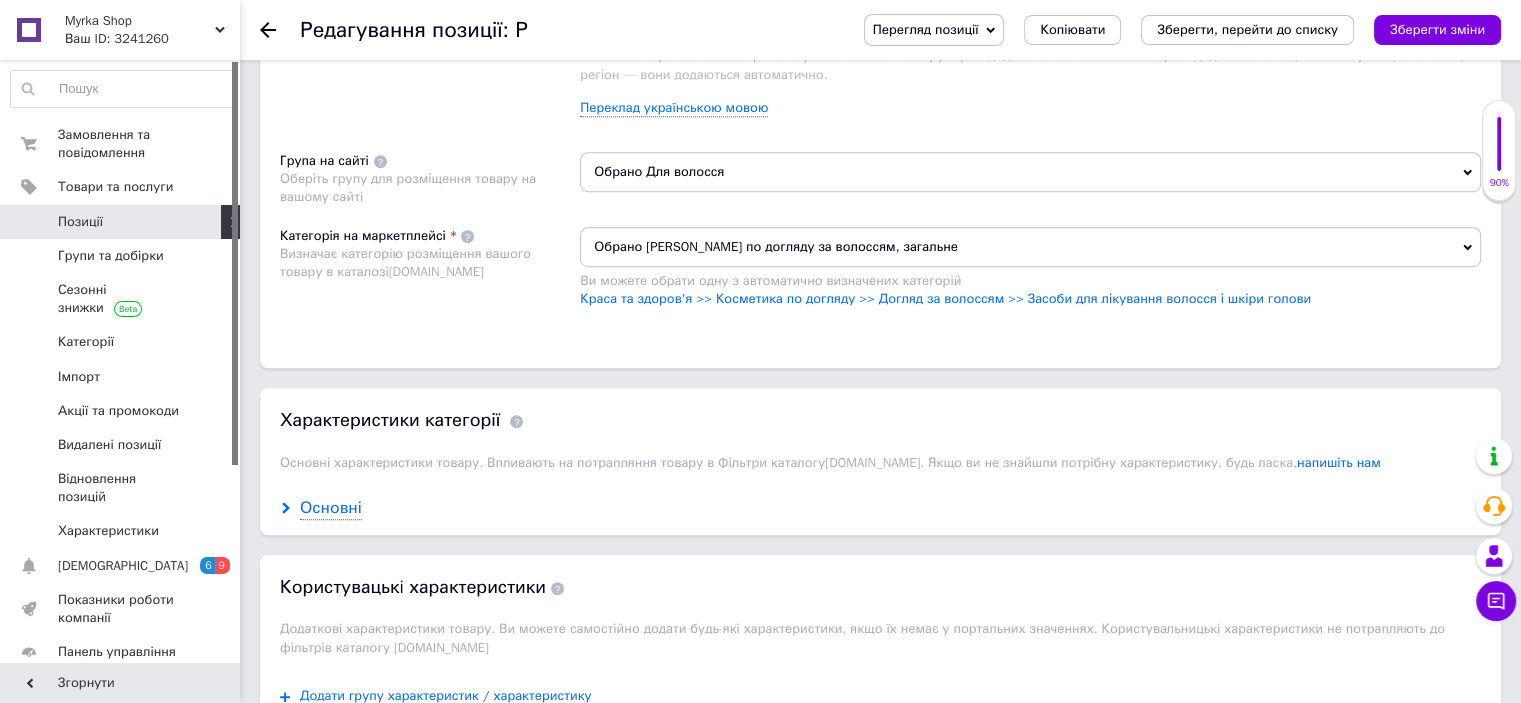 click on "Основні" at bounding box center (331, 508) 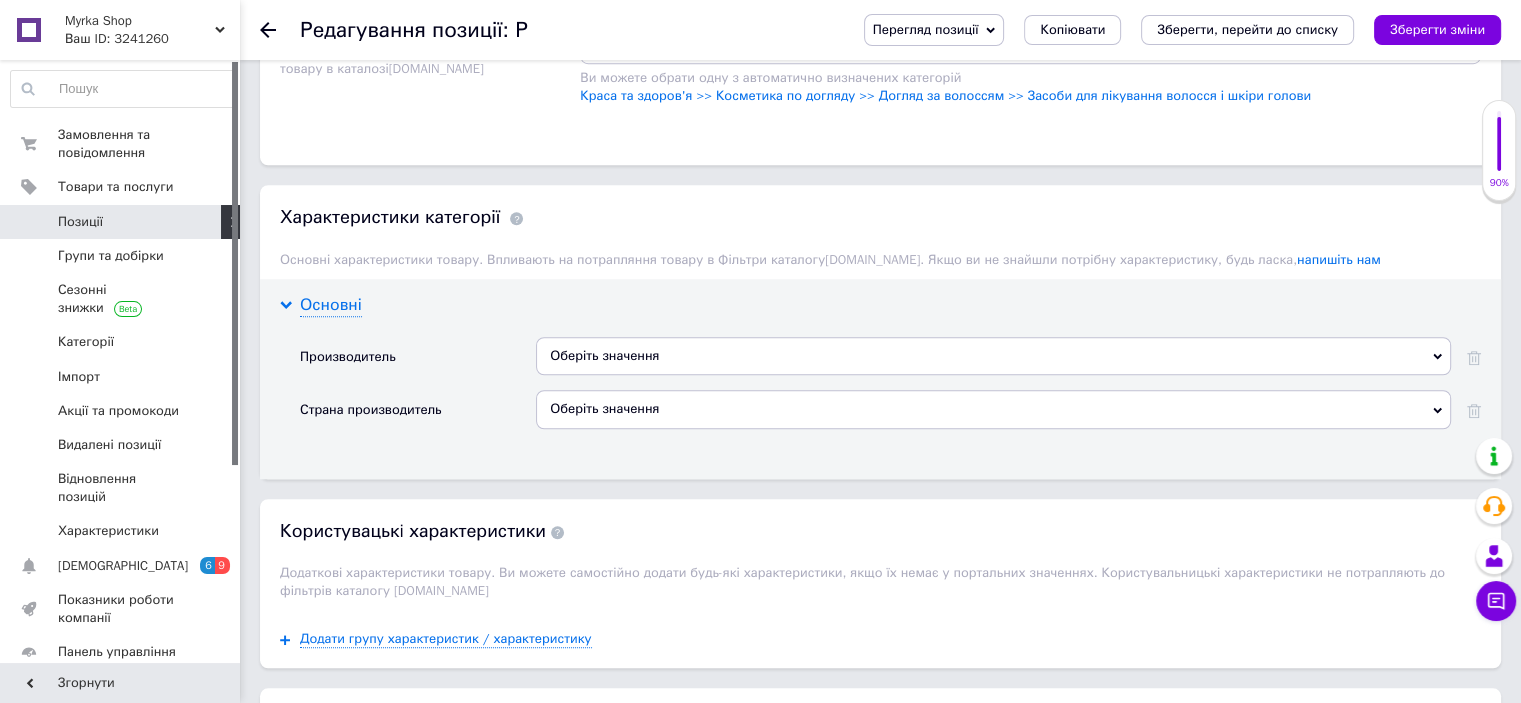 scroll, scrollTop: 1533, scrollLeft: 0, axis: vertical 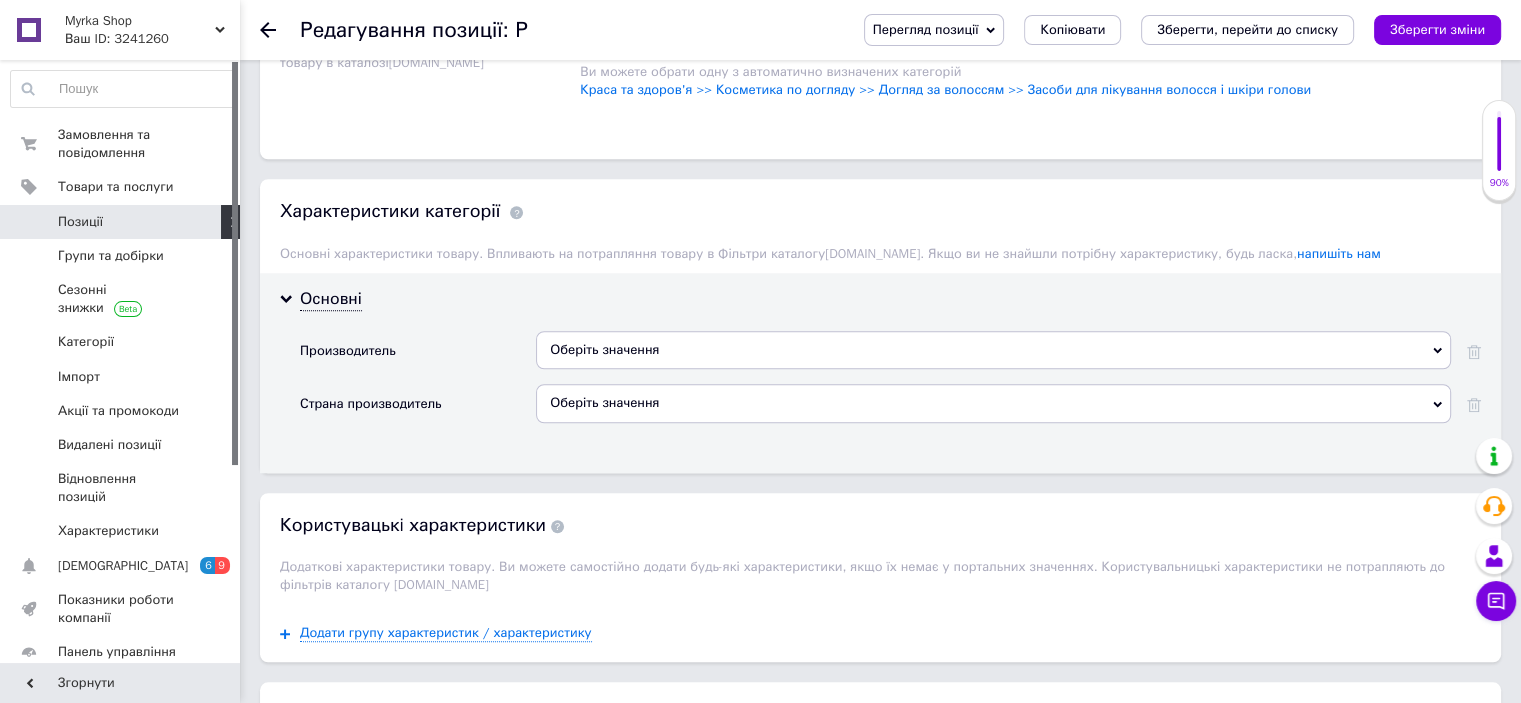 click on "Оберіть значення" at bounding box center [993, 350] 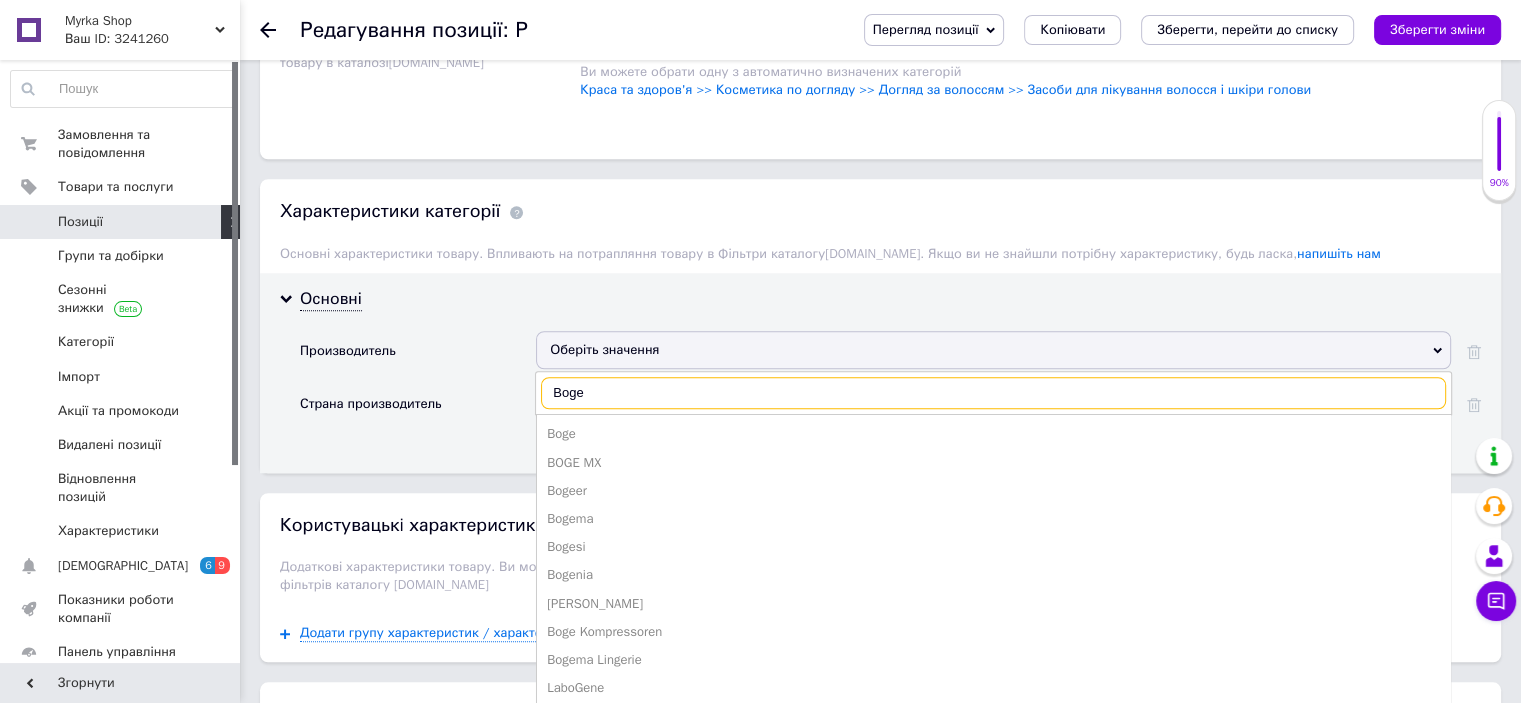 type on "Bogen" 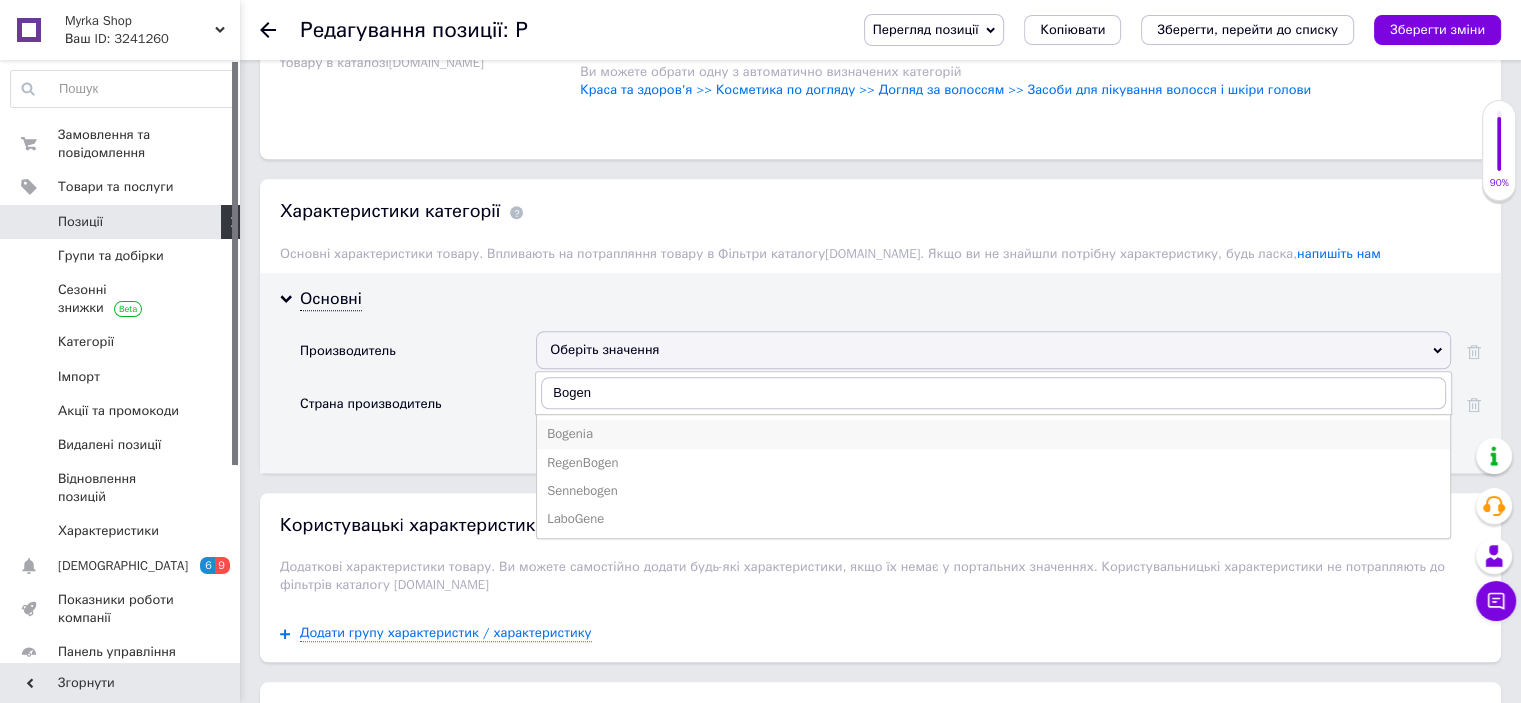 click on "Bogenia" at bounding box center (993, 434) 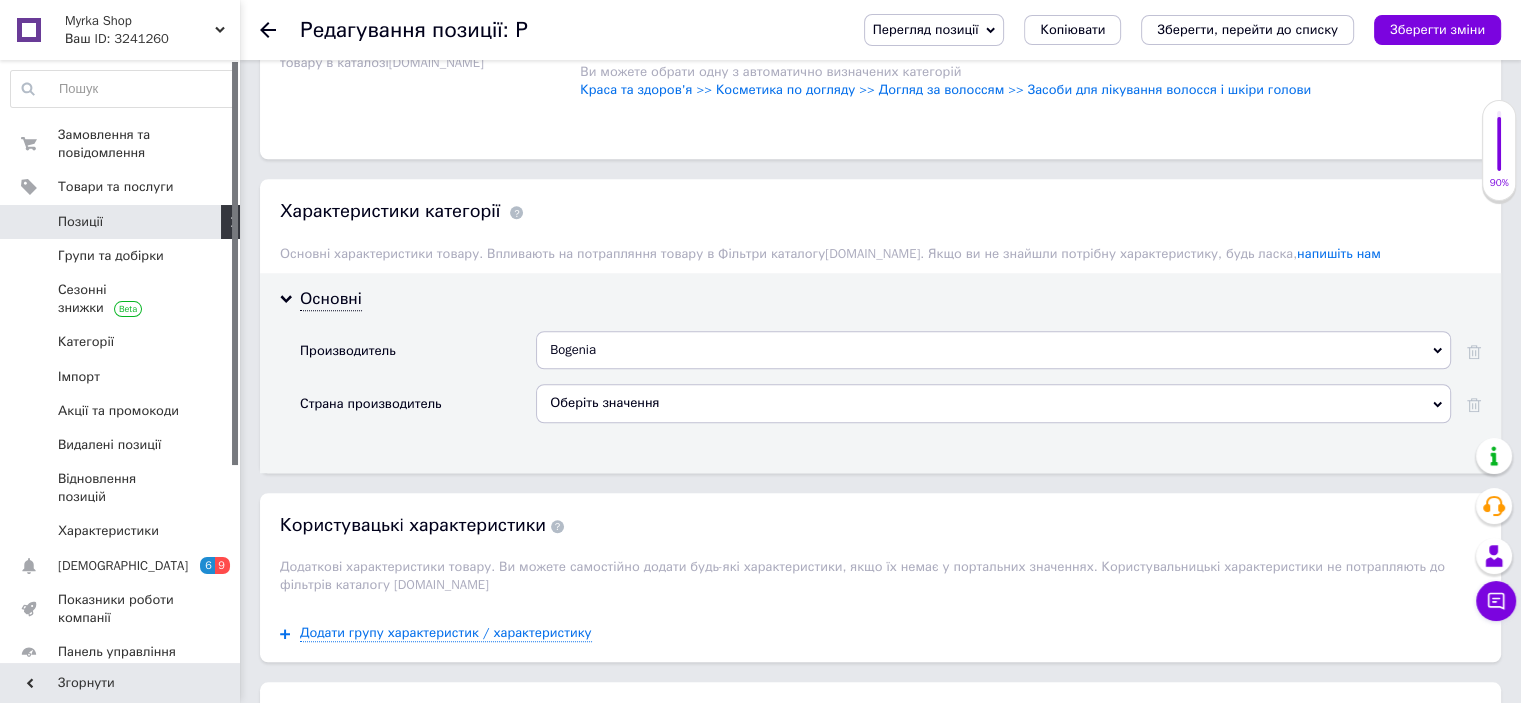 click on "Оберіть значення" at bounding box center (993, 403) 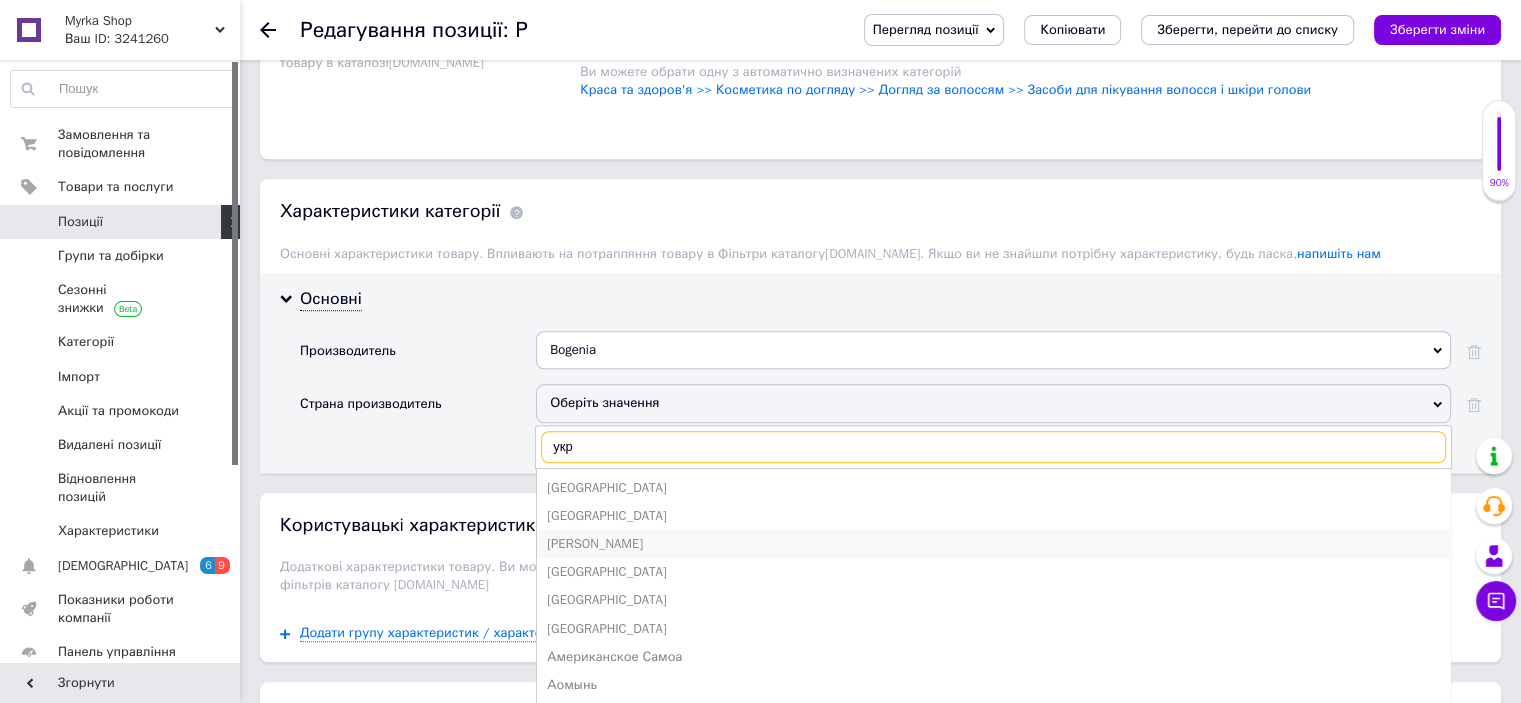 type on "укра" 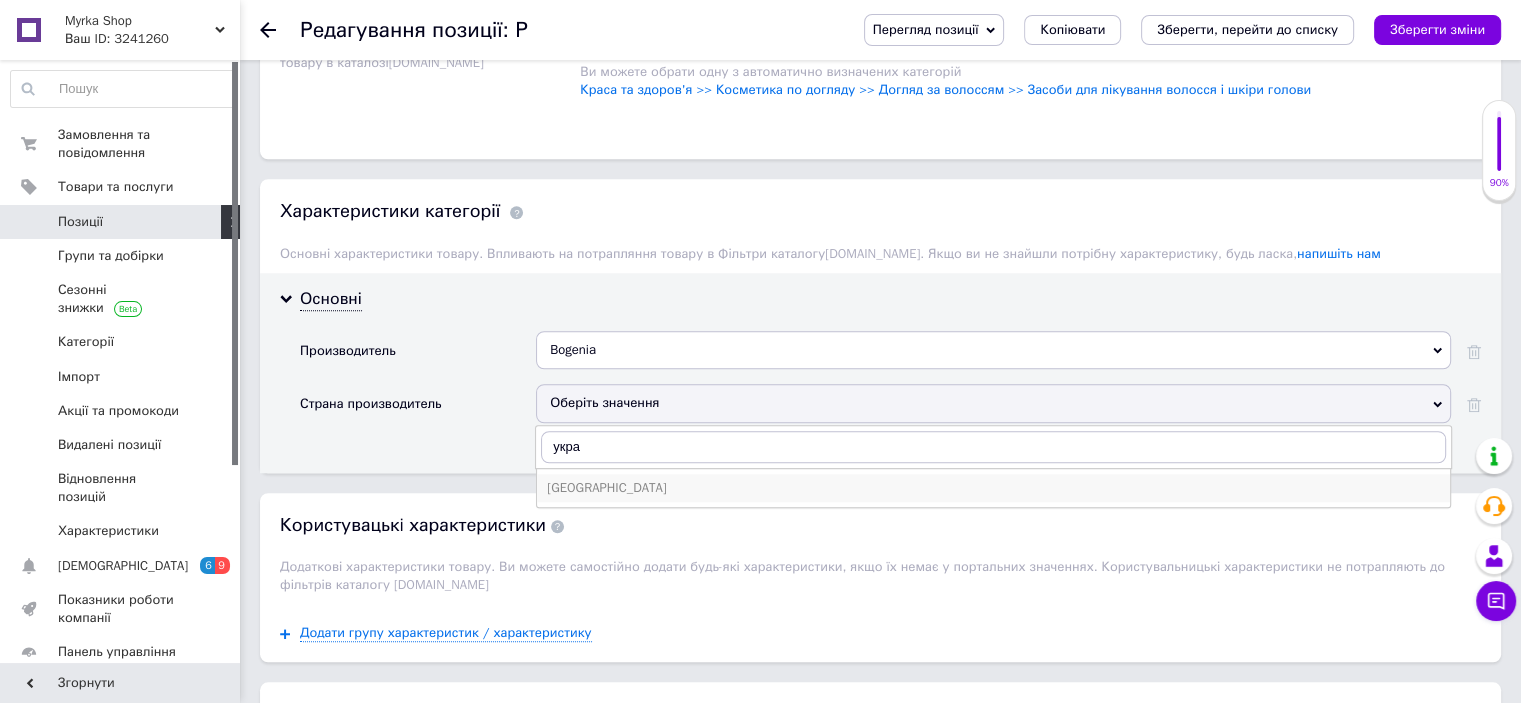 click on "[GEOGRAPHIC_DATA]" at bounding box center [993, 488] 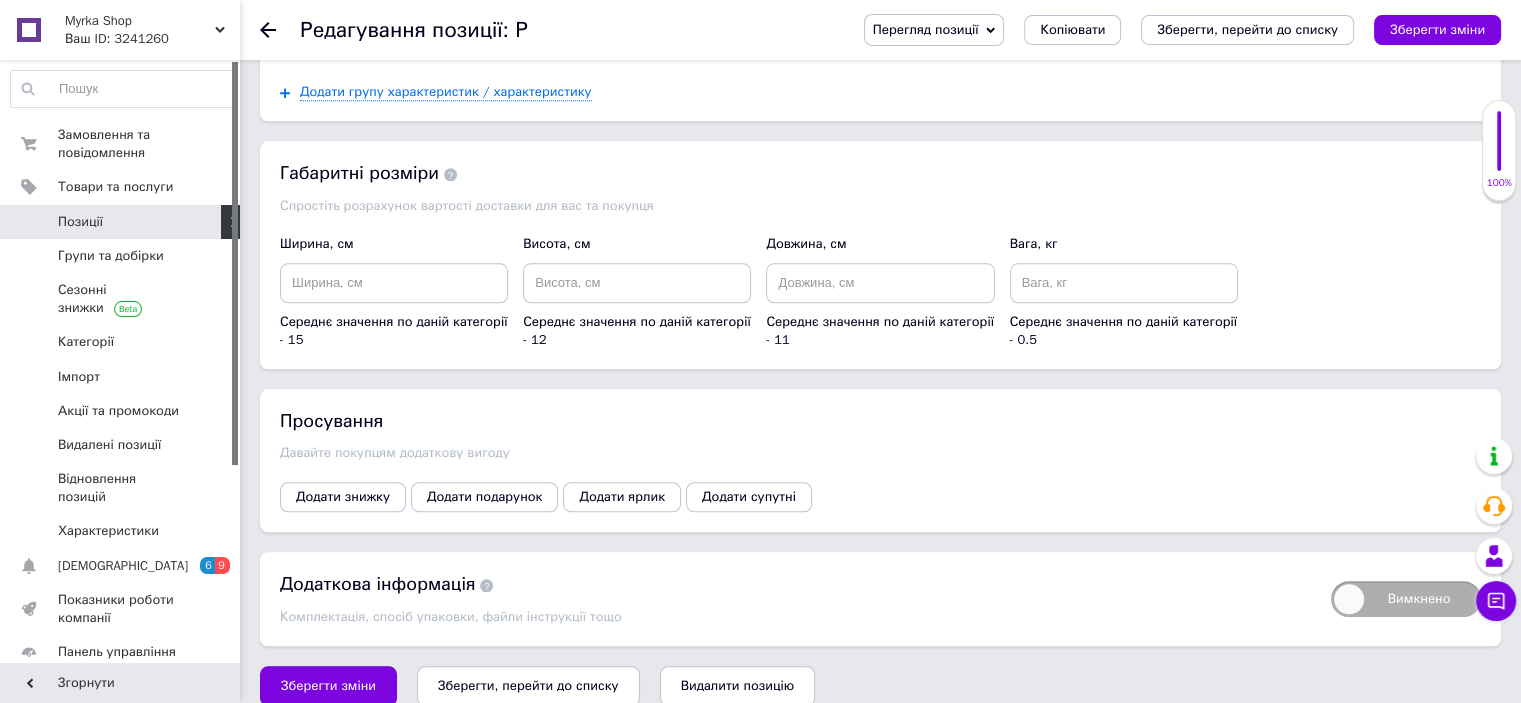 scroll, scrollTop: 2089, scrollLeft: 0, axis: vertical 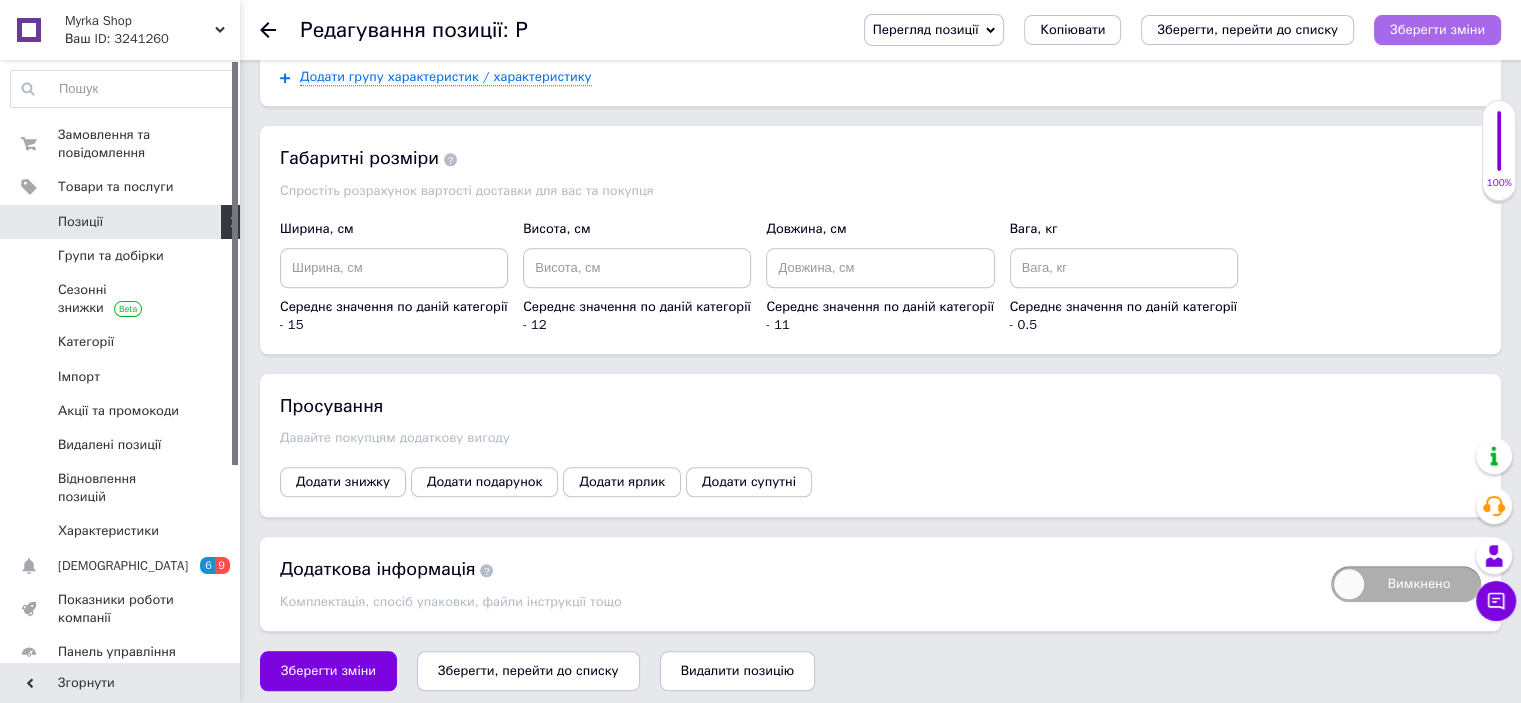 click on "Зберегти зміни" at bounding box center (1437, 29) 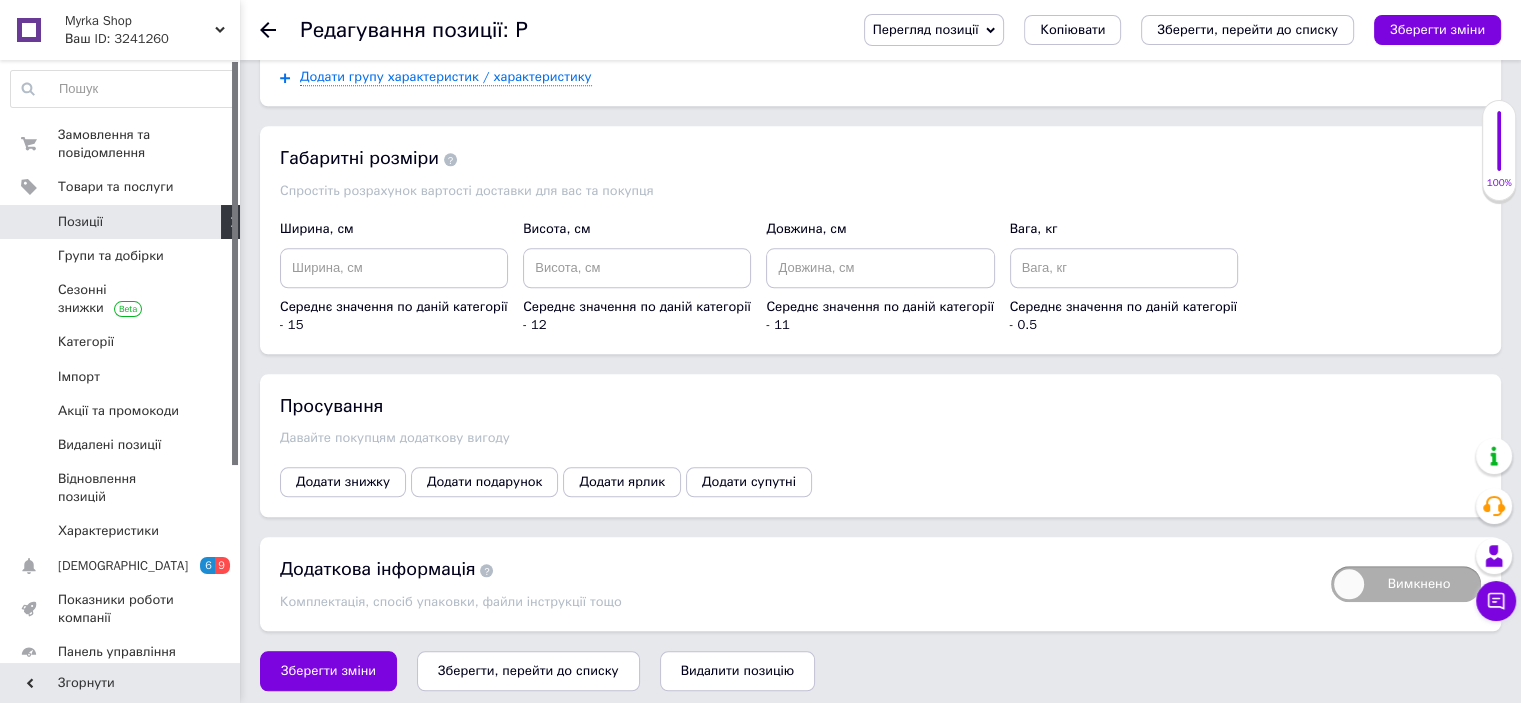 click on "Позиції" at bounding box center (123, 222) 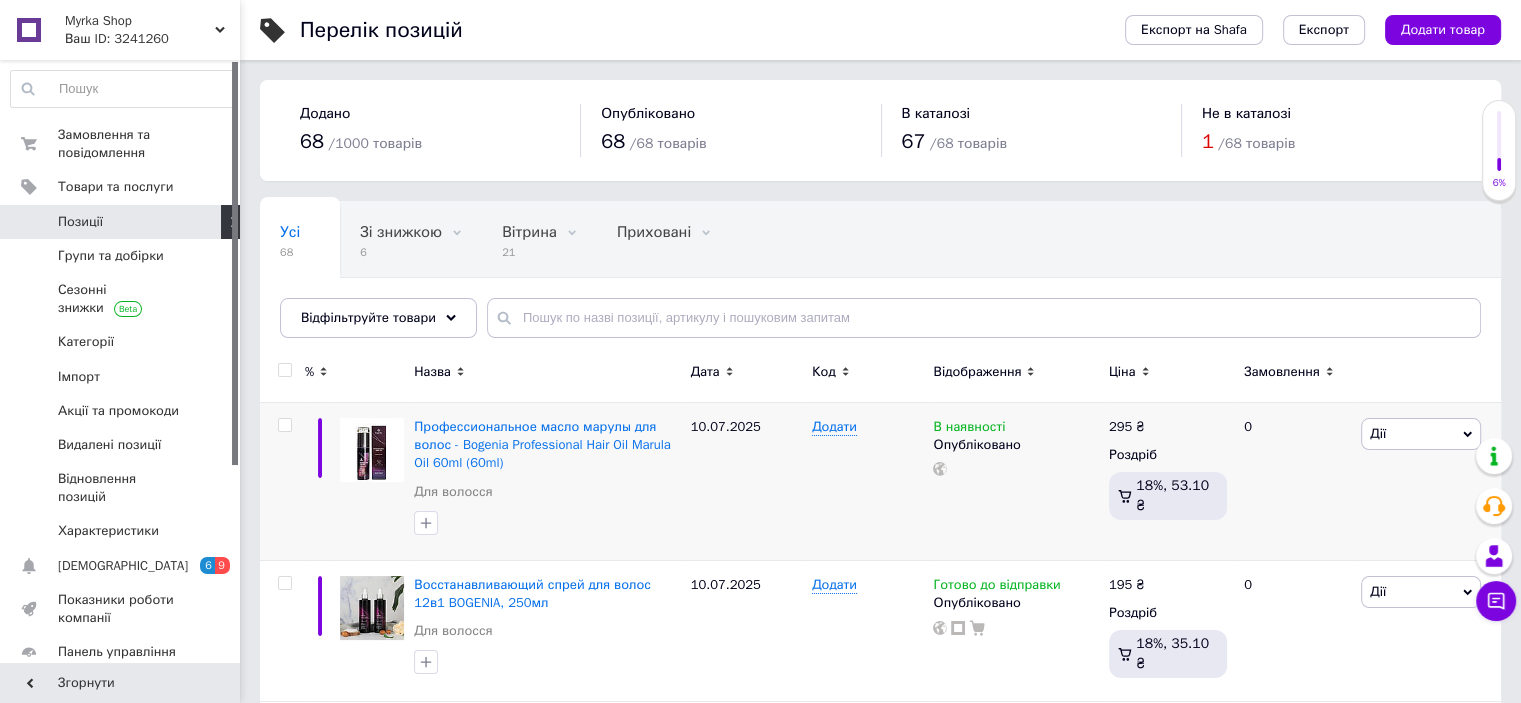 click on "В наявності" at bounding box center (969, 429) 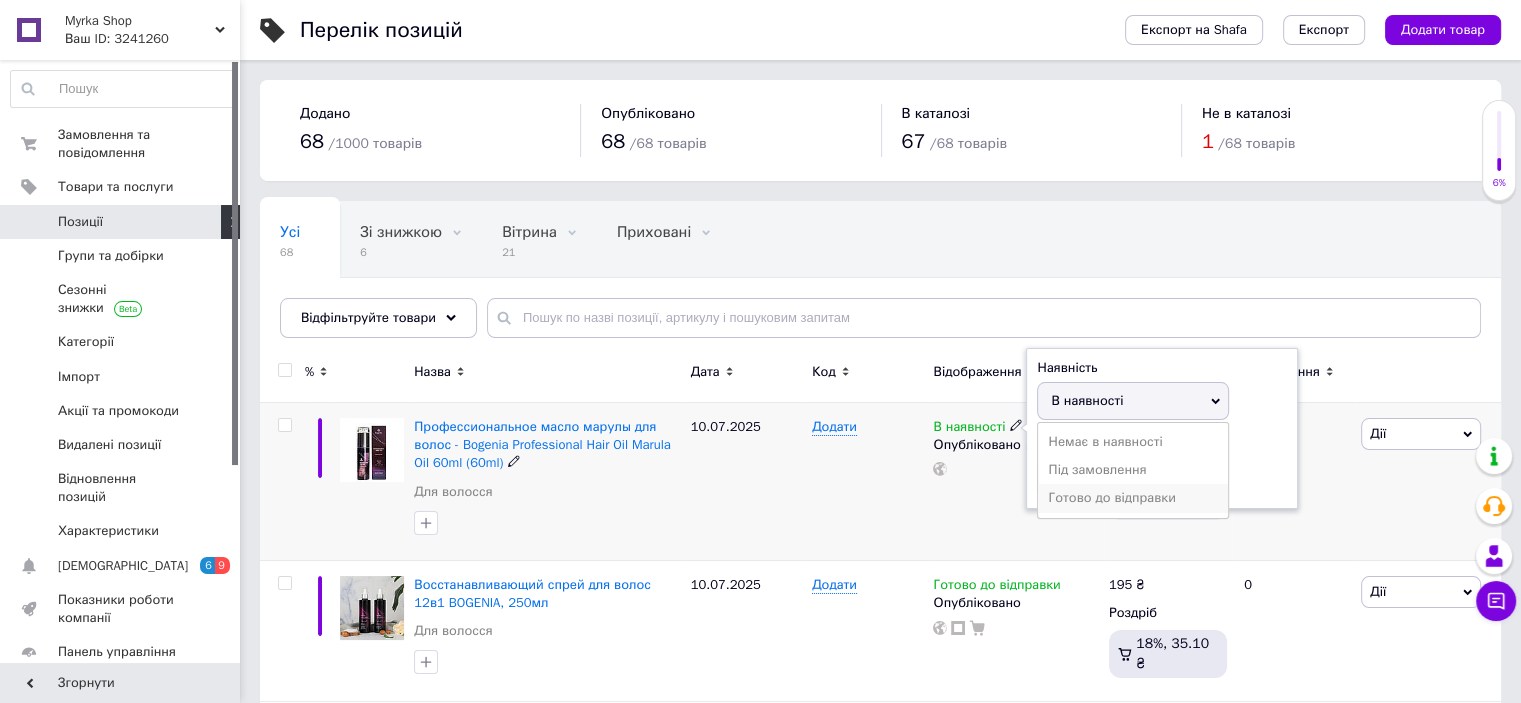 click on "Готово до відправки" at bounding box center (1133, 498) 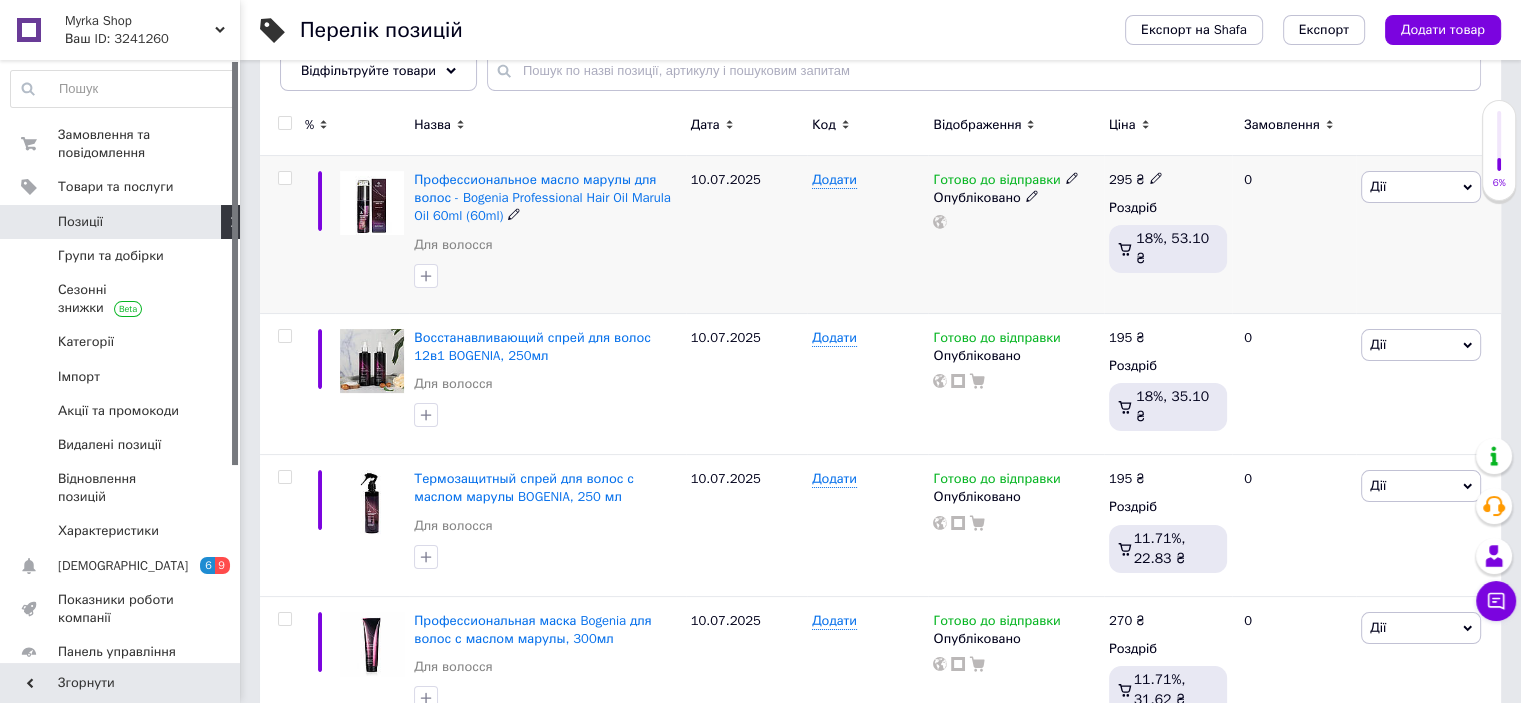 scroll, scrollTop: 256, scrollLeft: 0, axis: vertical 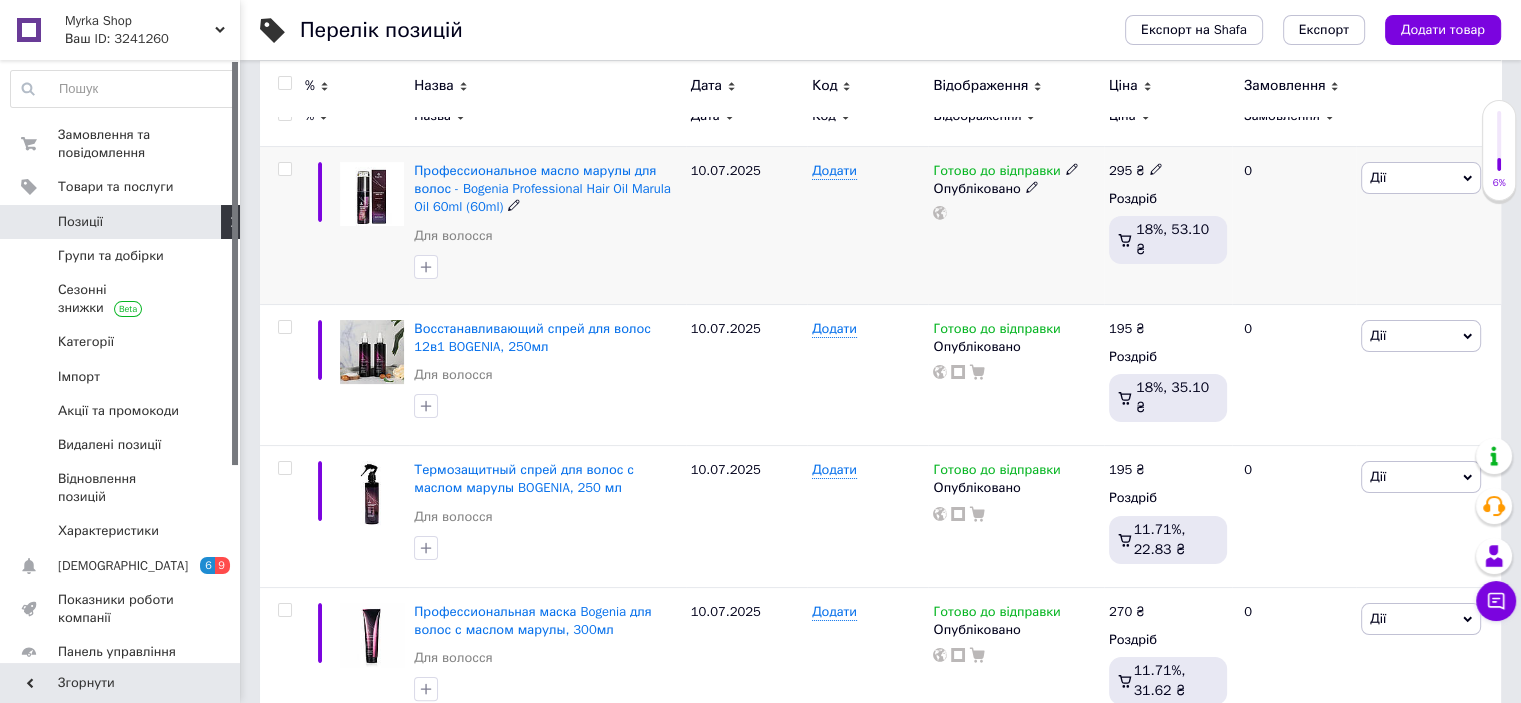 click on "18%, 53.10 ₴" at bounding box center (1177, 240) 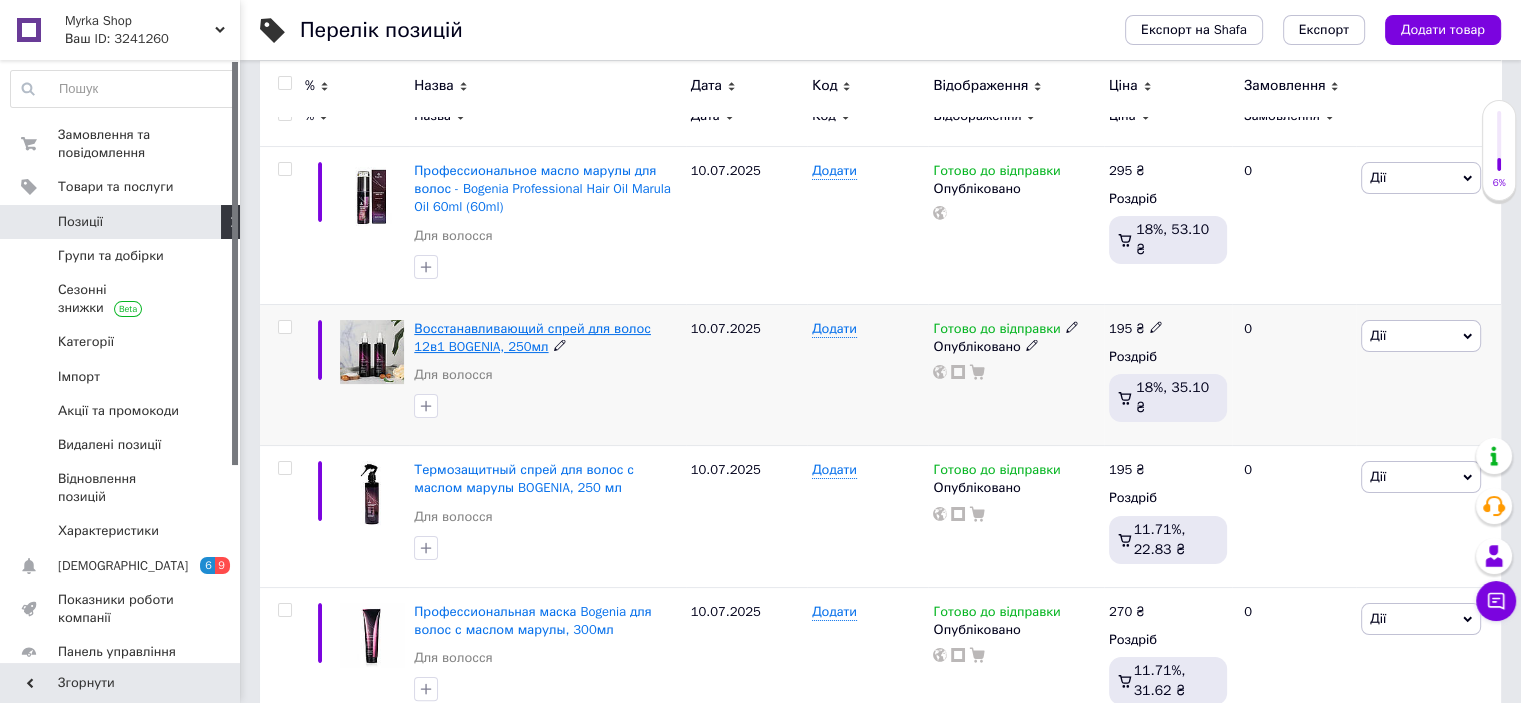 click on "Восстанавливающий спрей для волос 12в1 BOGENIA, 250мл" at bounding box center (532, 337) 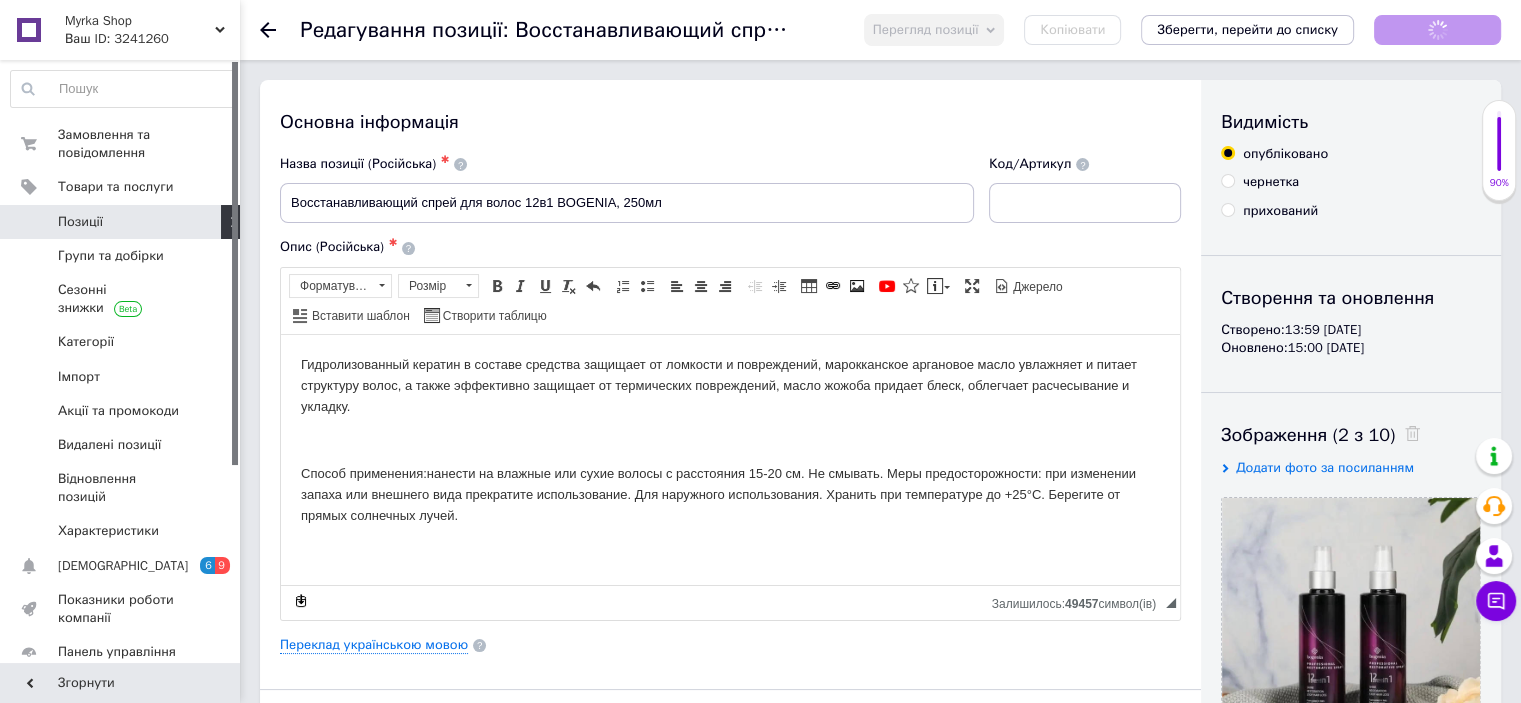 scroll, scrollTop: 0, scrollLeft: 0, axis: both 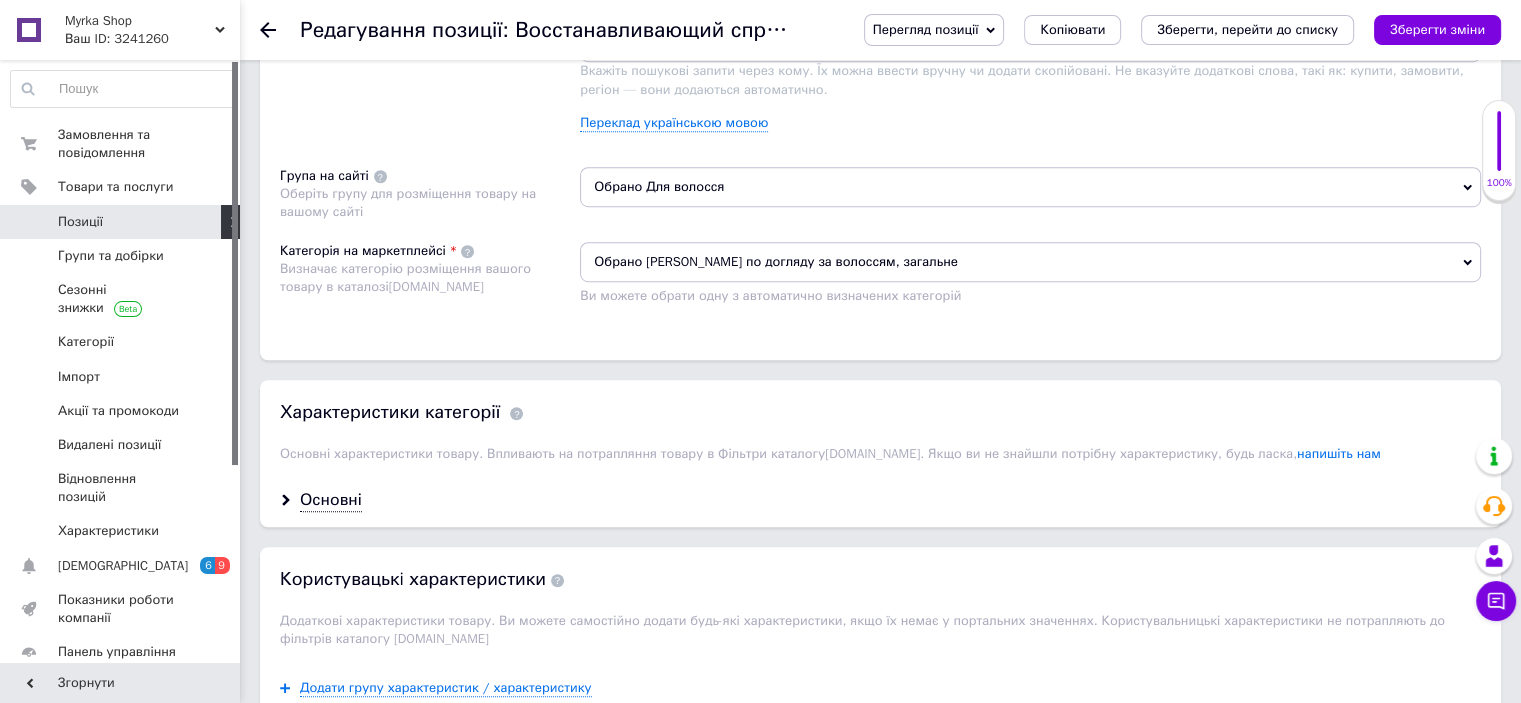 click on "Обрано [PERSON_NAME] по догляду за волоссям, загальне" at bounding box center (1030, 262) 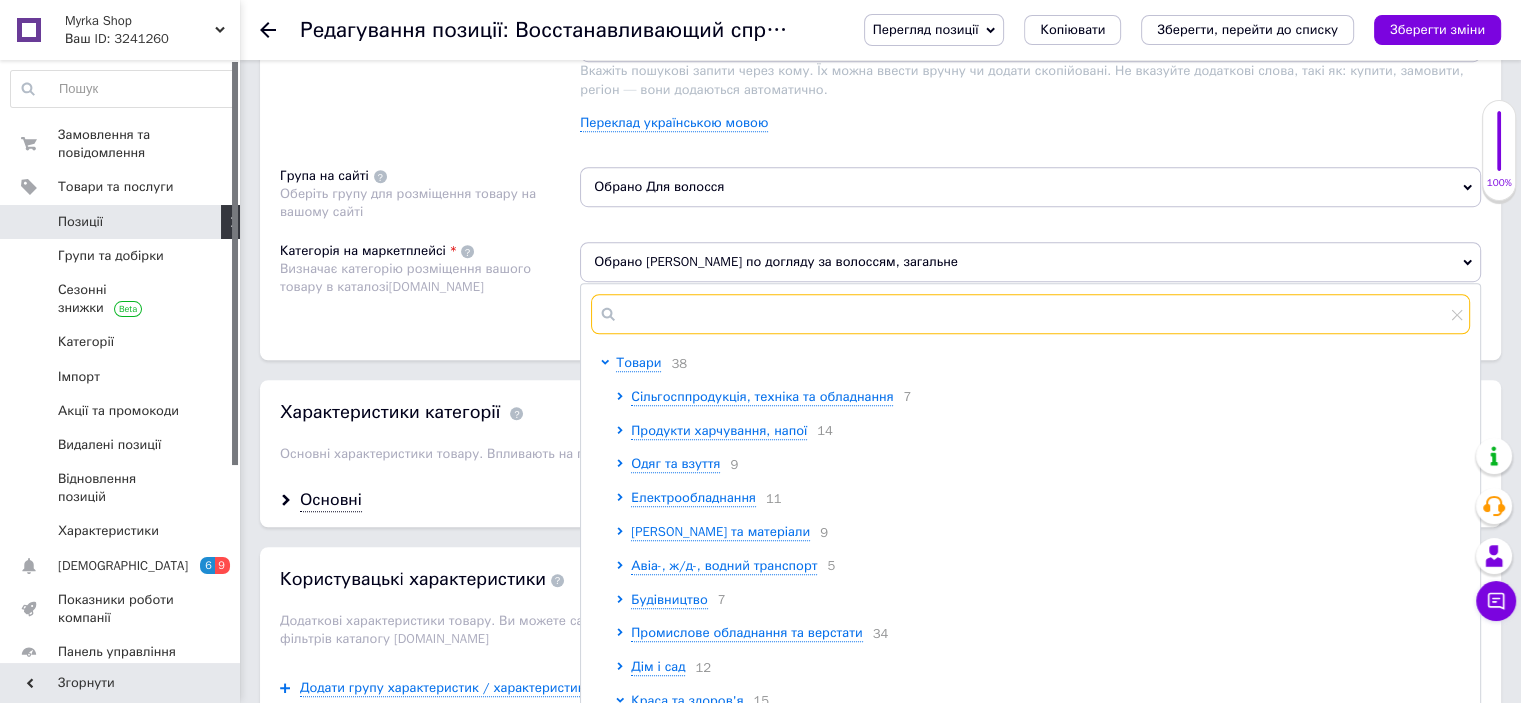click at bounding box center (1030, 314) 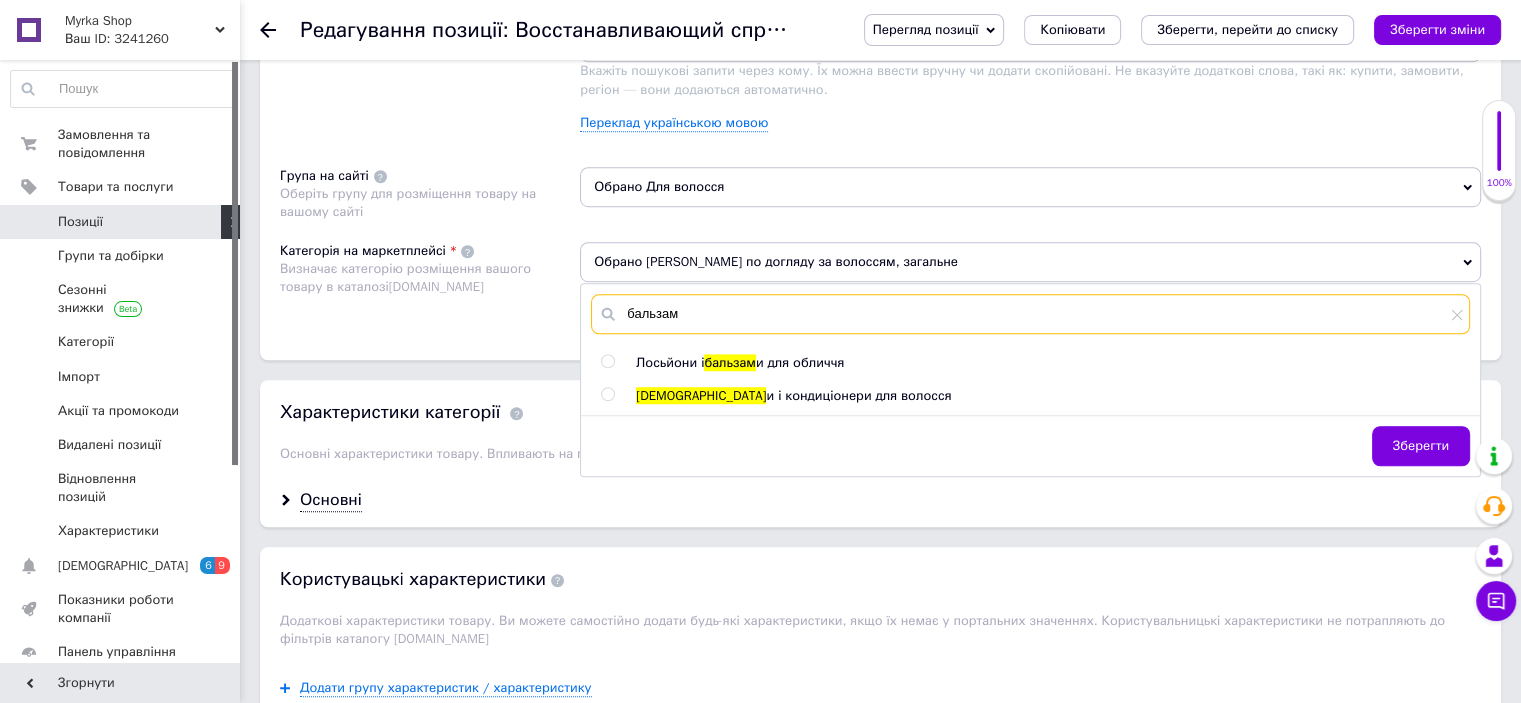 type on "бальзам" 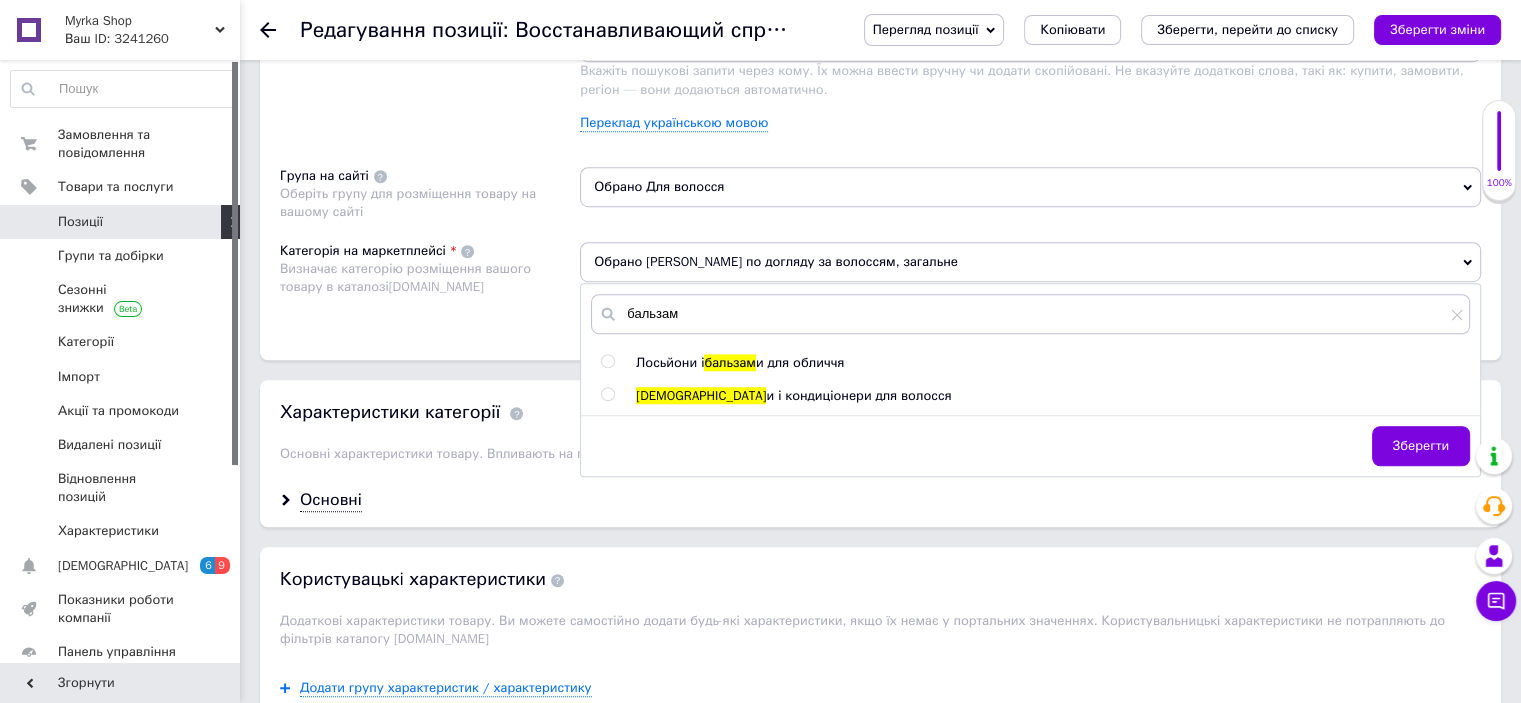 click at bounding box center (607, 394) 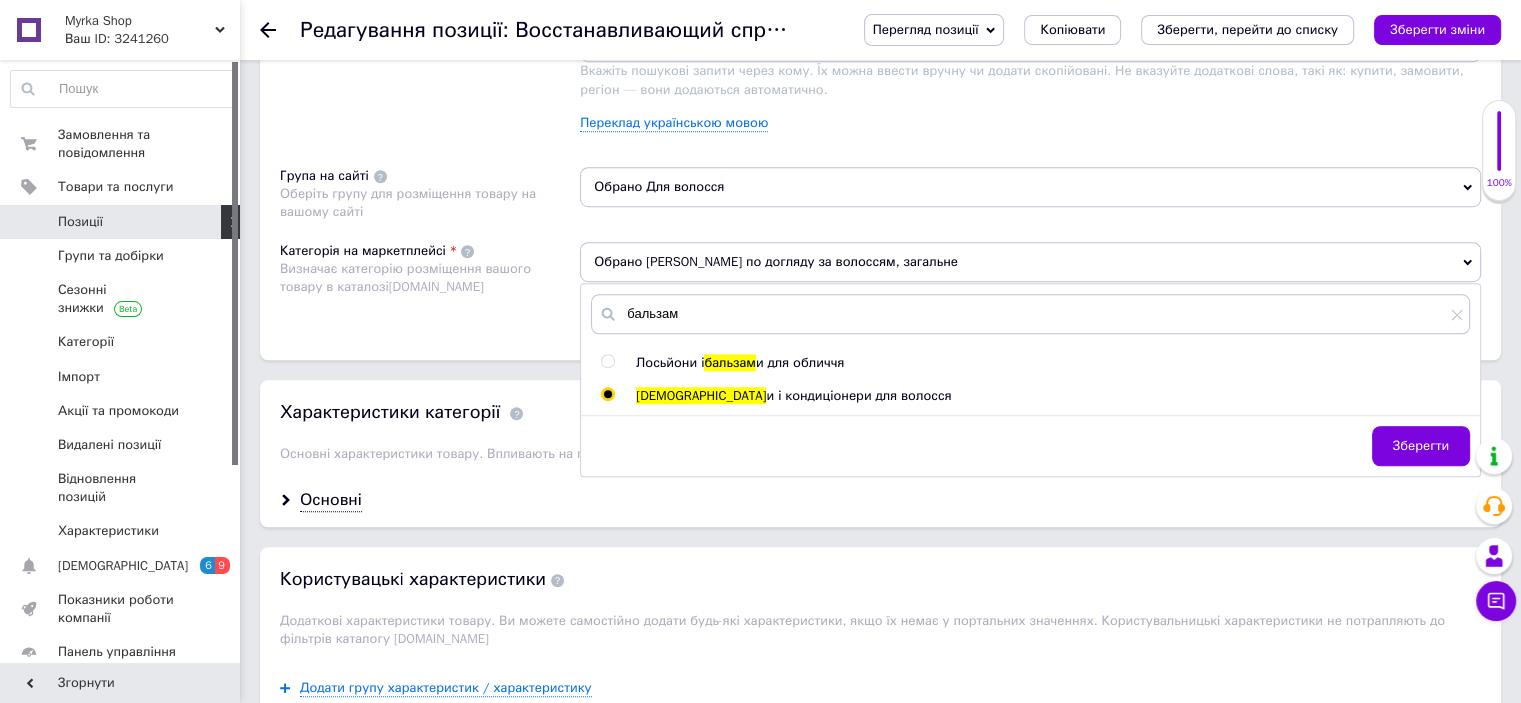 radio on "true" 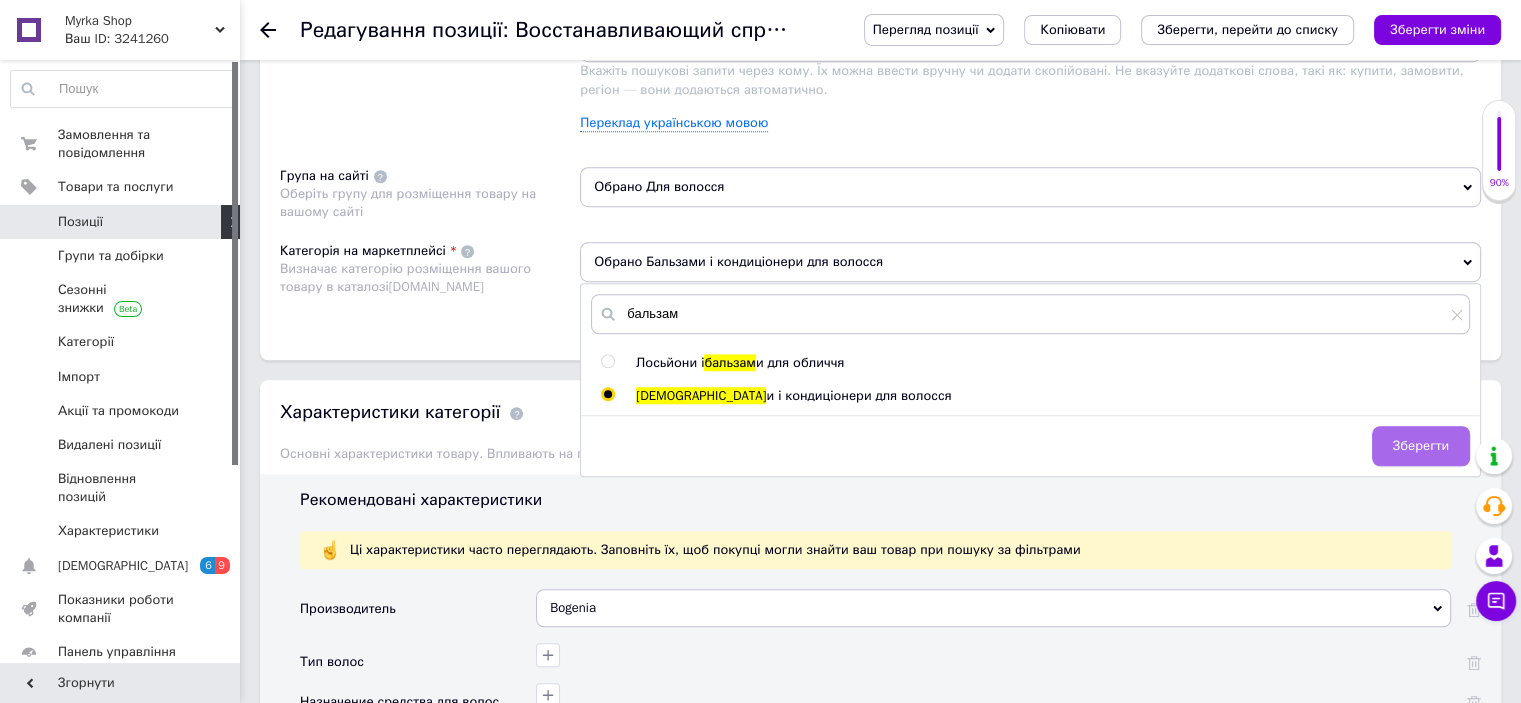 click on "Зберегти" at bounding box center (1421, 446) 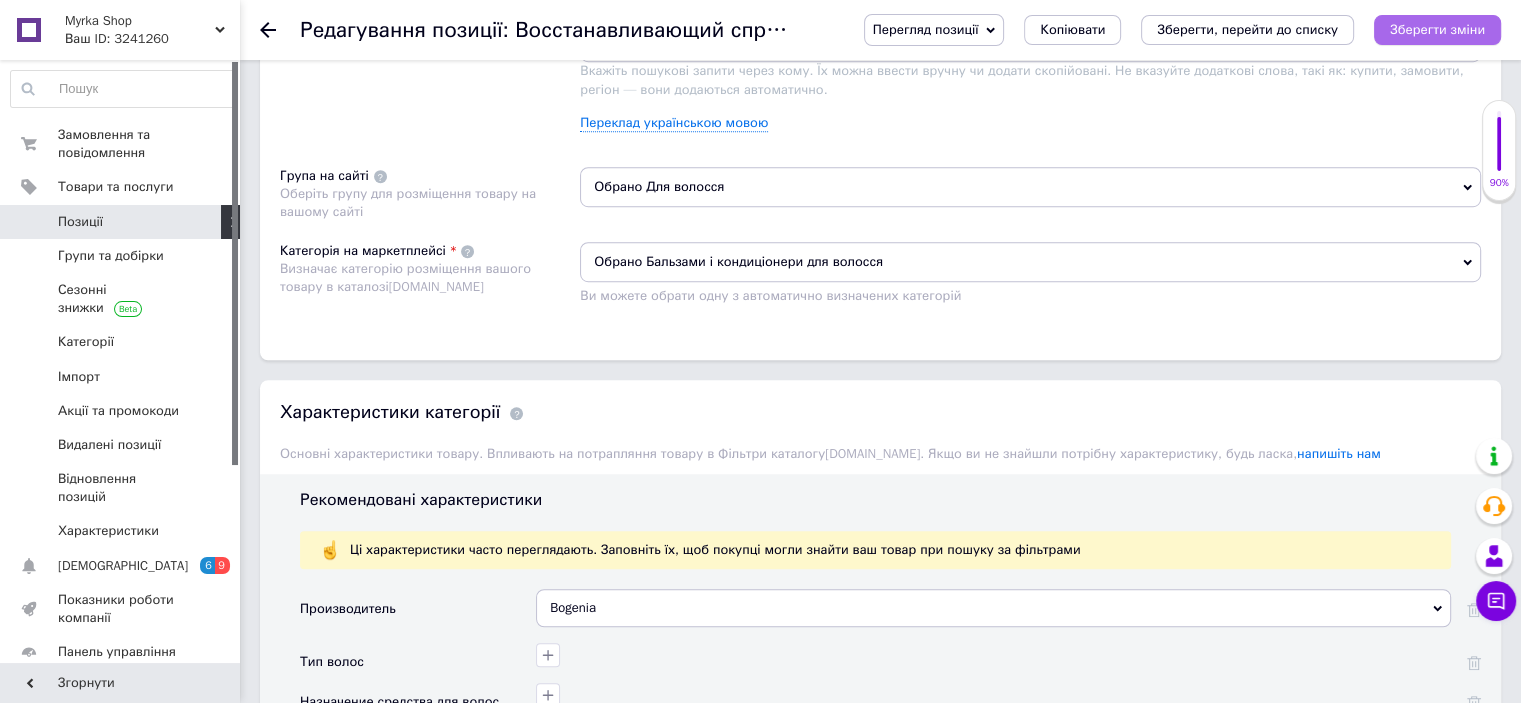 click on "Зберегти зміни" at bounding box center (1437, 30) 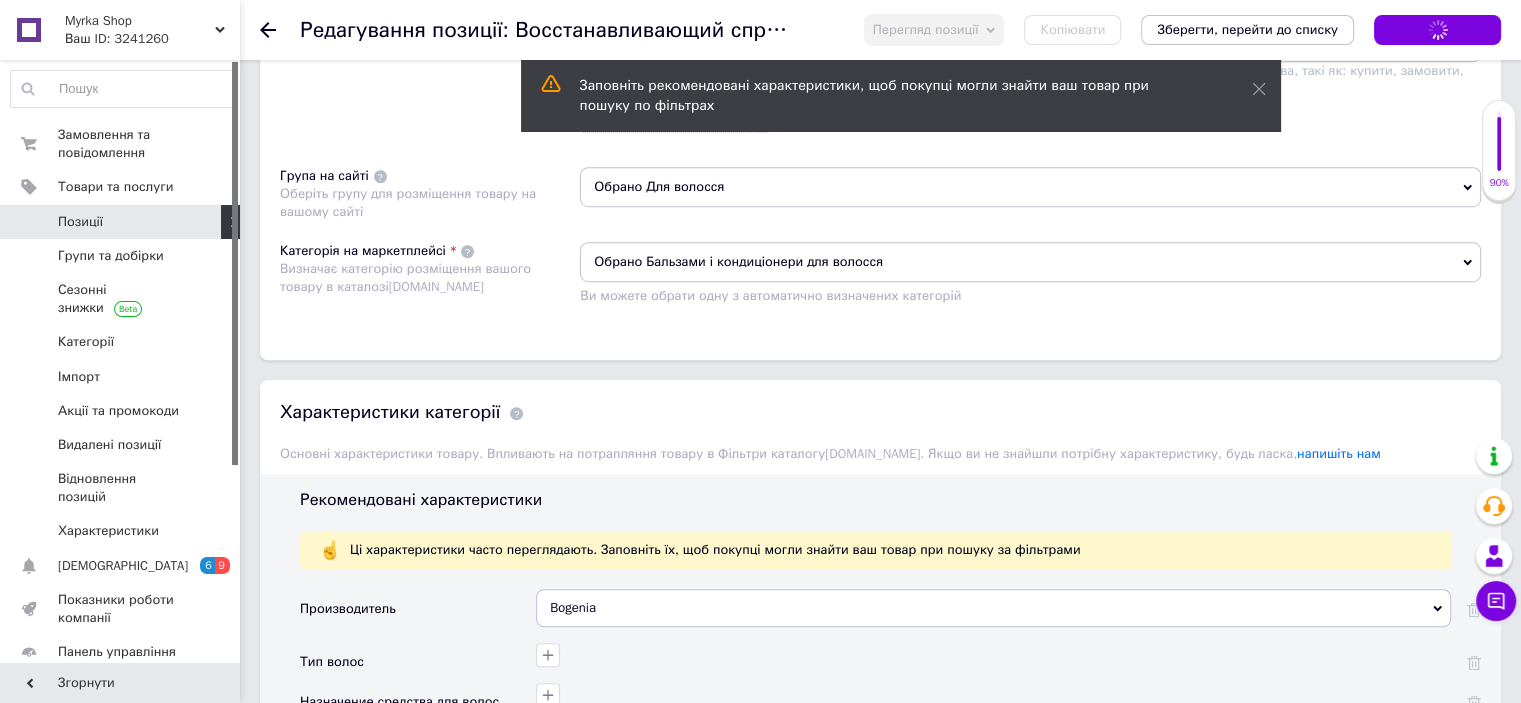 click on "Позиції" at bounding box center (121, 222) 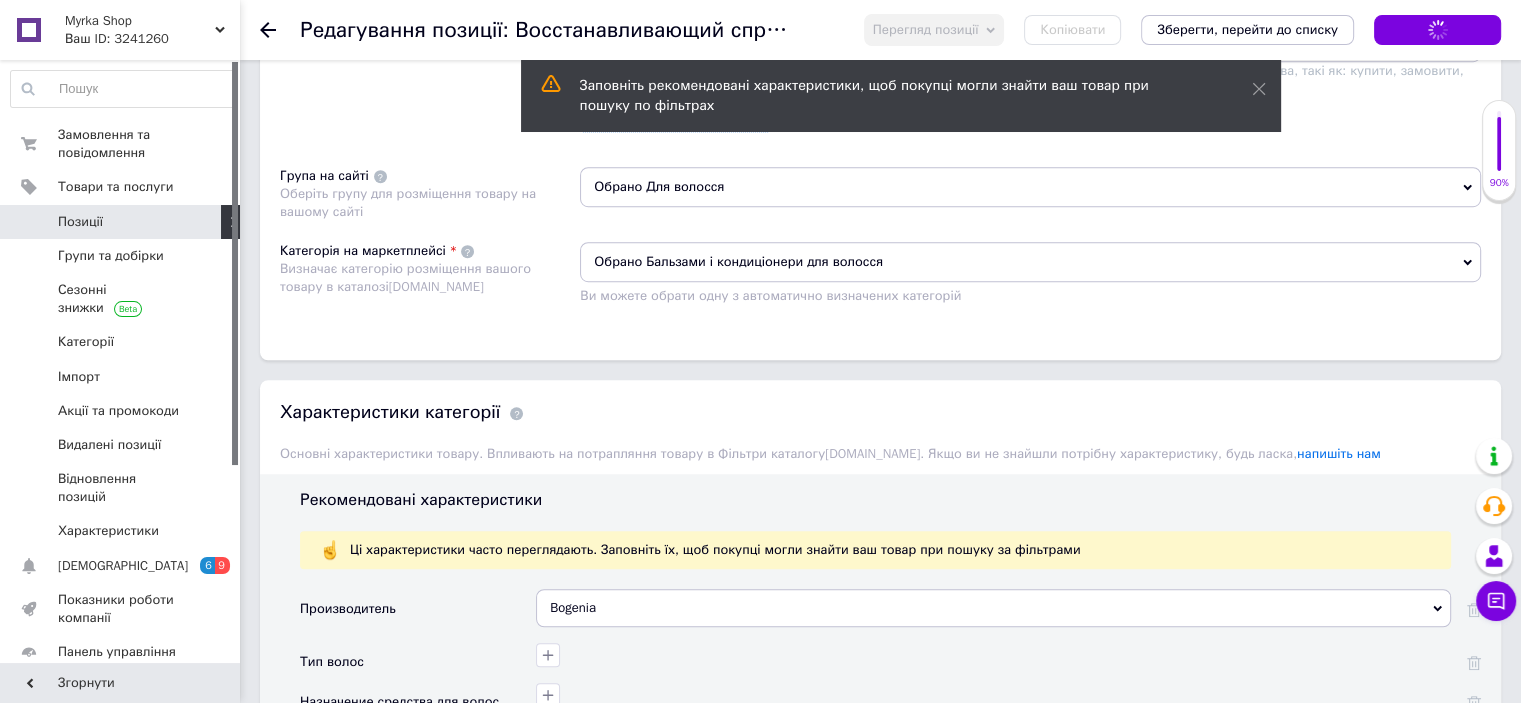 scroll, scrollTop: 0, scrollLeft: 0, axis: both 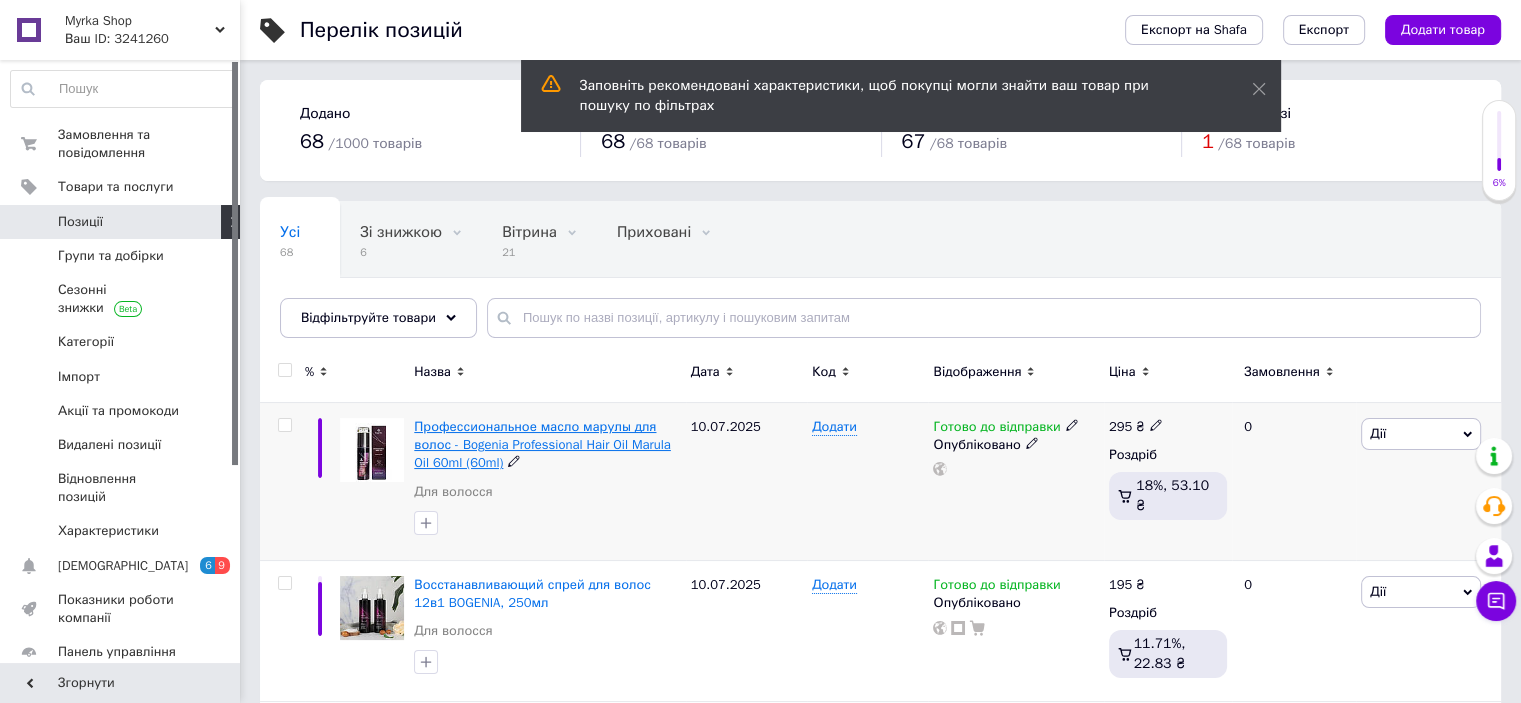click on "Профессиональное масло марулы для волос - Bogenia Professional Hair Oil Marula Oil 60ml (60ml)" at bounding box center [542, 444] 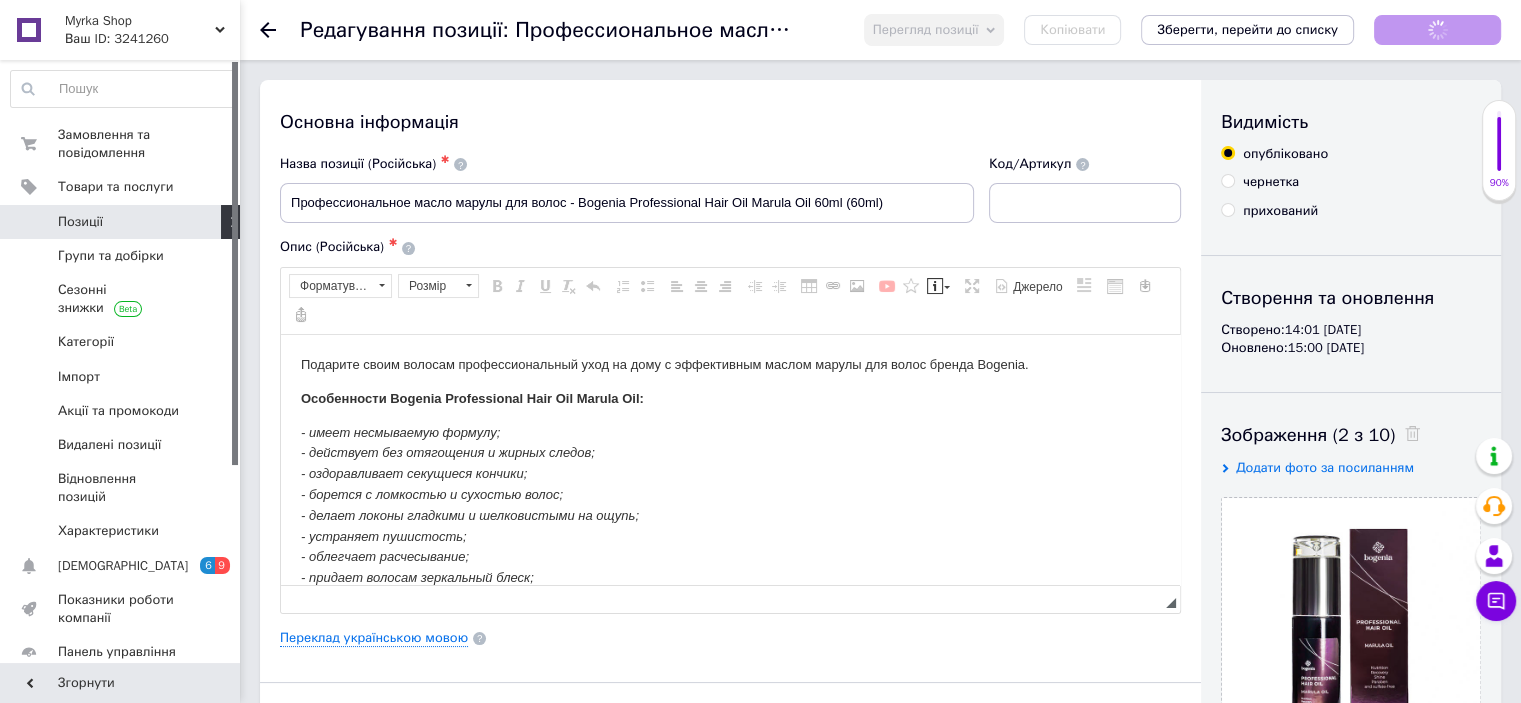 scroll, scrollTop: 0, scrollLeft: 0, axis: both 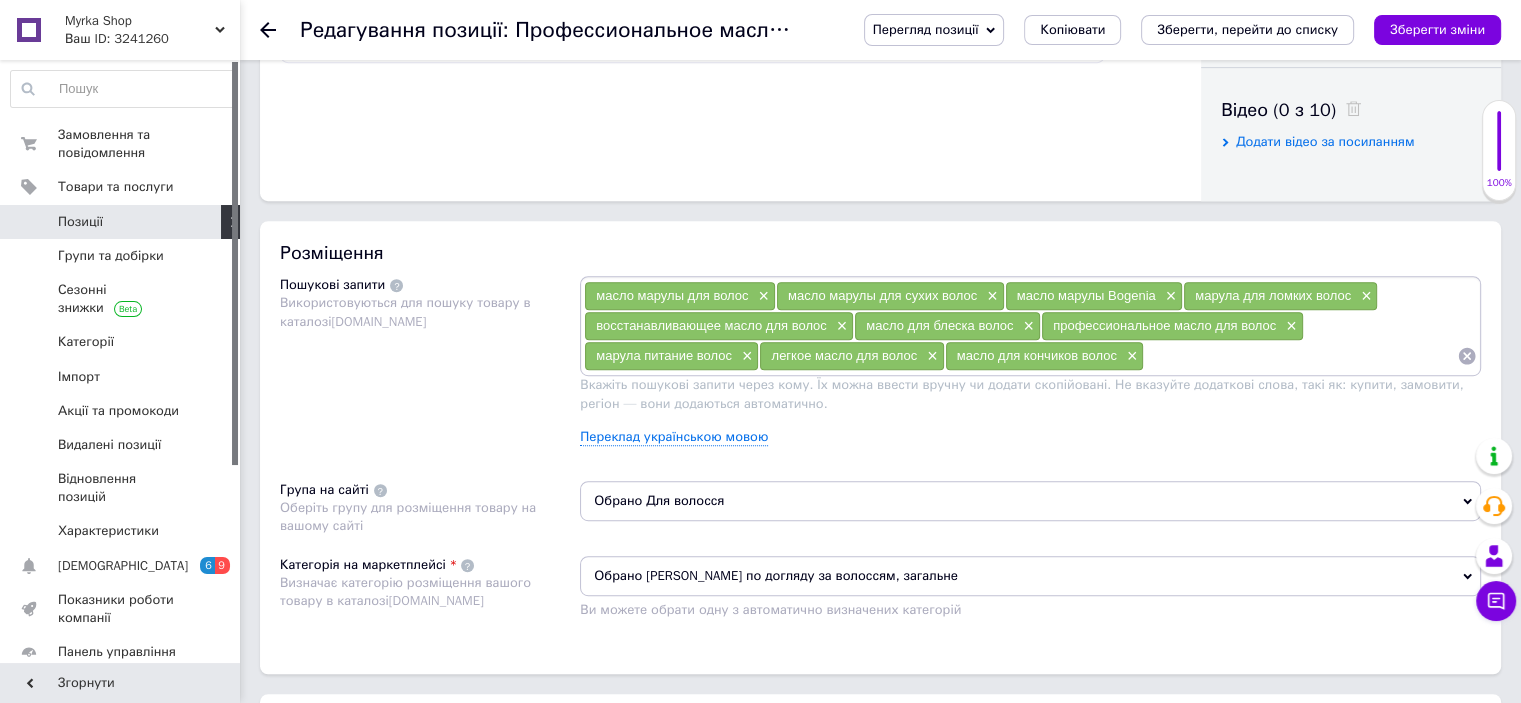 click on "Обрано [PERSON_NAME] по догляду за волоссям, загальне" at bounding box center [1030, 576] 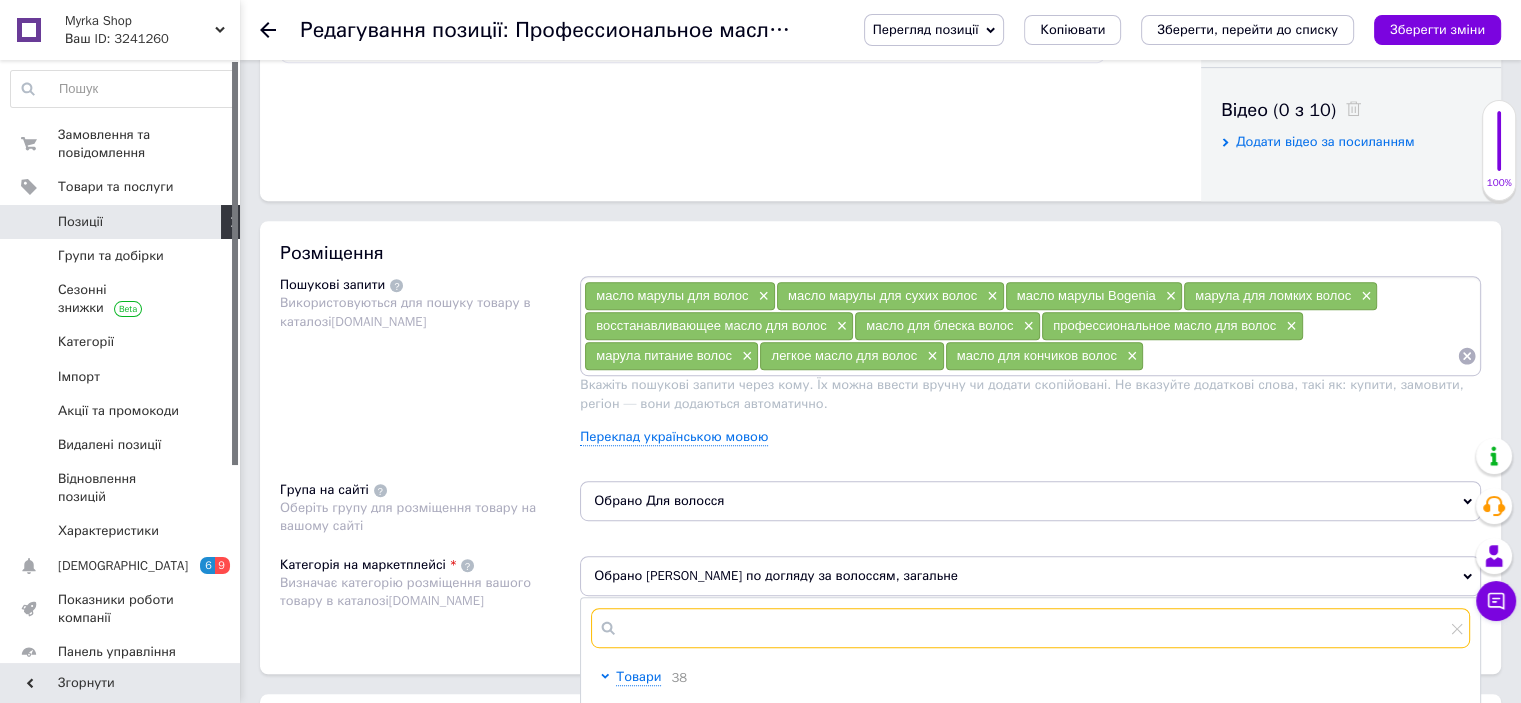 click at bounding box center [1030, 628] 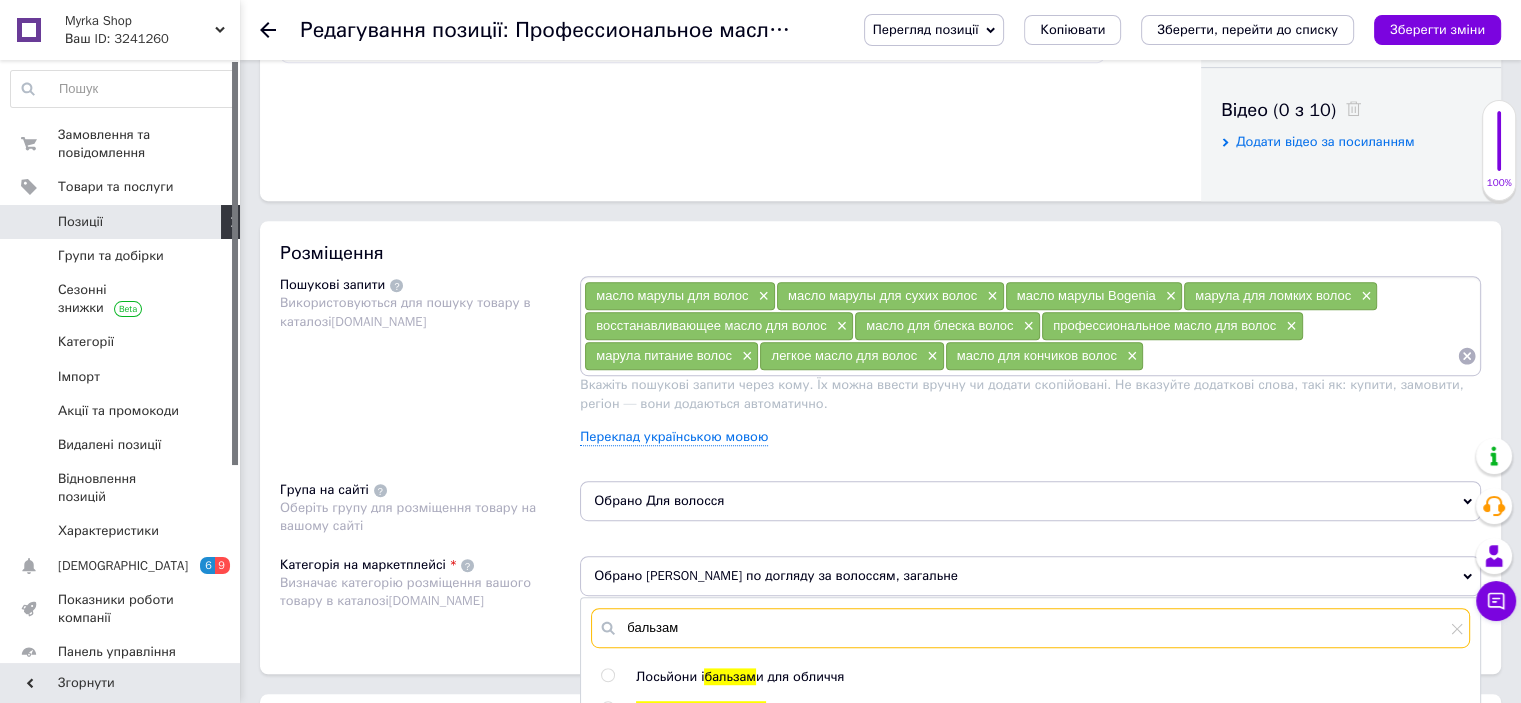 type on "бальзам" 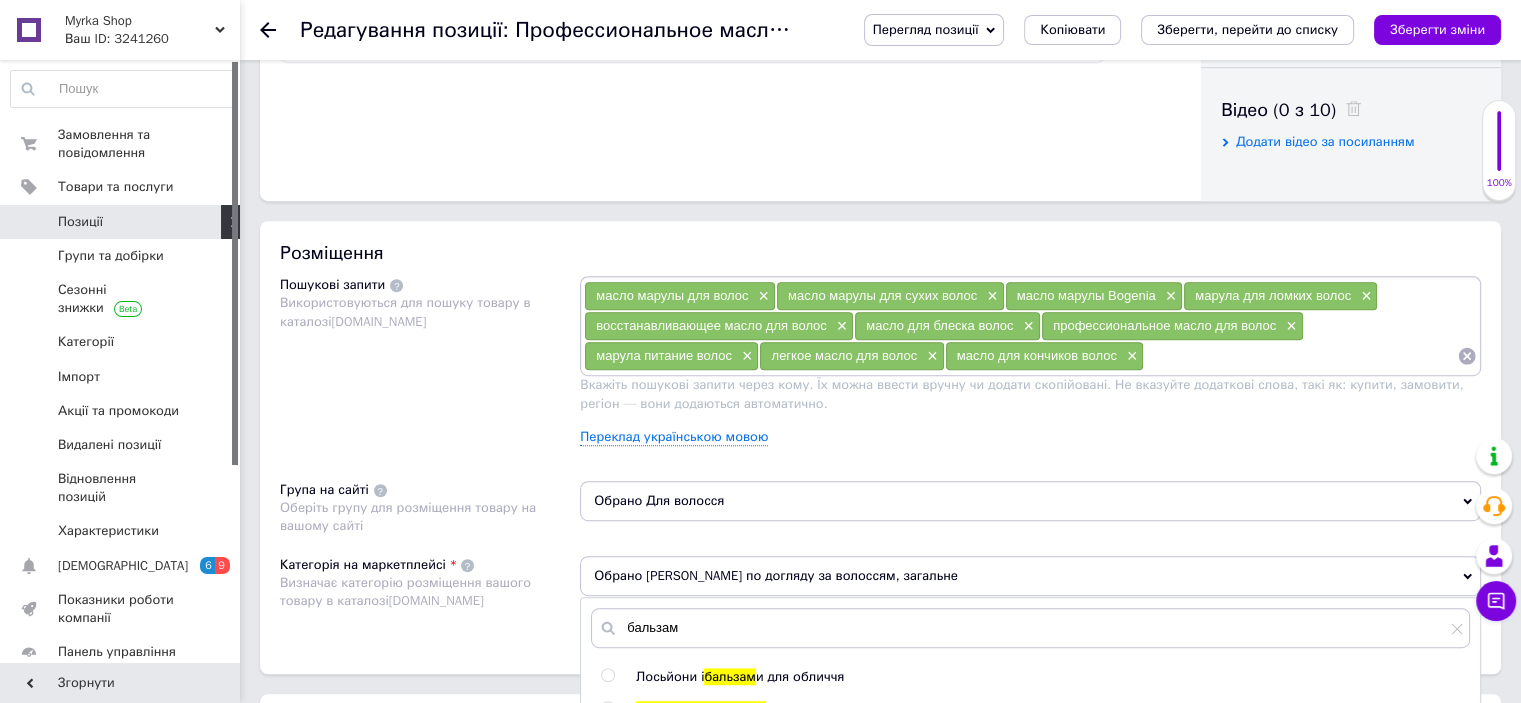 click at bounding box center (607, 675) 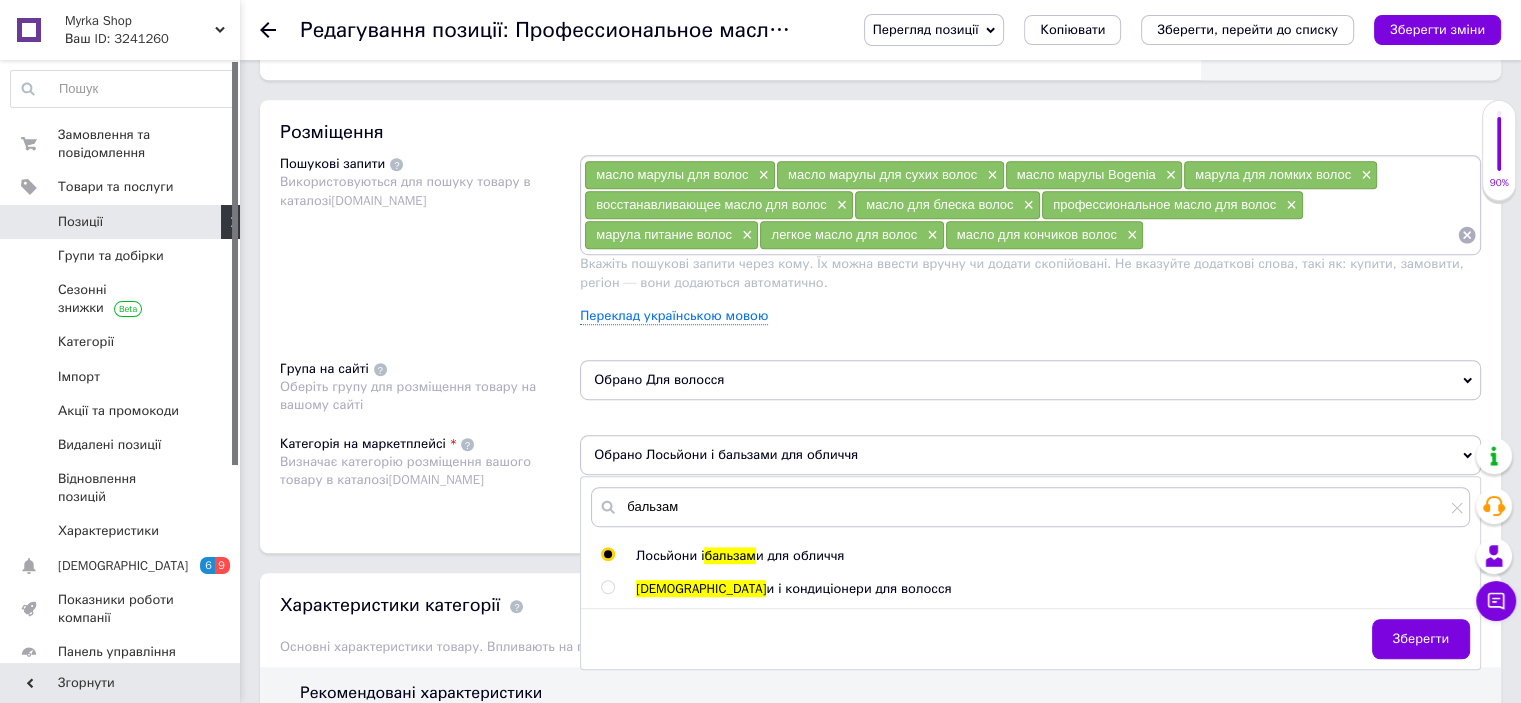 scroll, scrollTop: 1312, scrollLeft: 0, axis: vertical 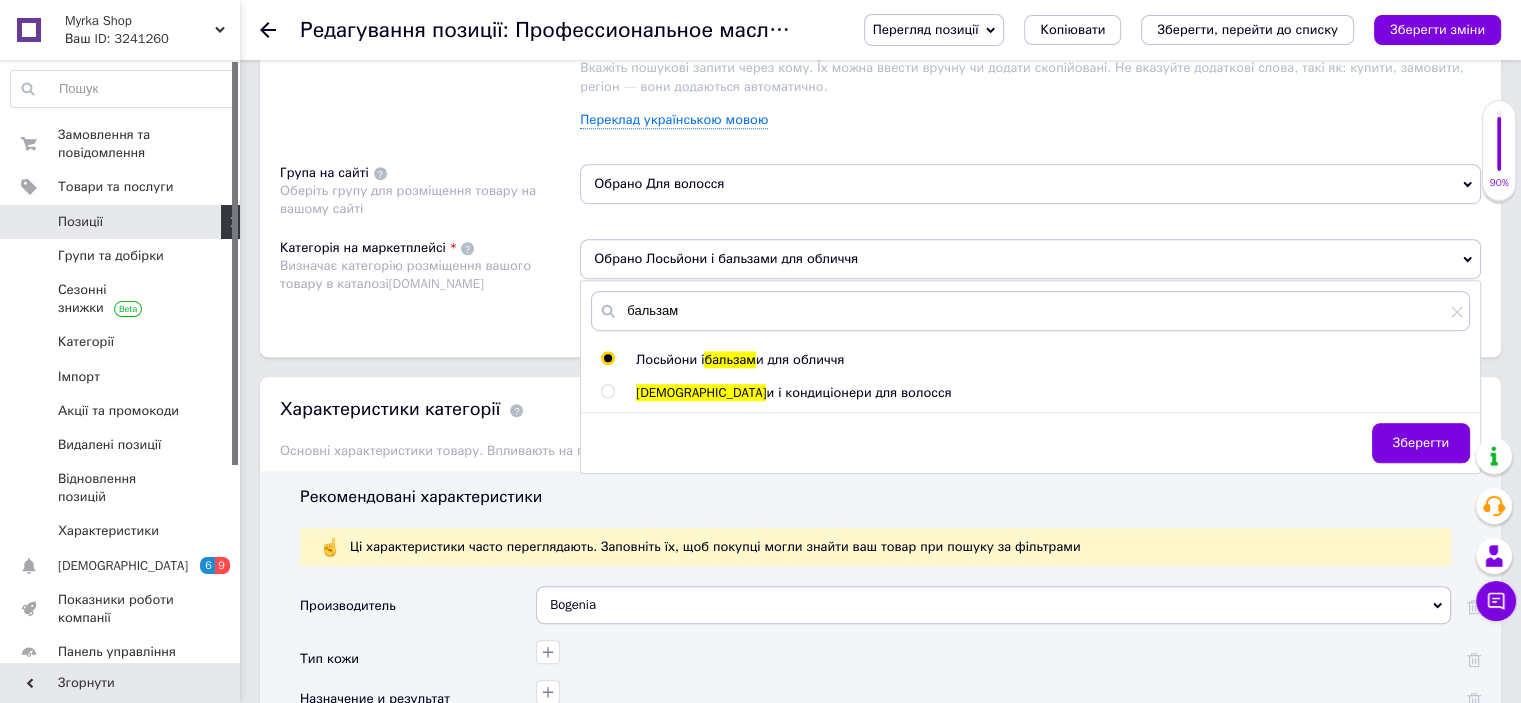 click on "и і кондиціонери для волосся" at bounding box center [858, 392] 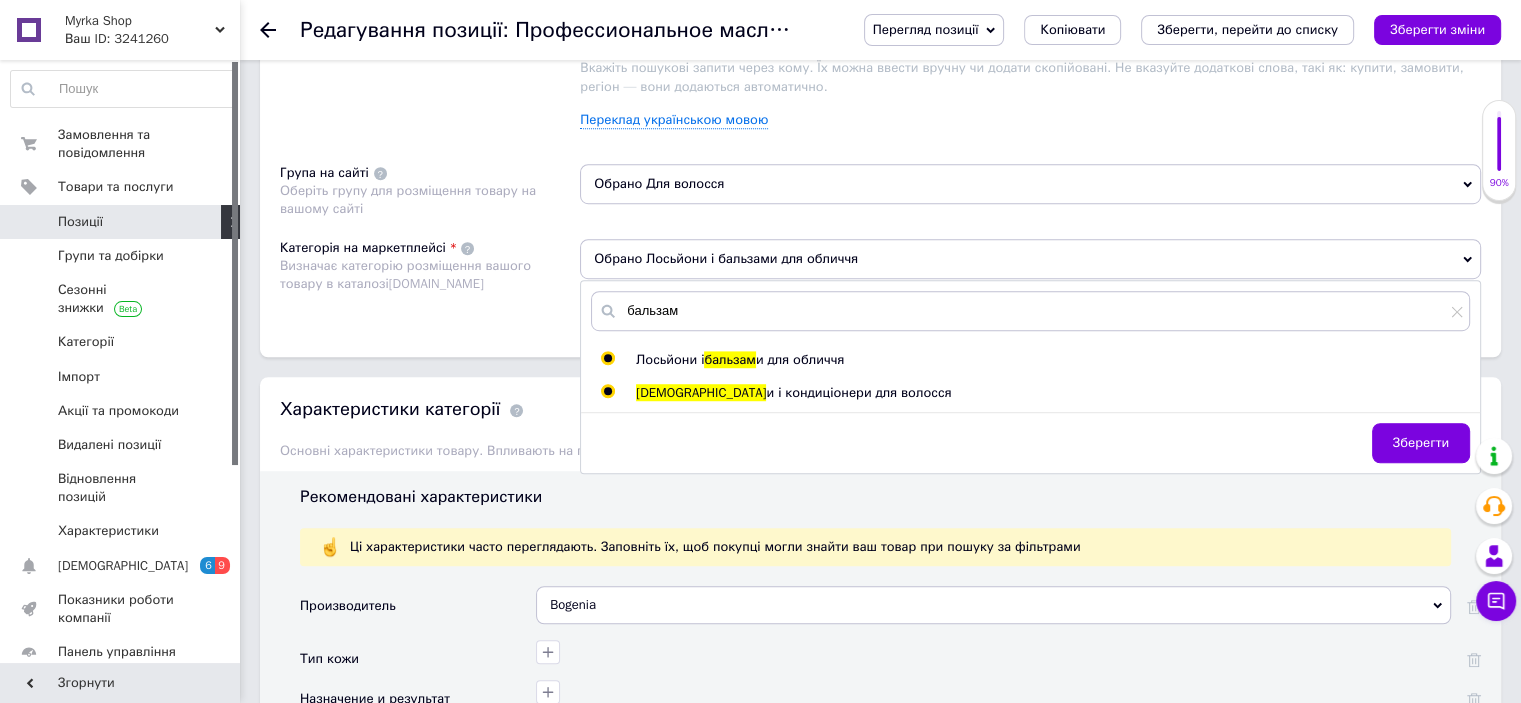 radio on "false" 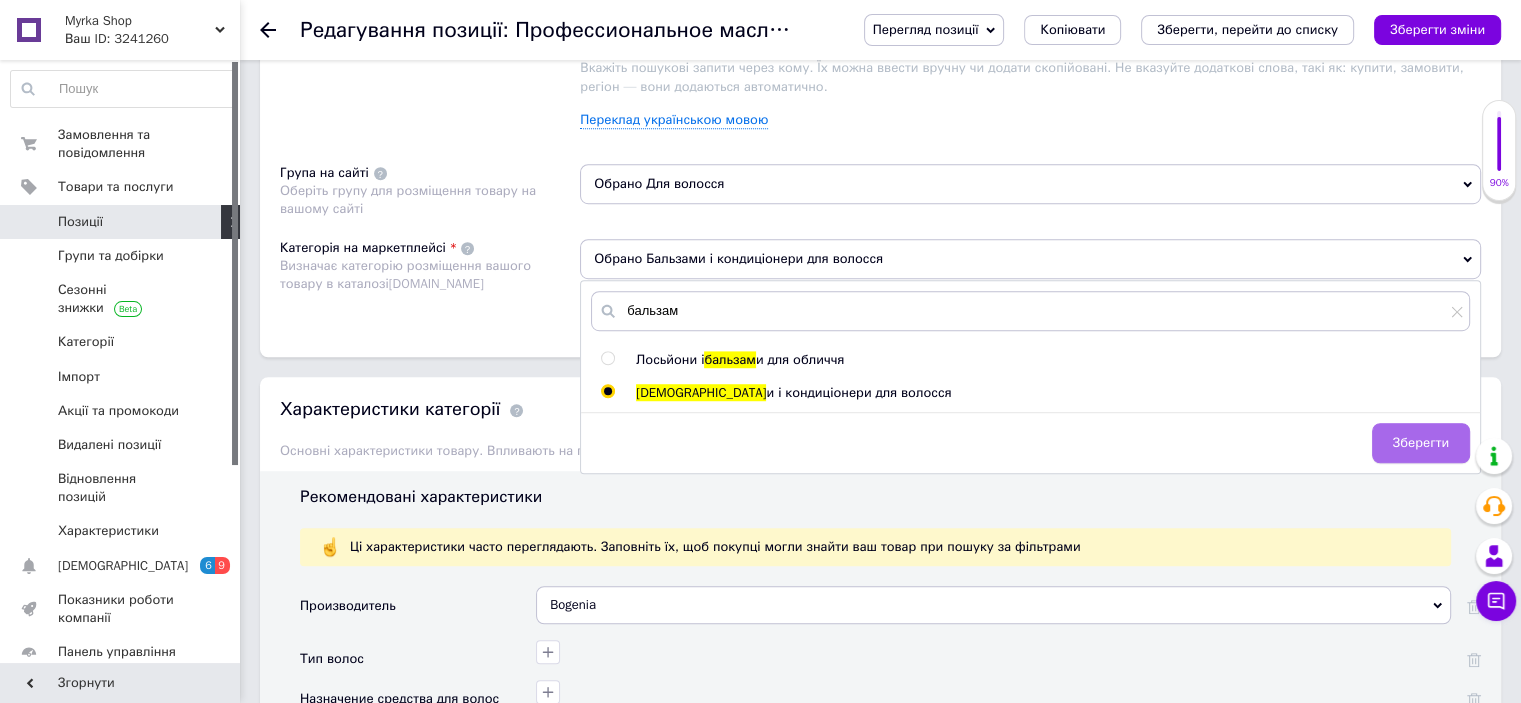click on "Зберегти" at bounding box center (1421, 443) 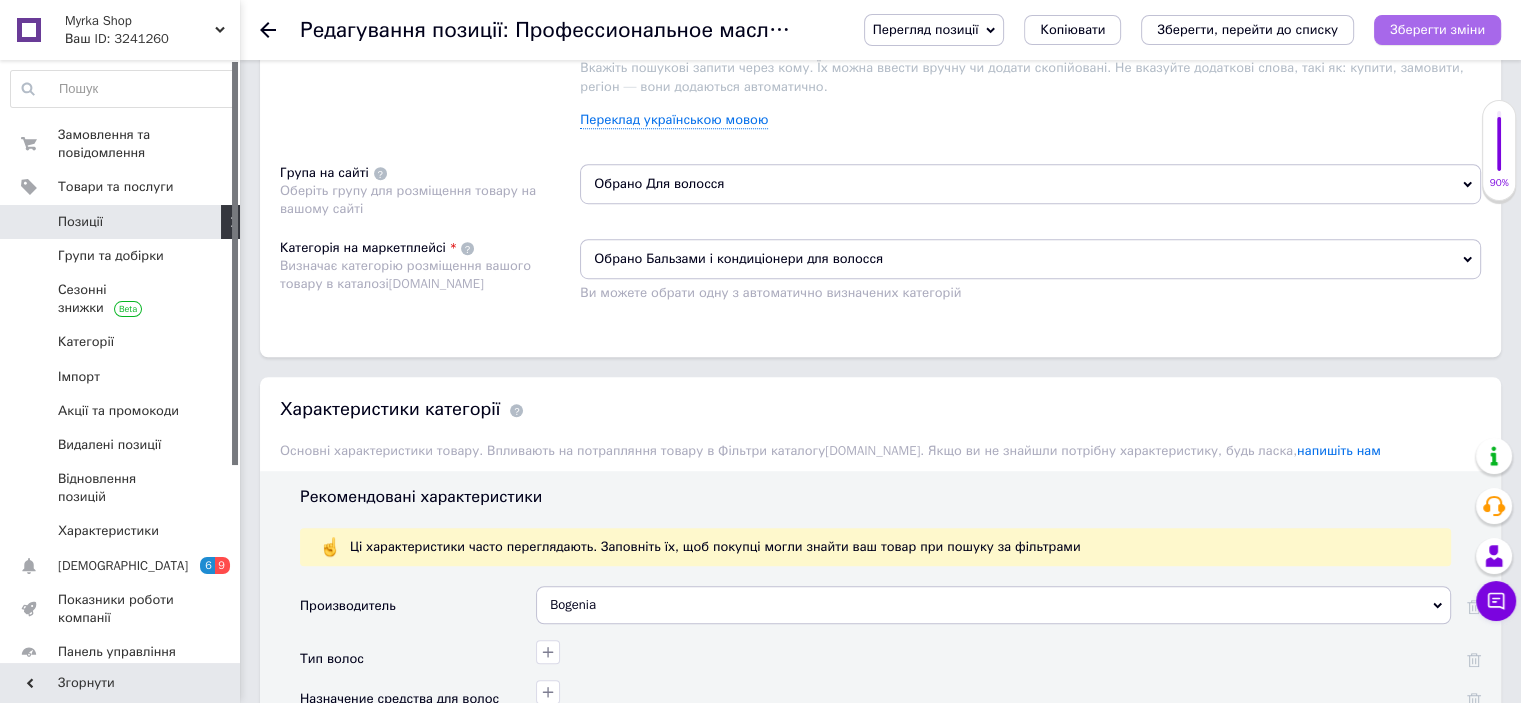 click on "Зберегти зміни" at bounding box center (1437, 29) 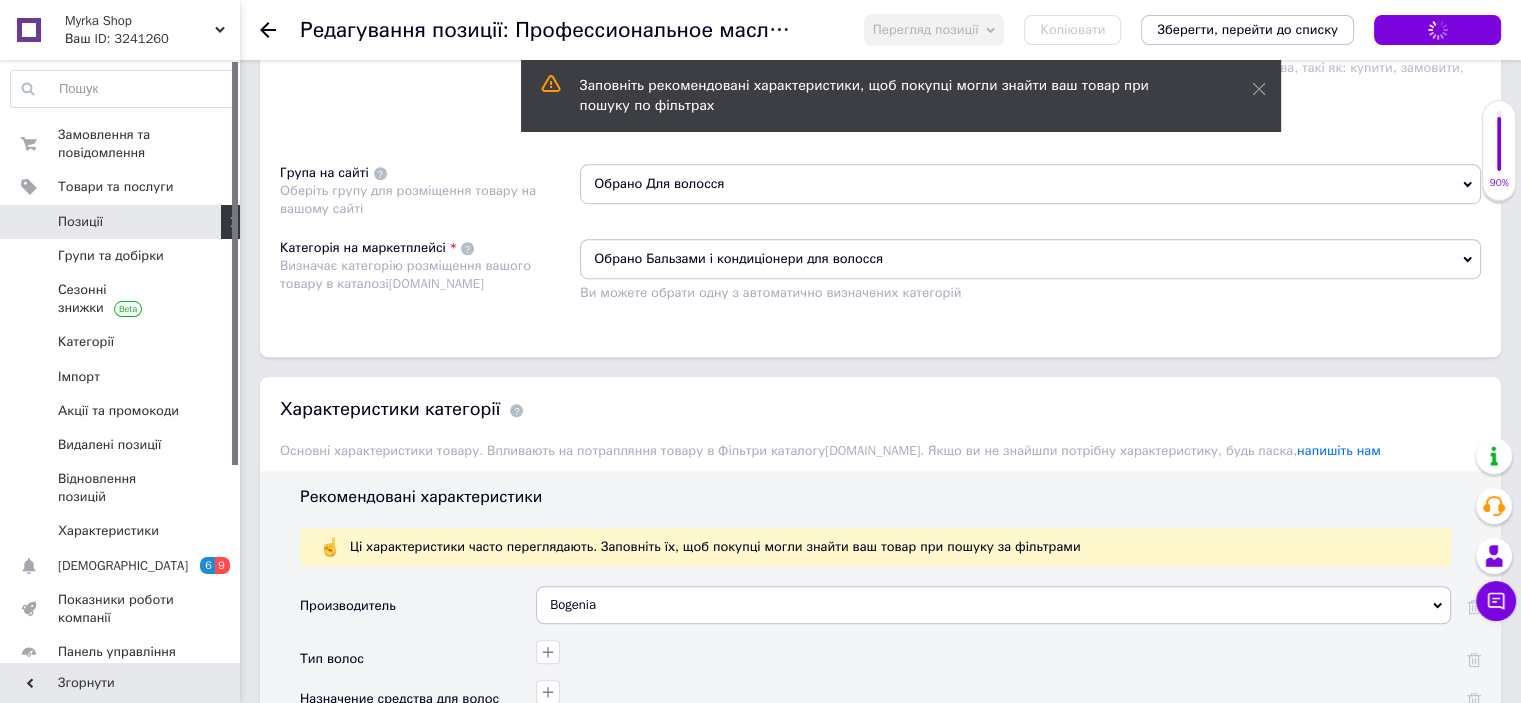 click on "Позиції" at bounding box center [123, 222] 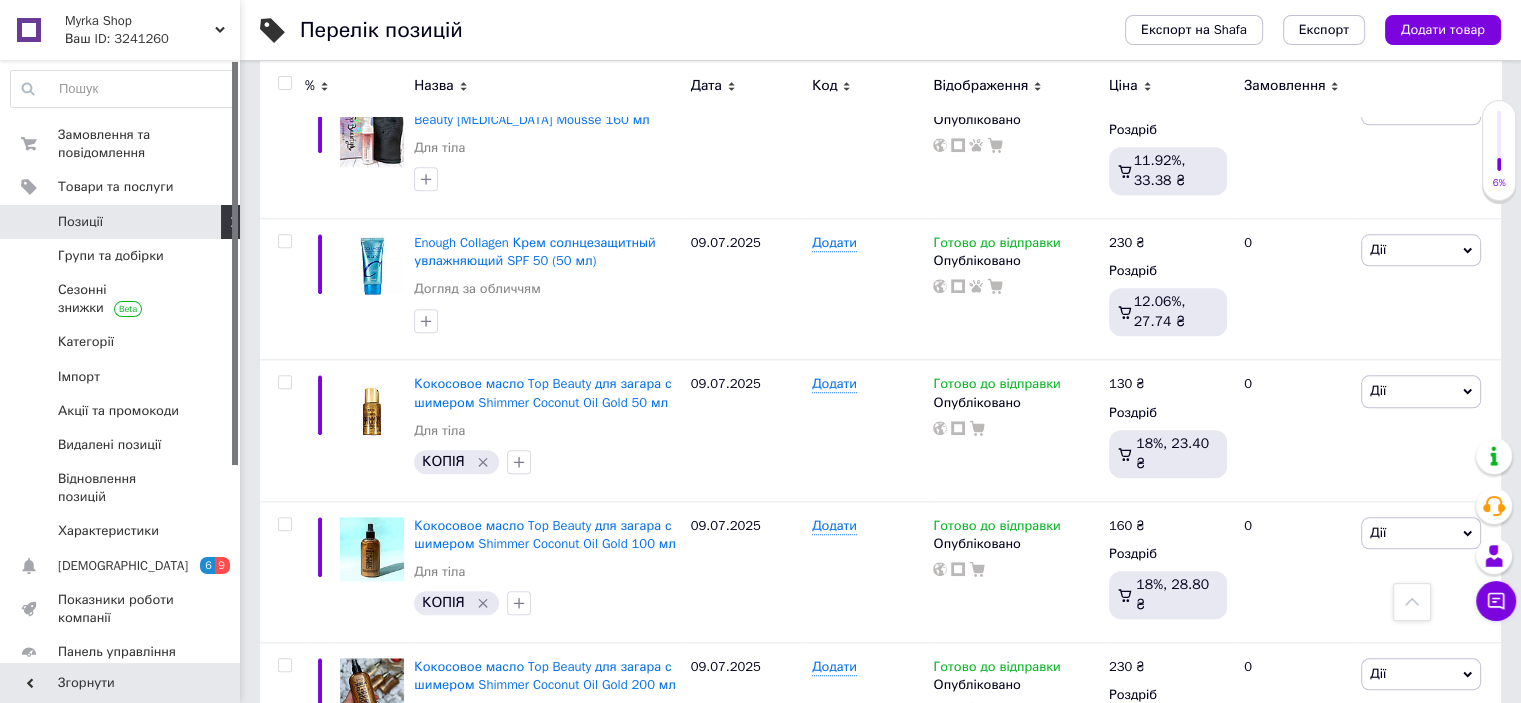 scroll, scrollTop: 2154, scrollLeft: 0, axis: vertical 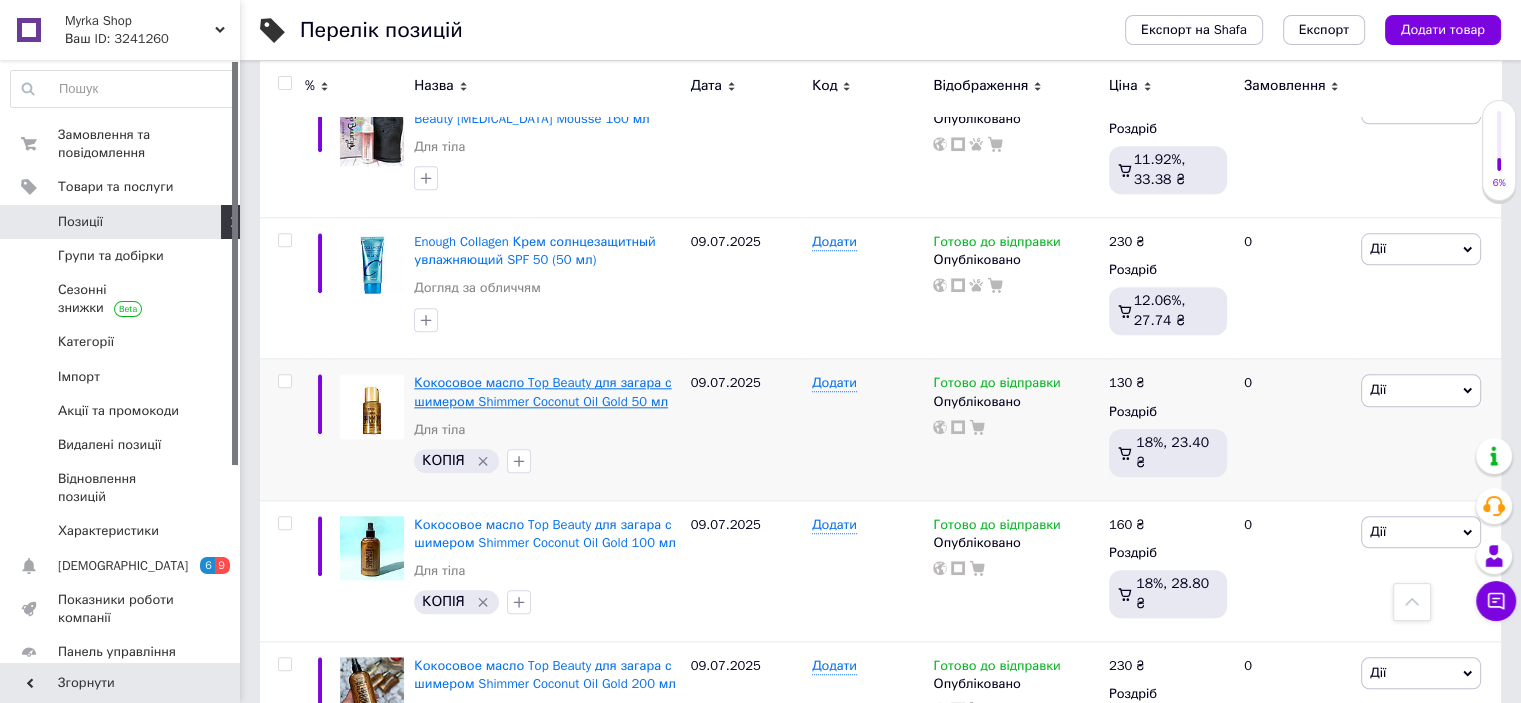 click on "Кокосовое масло Top Beauty для загара с шимером Shimmer Coconut Oil Gold 50 мл" at bounding box center (542, 391) 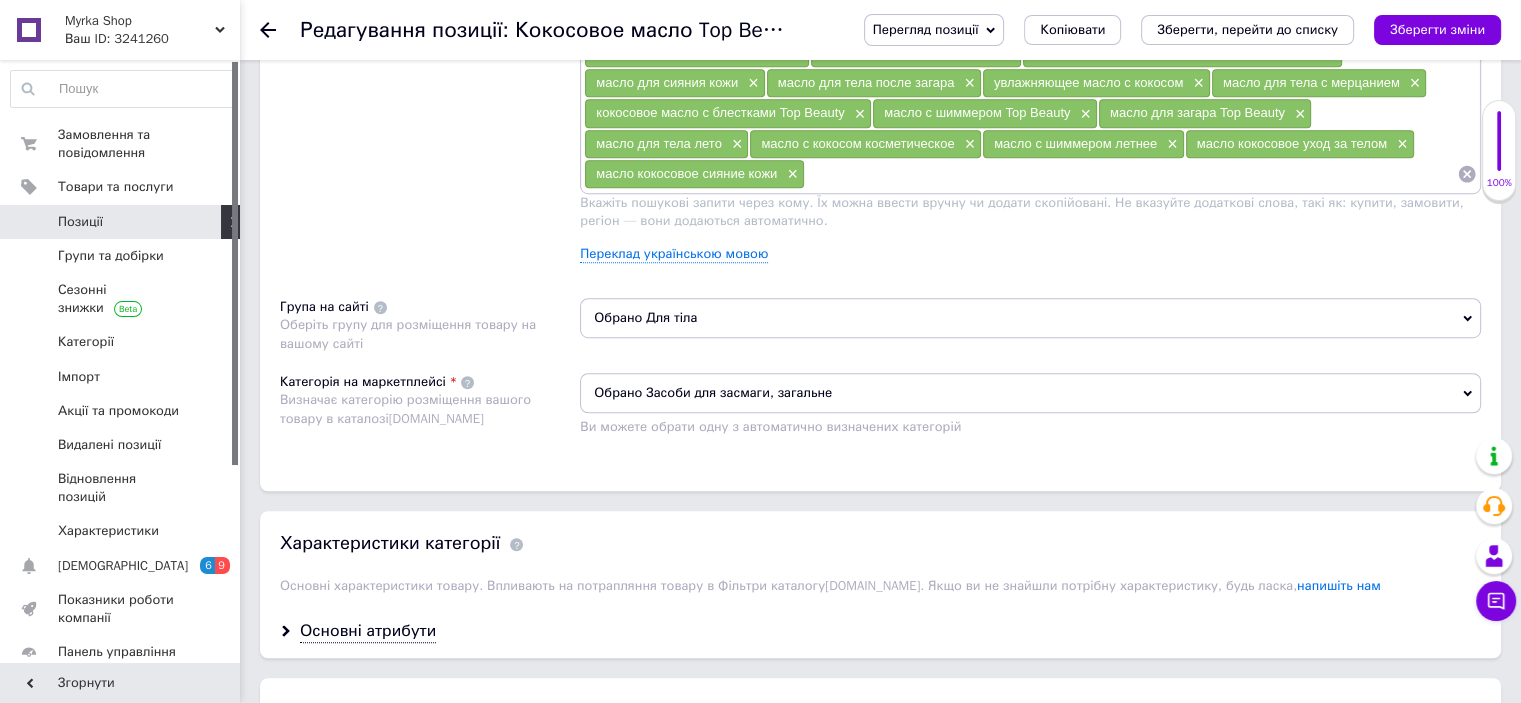 scroll, scrollTop: 1272, scrollLeft: 0, axis: vertical 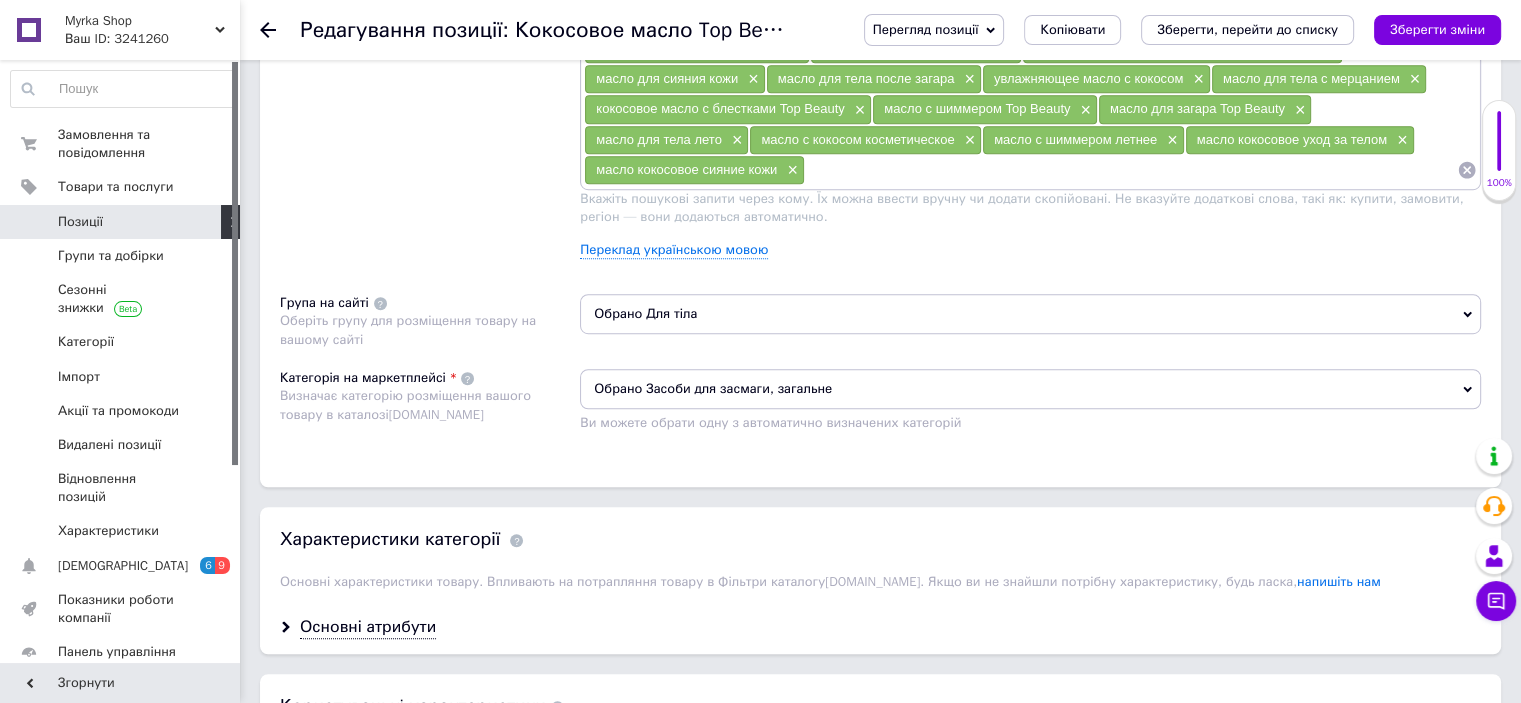click on "Обрано Засоби для засмаги, загальне" at bounding box center [1030, 389] 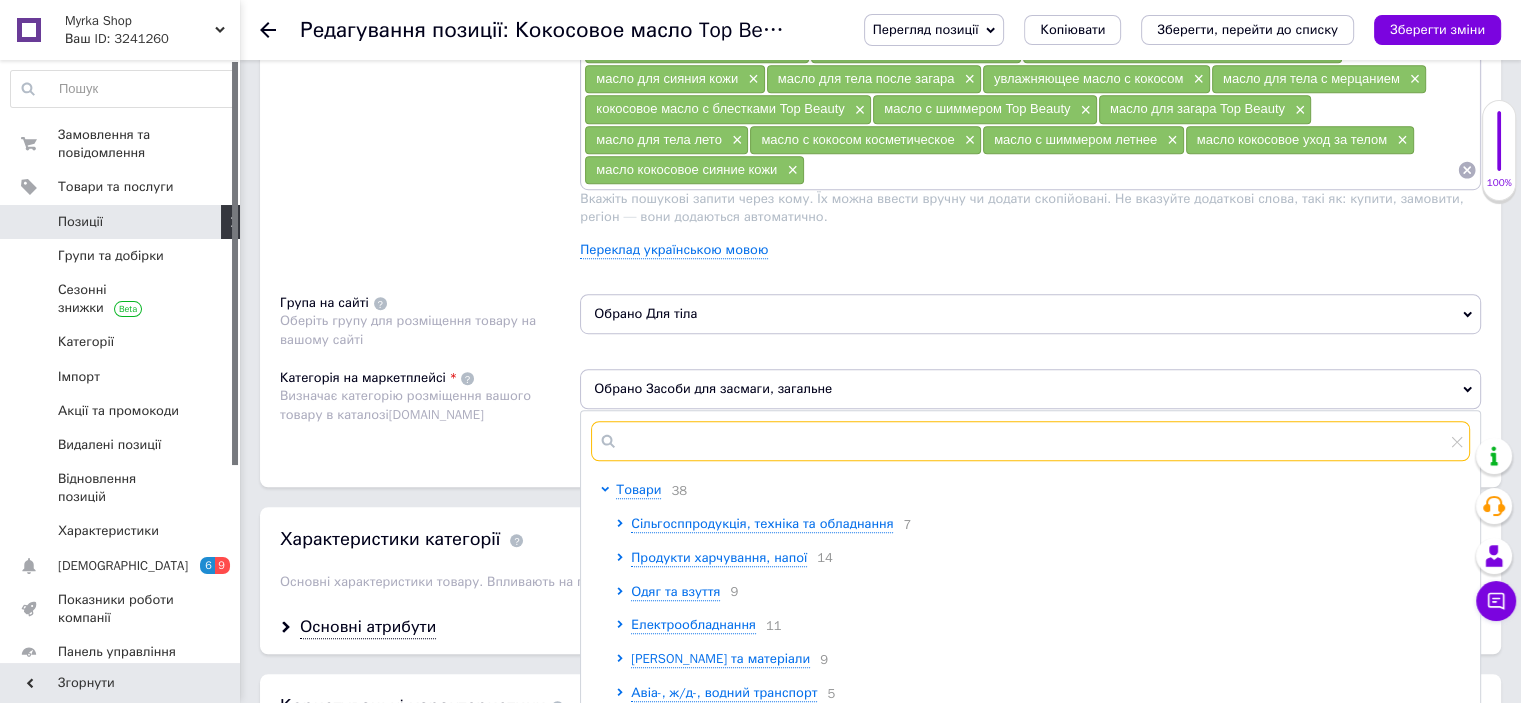 click at bounding box center (1030, 441) 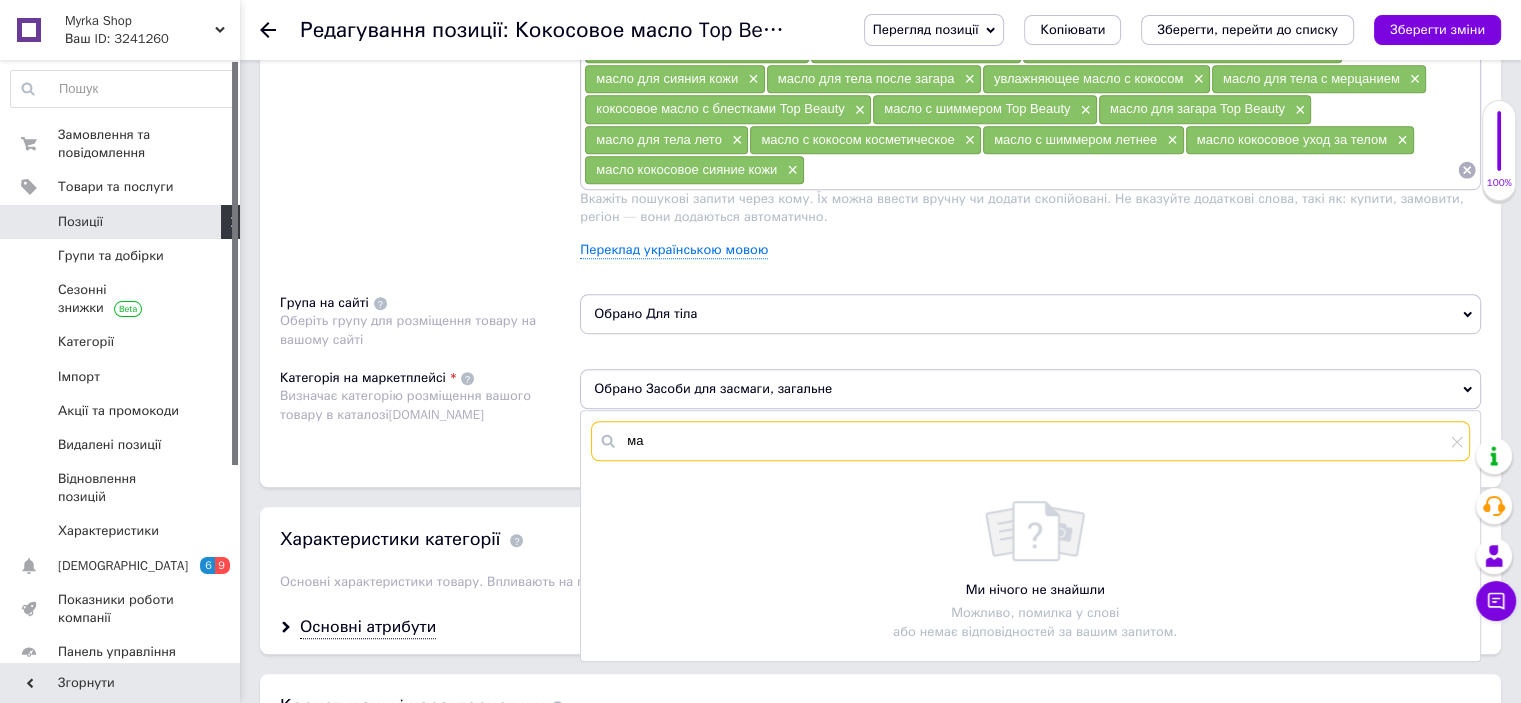 type on "м" 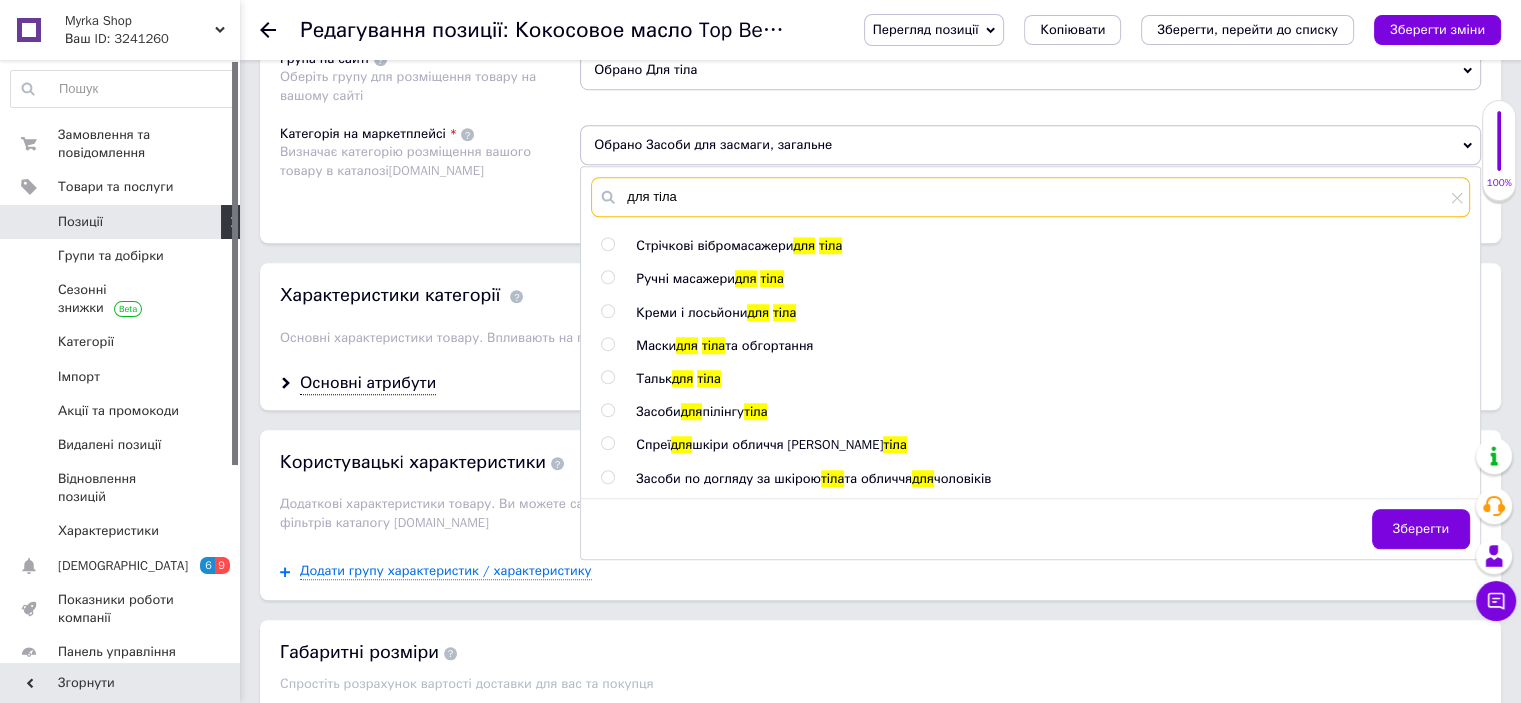 scroll, scrollTop: 1501, scrollLeft: 0, axis: vertical 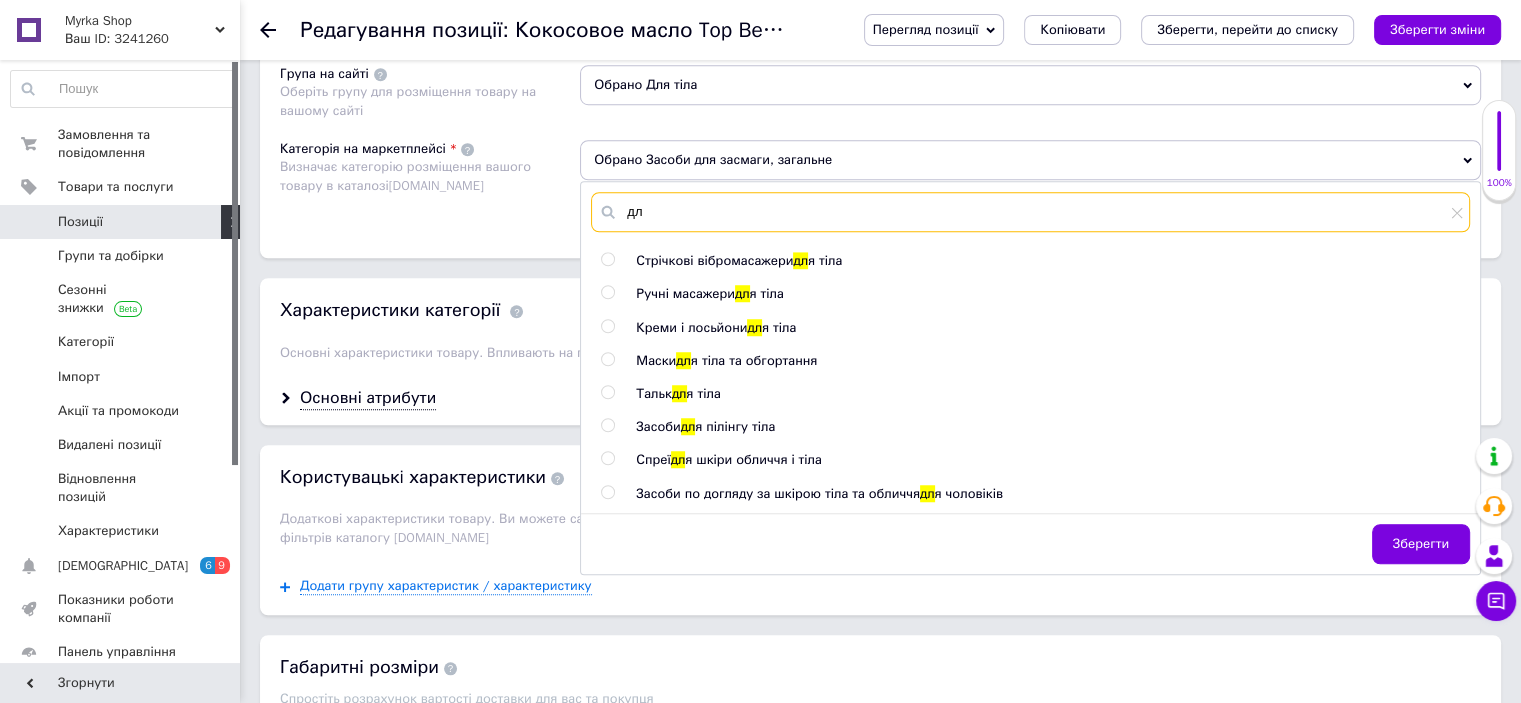 type on "д" 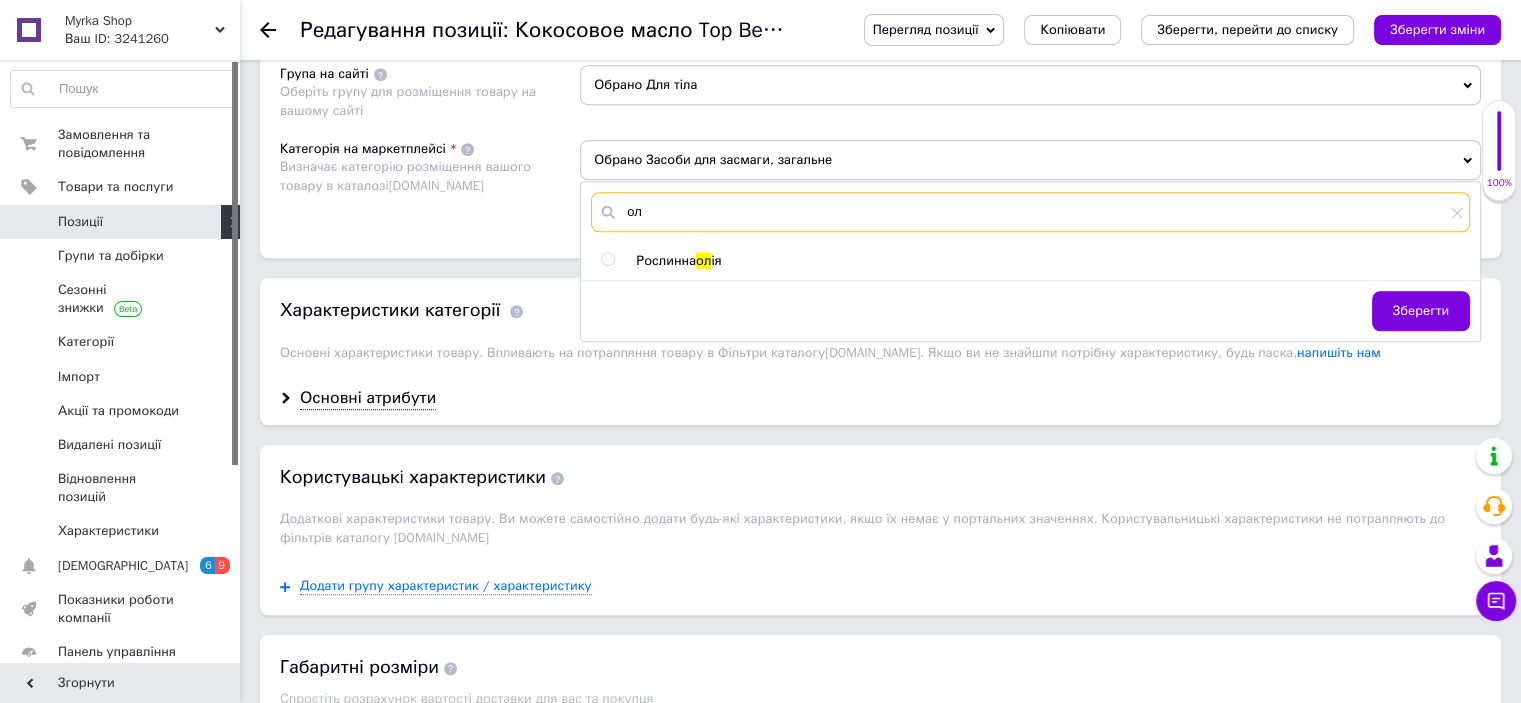 type on "о" 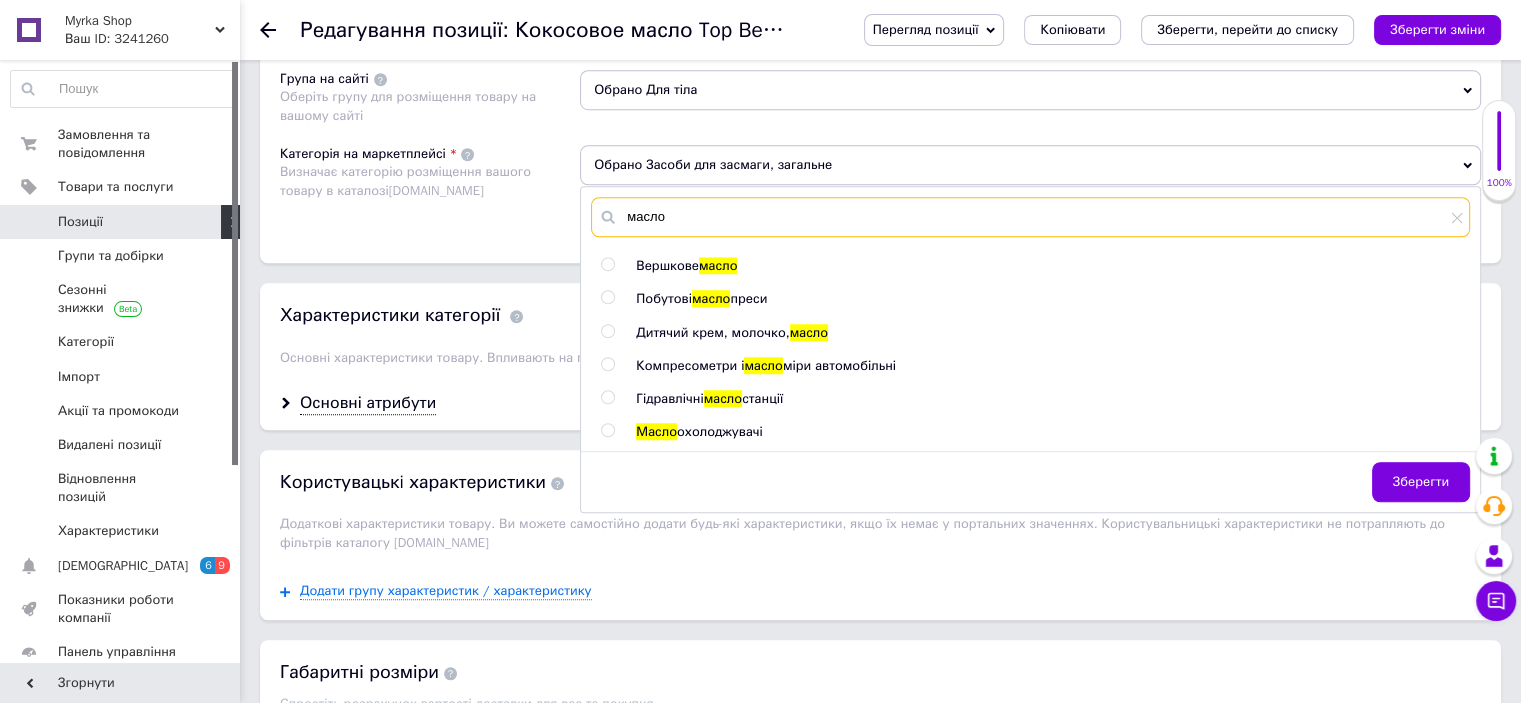 scroll, scrollTop: 1481, scrollLeft: 0, axis: vertical 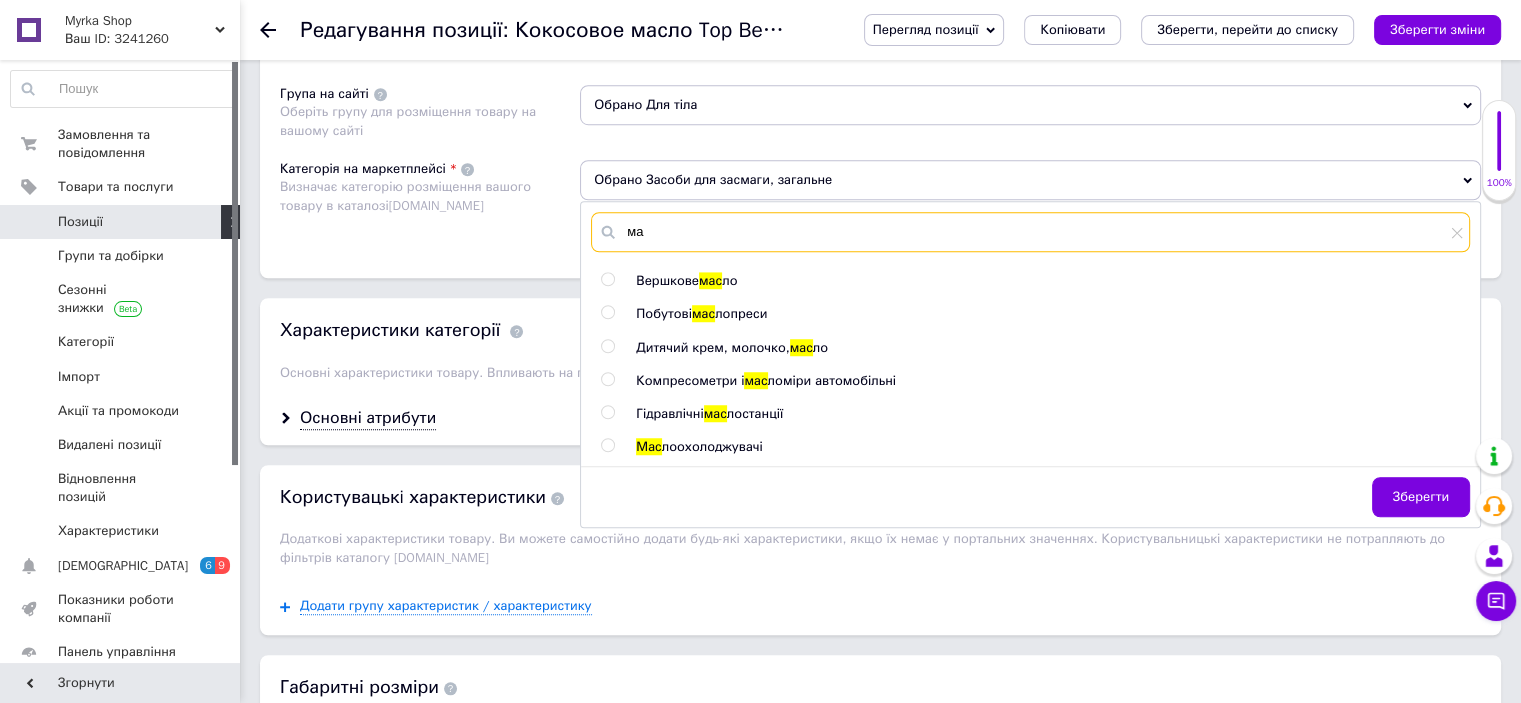 type on "м" 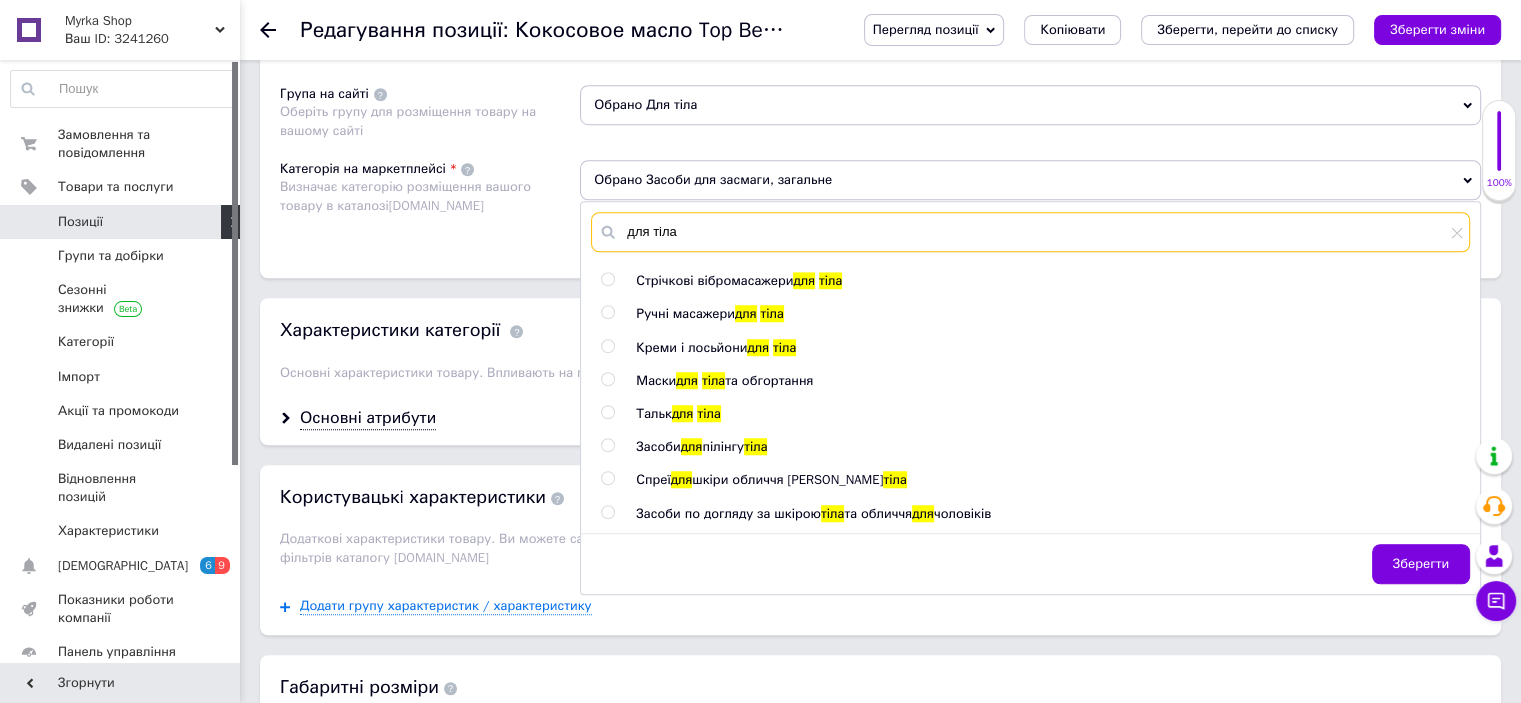 type on "для тіла" 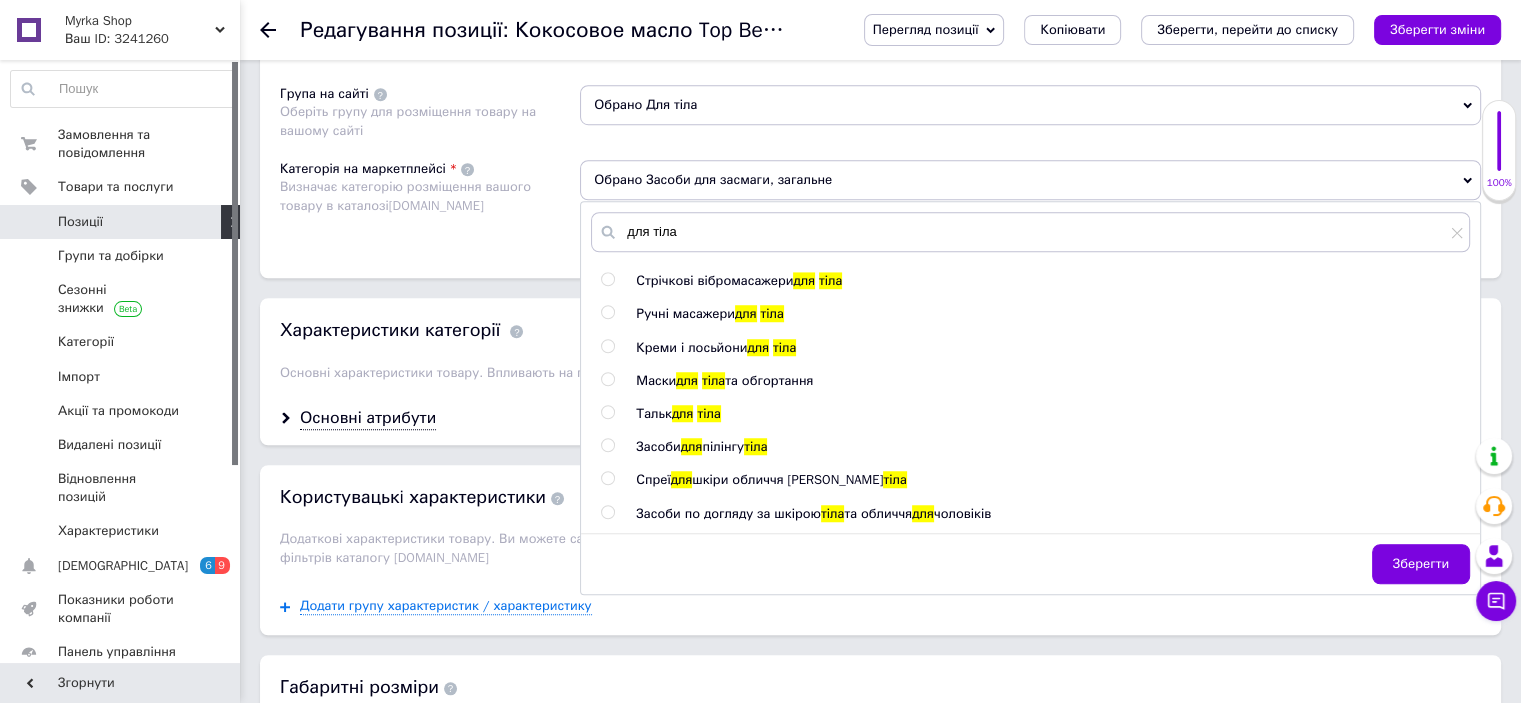 click on "Креми і лосьйони" at bounding box center [691, 347] 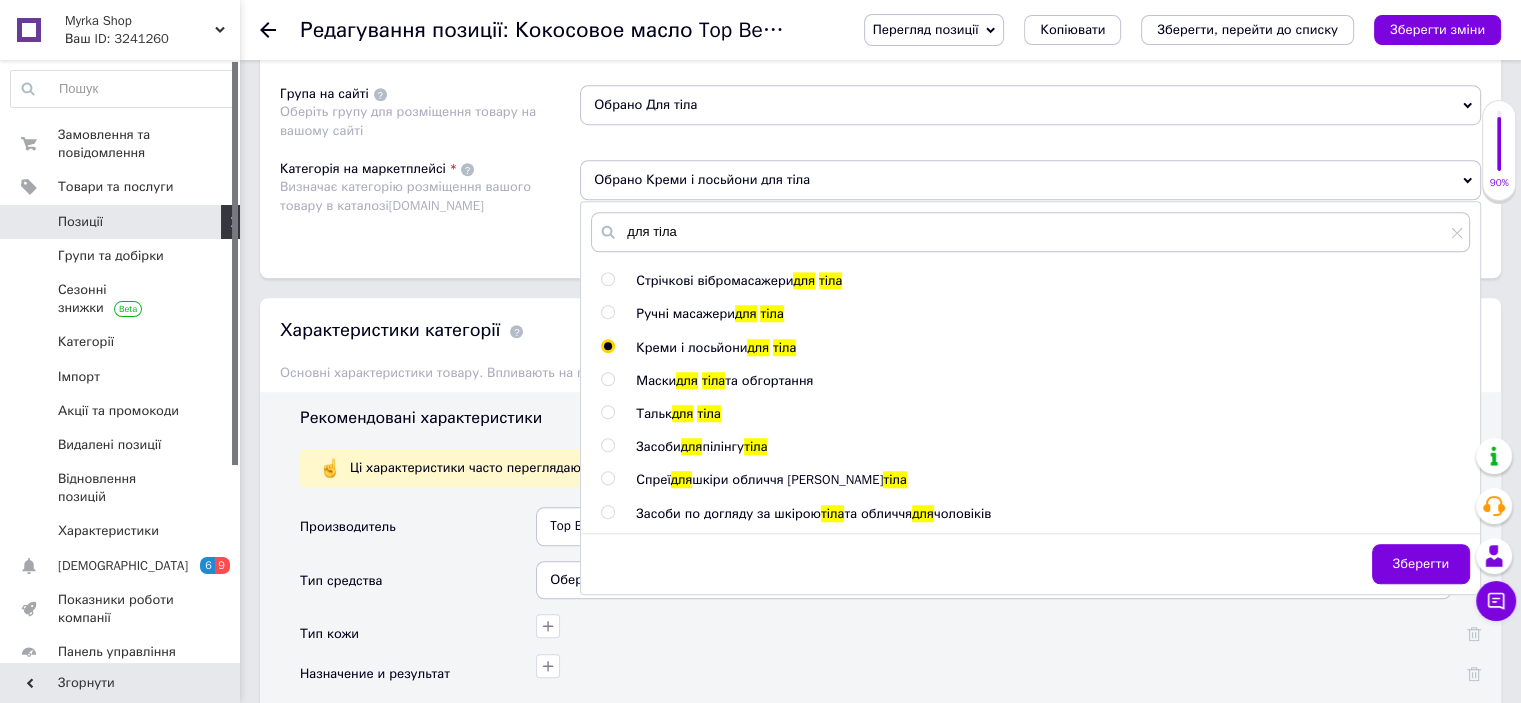 click on "шкіри обличчя [PERSON_NAME]" at bounding box center (787, 479) 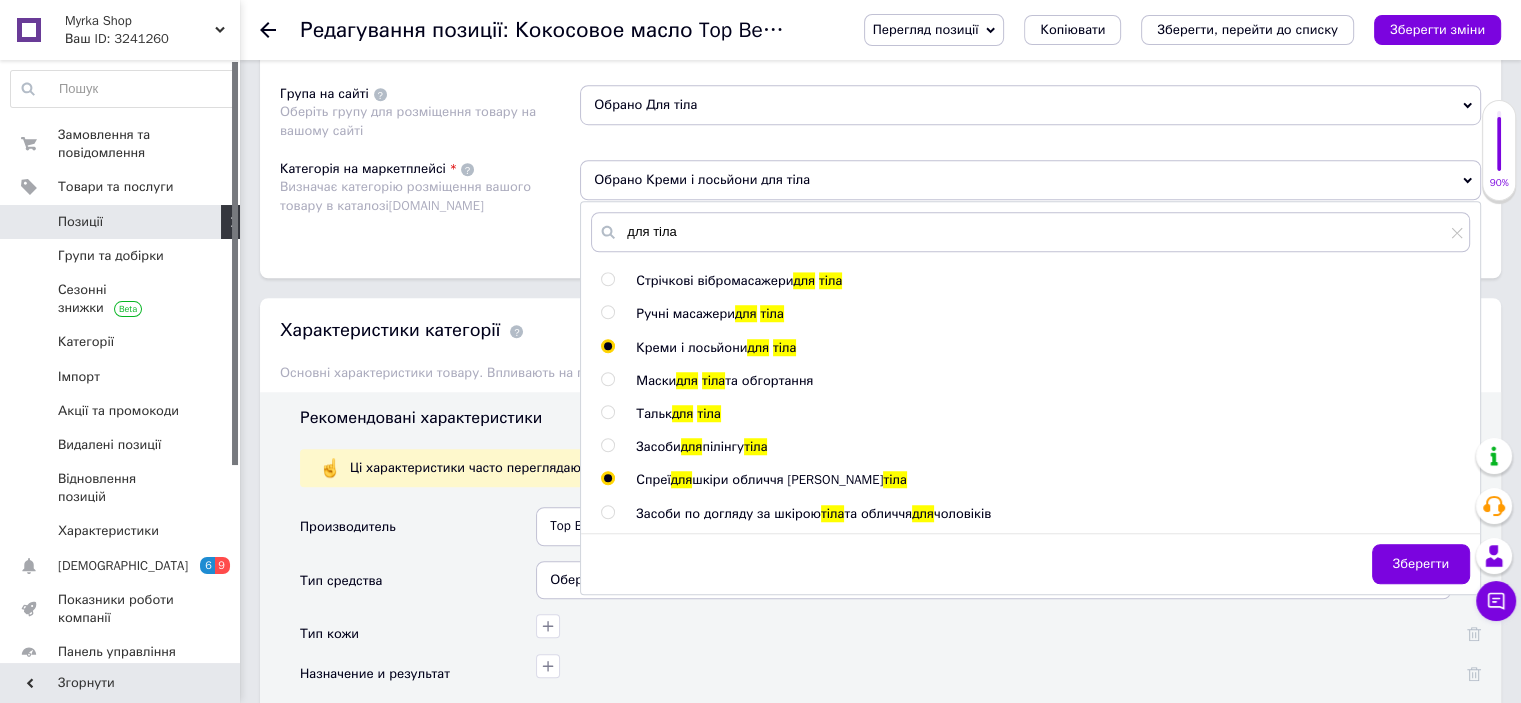 radio on "false" 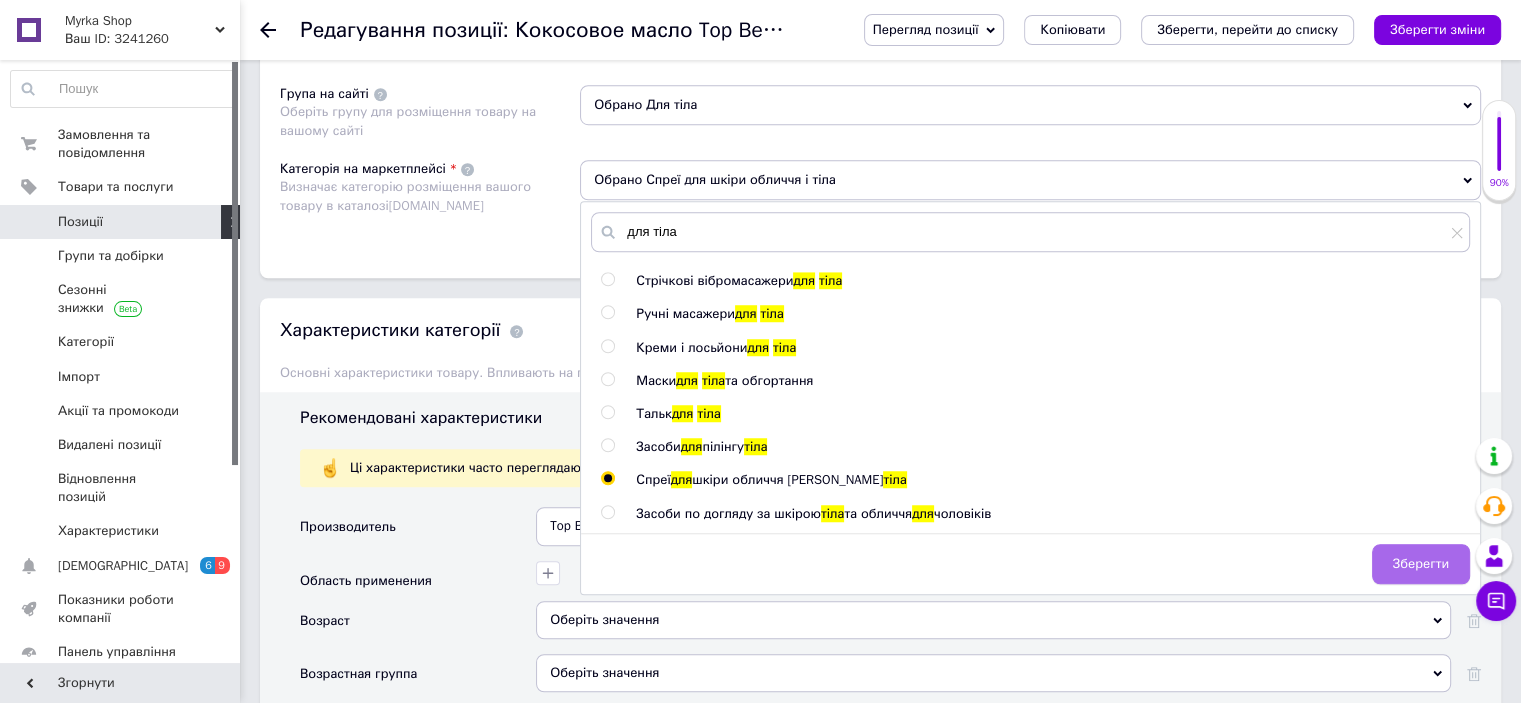 click on "Зберегти" at bounding box center (1421, 564) 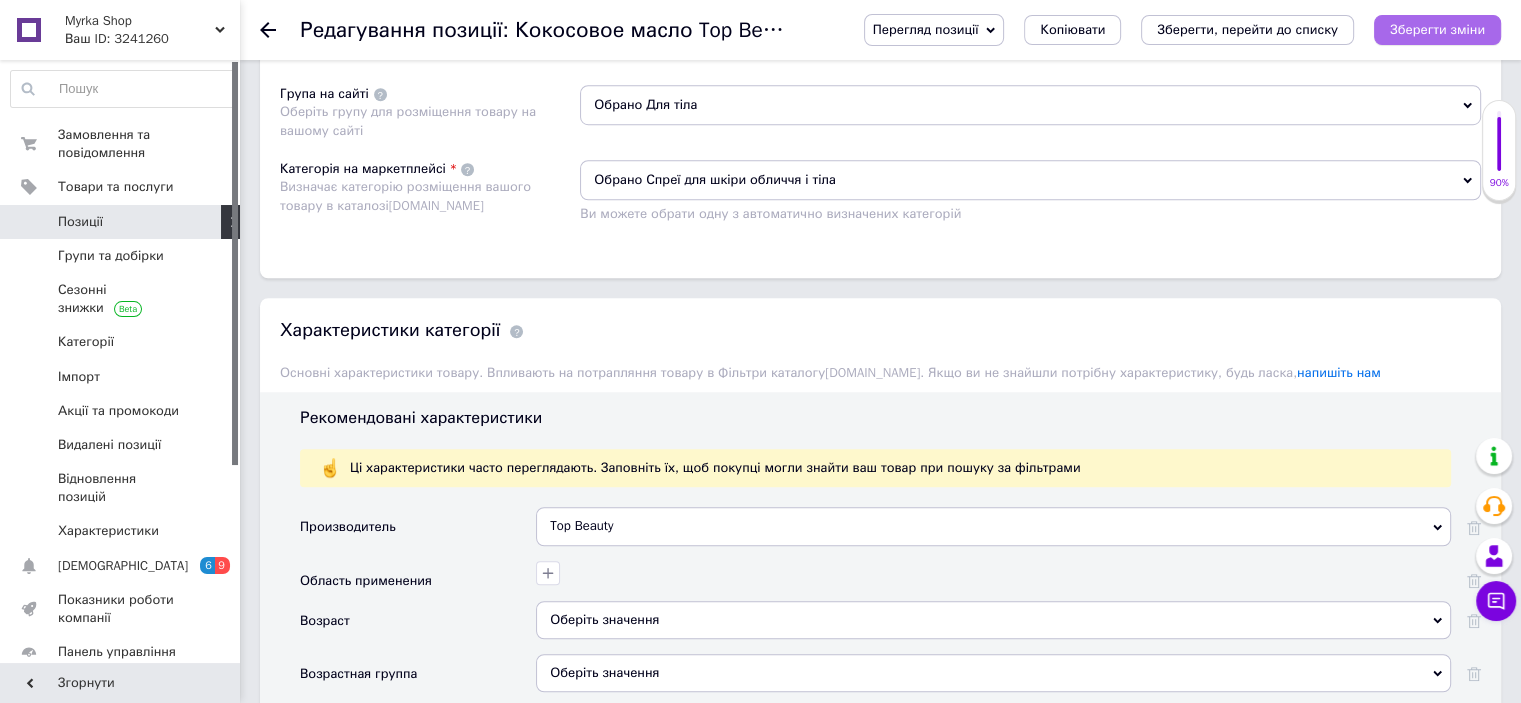 click on "Зберегти зміни" at bounding box center (1437, 30) 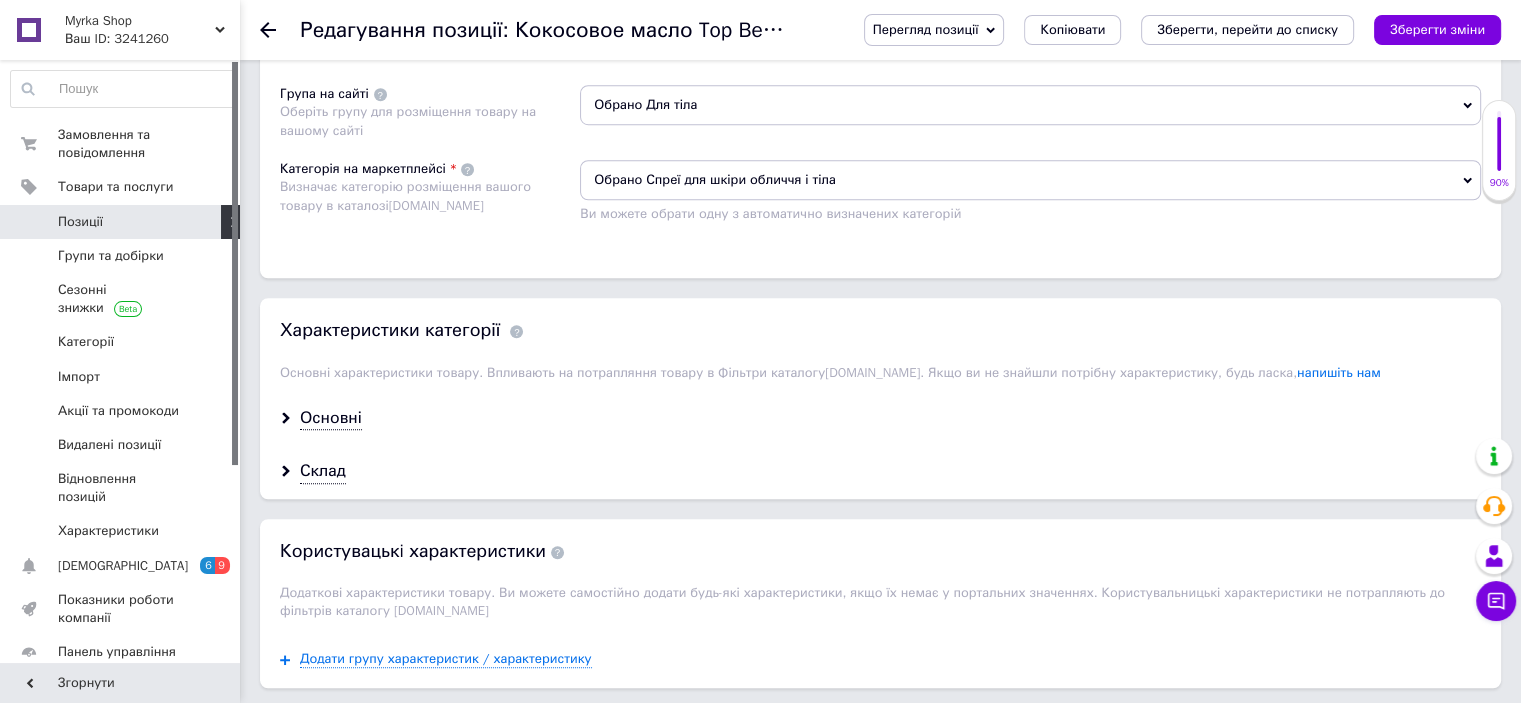 click on "Перегляд позиції Зберегти та переглянути на сайті Зберегти та переглянути на маркетплейсі Копіювати Зберегти, перейти до списку Зберегти зміни" at bounding box center [1162, 30] 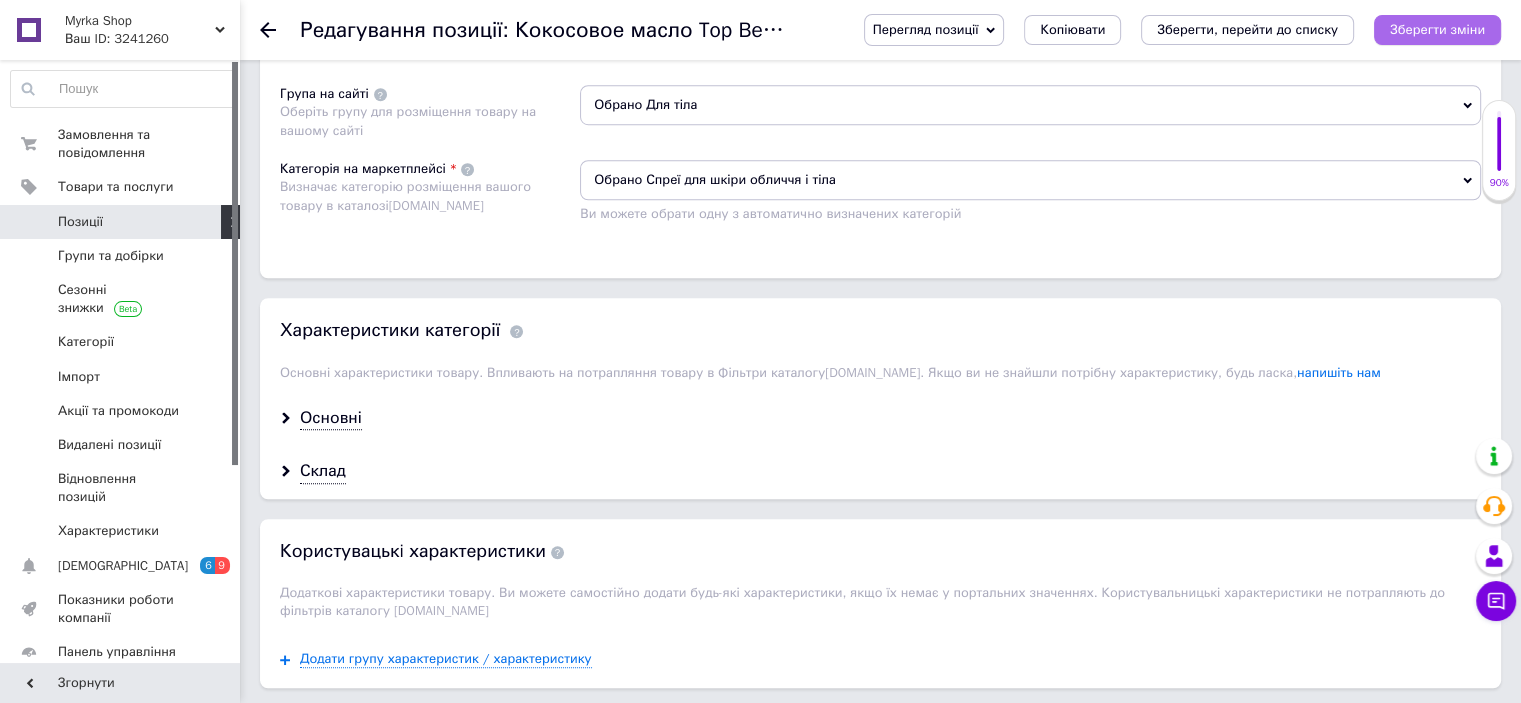 click on "Зберегти зміни" at bounding box center (1437, 30) 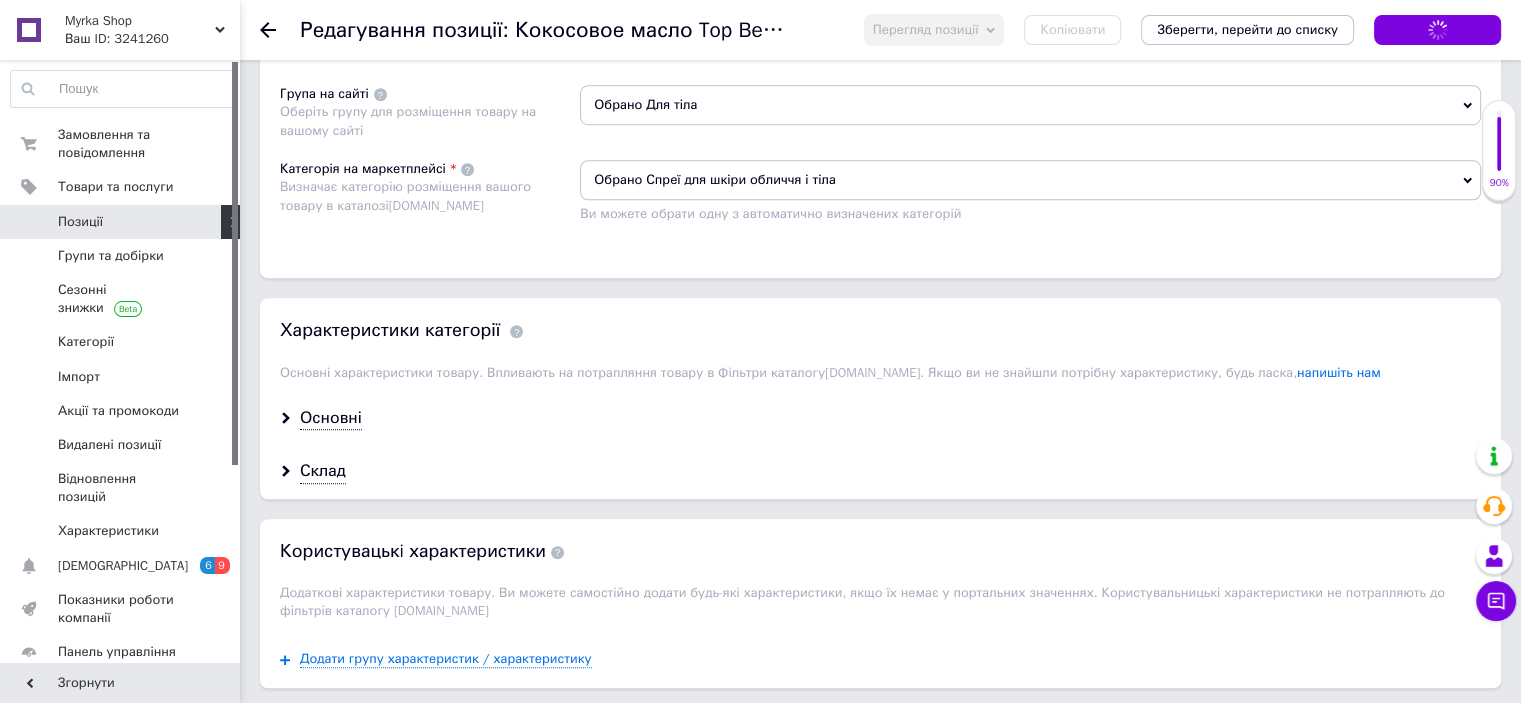 click on "Позиції" at bounding box center [121, 222] 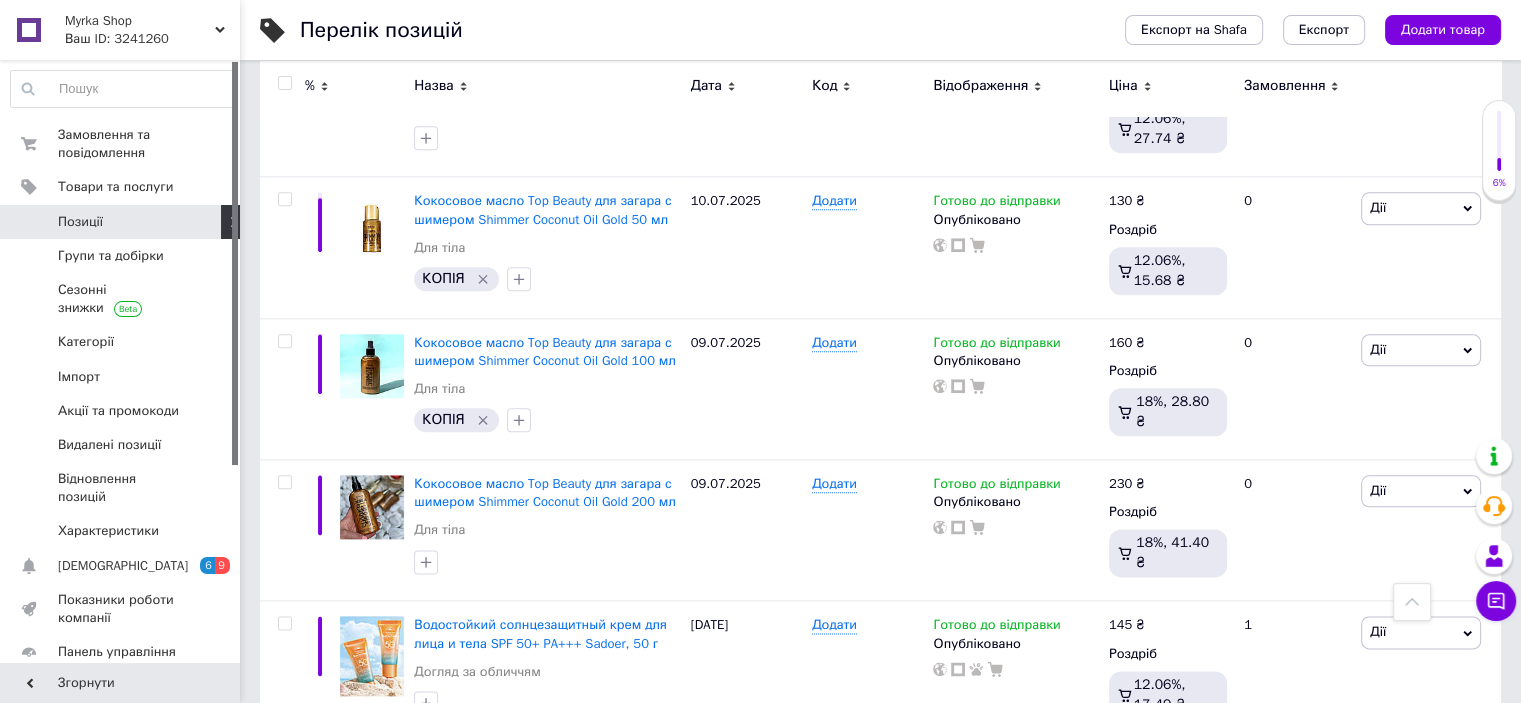 scroll, scrollTop: 2336, scrollLeft: 0, axis: vertical 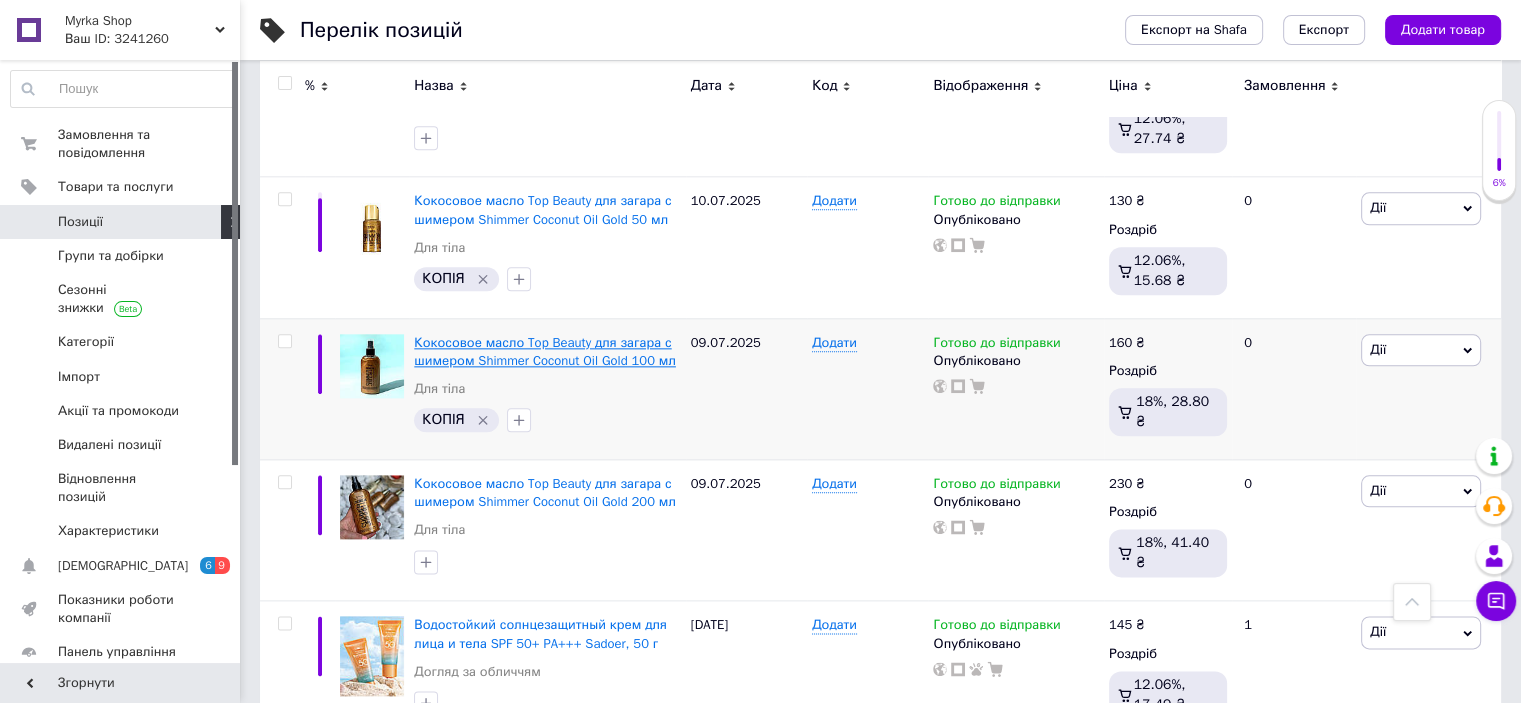click on "Кокосовое масло Top Beauty для загара с шимером Shimmer Coconut Oil Gold 100 мл" at bounding box center (545, 351) 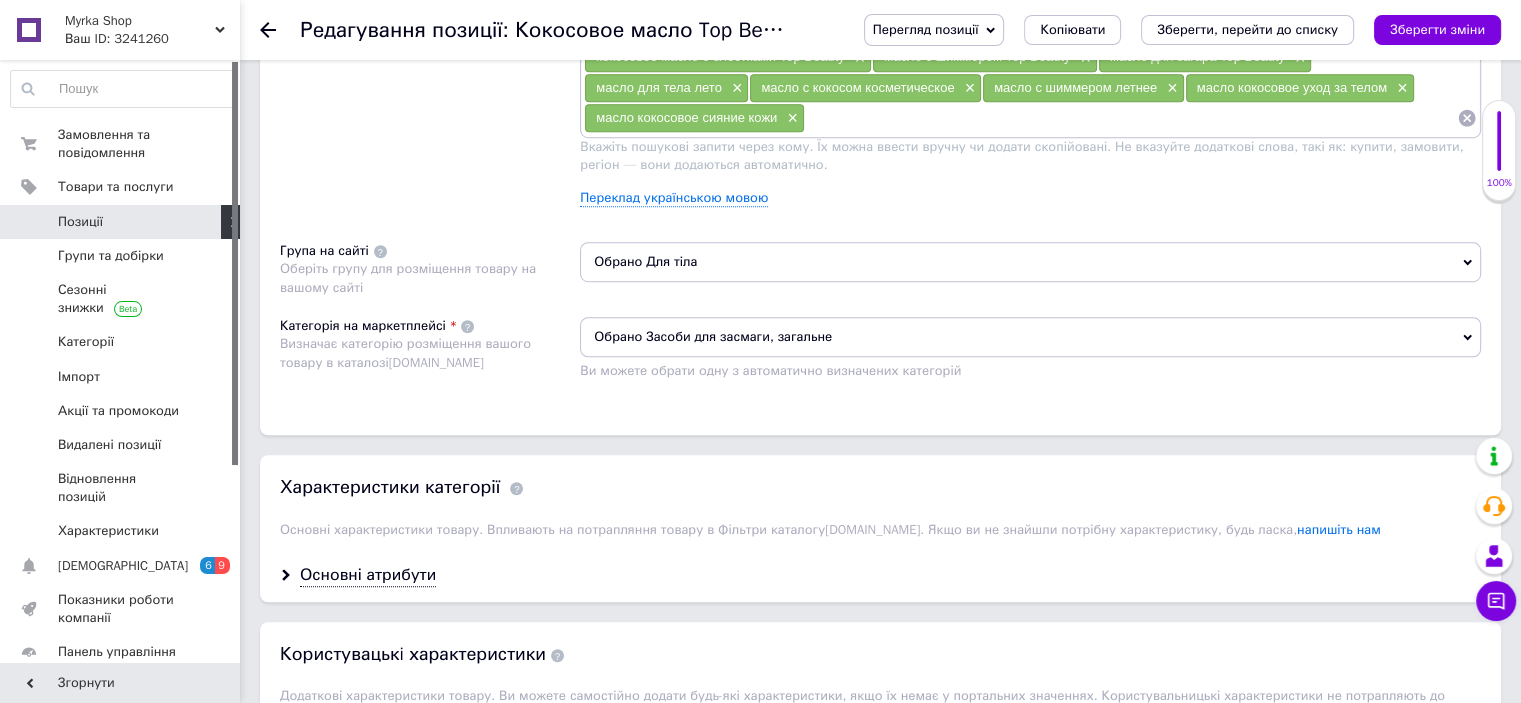 scroll, scrollTop: 1325, scrollLeft: 0, axis: vertical 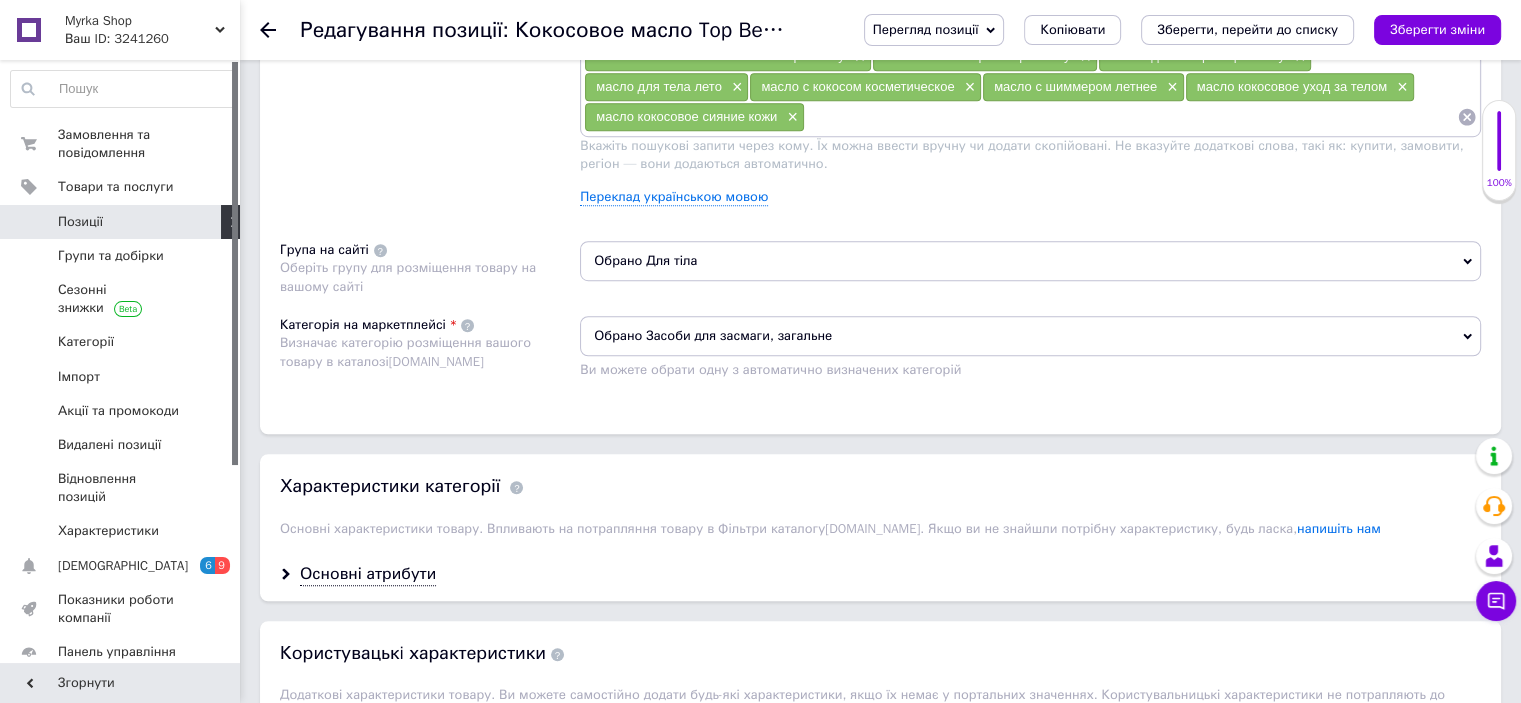 click on "Обрано Засоби для засмаги, загальне" at bounding box center (1030, 336) 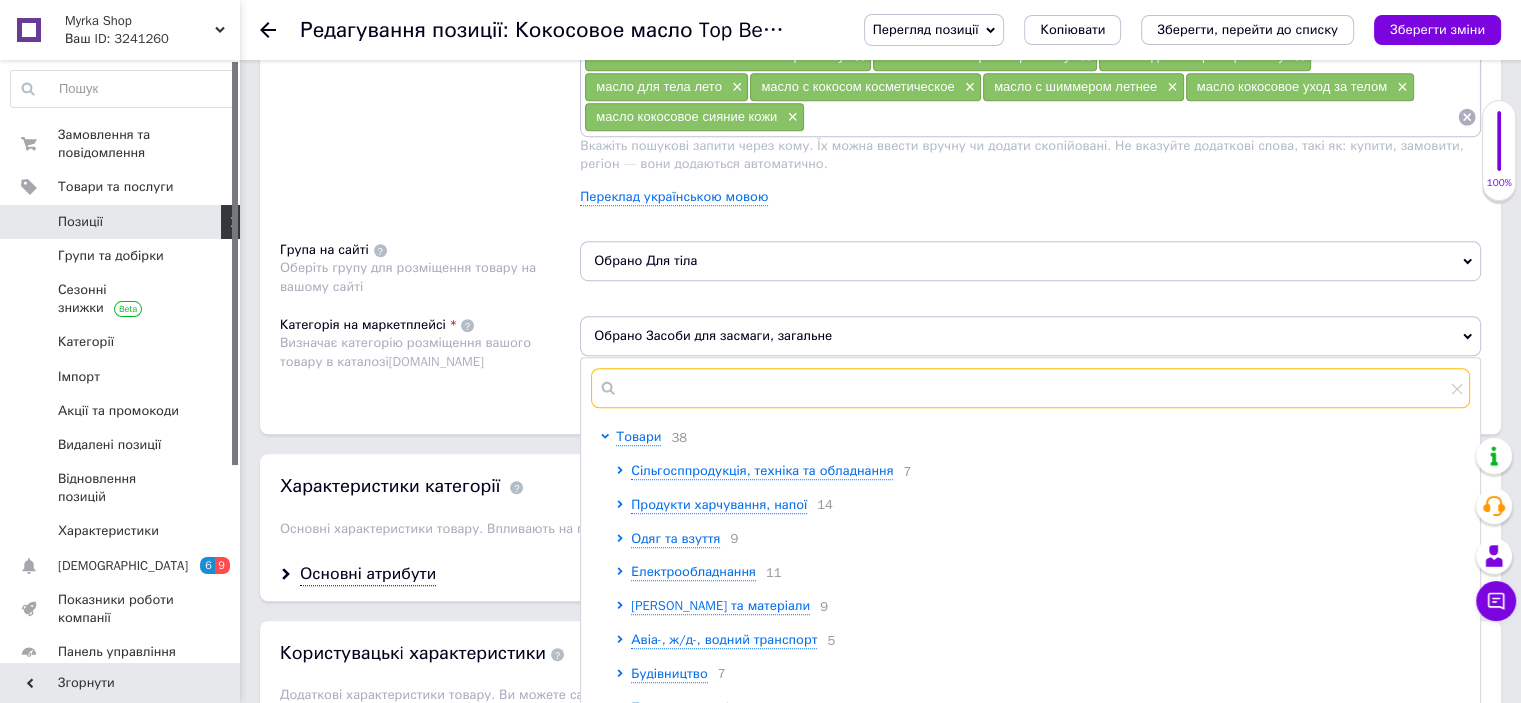 click at bounding box center (1030, 388) 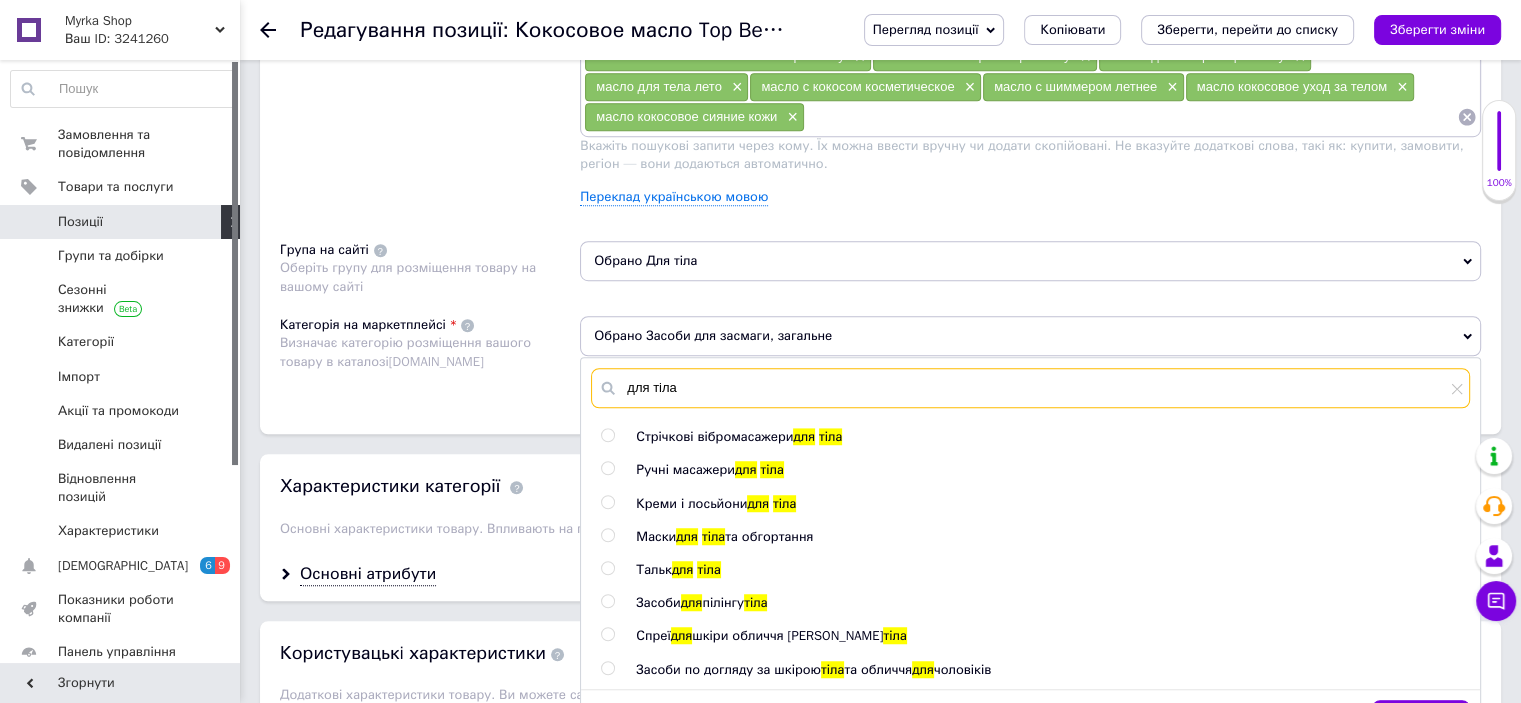type on "для тіла" 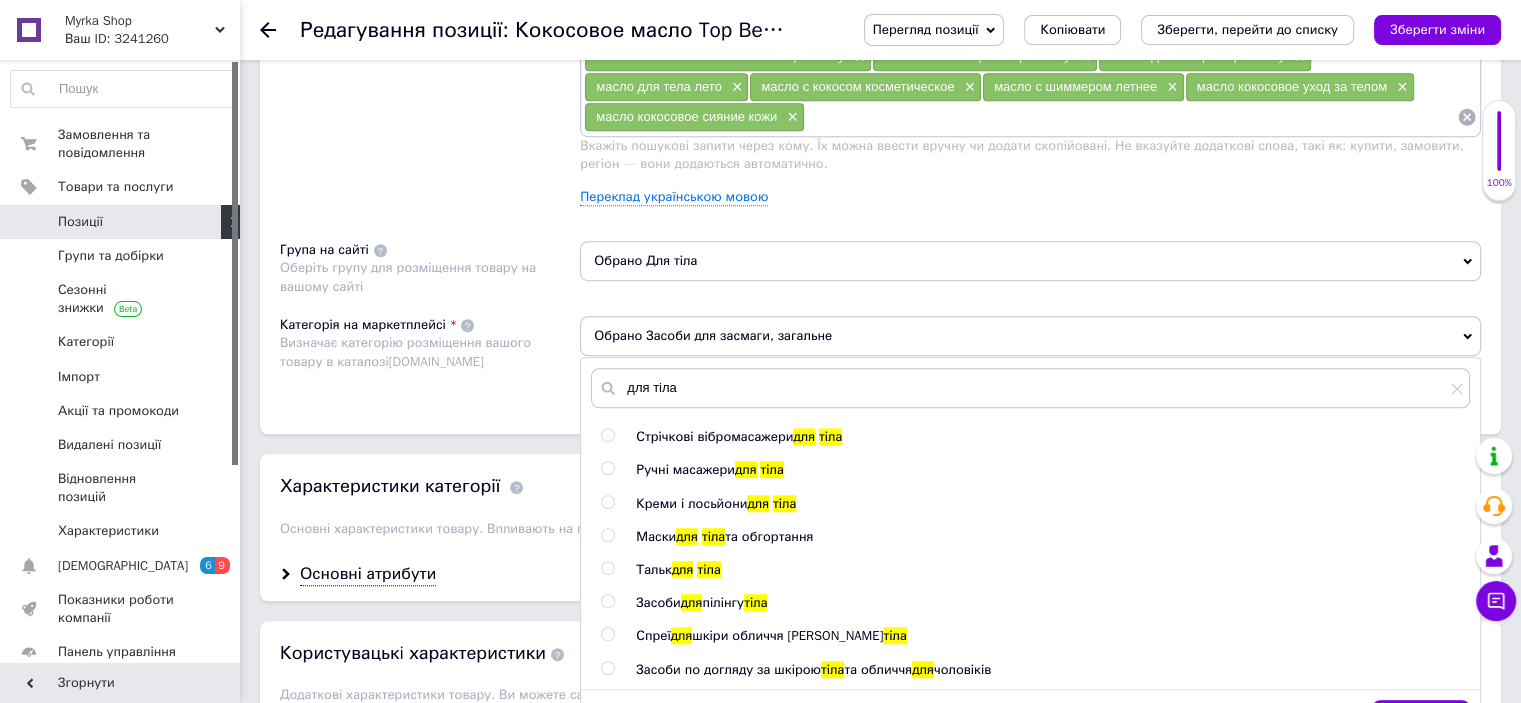 click on "для" at bounding box center (682, 635) 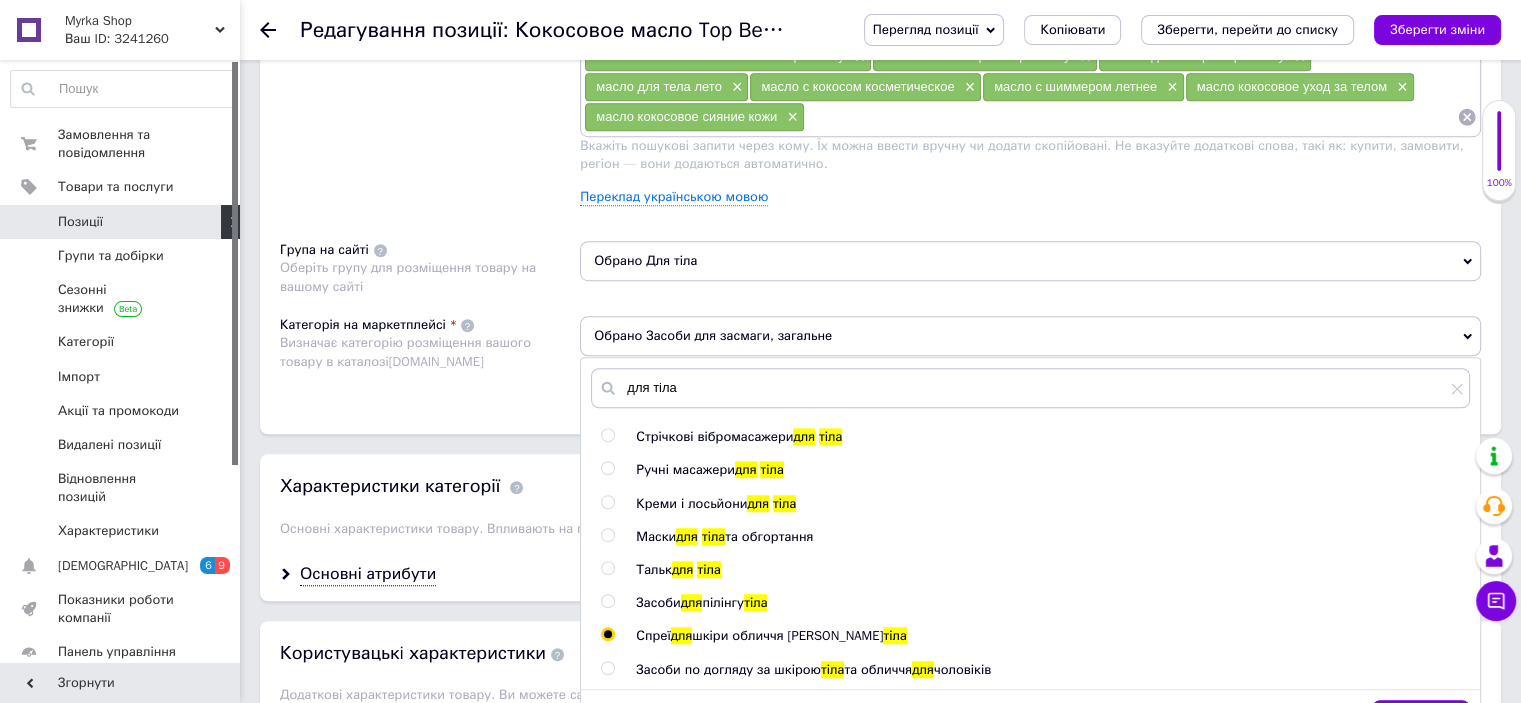 radio on "true" 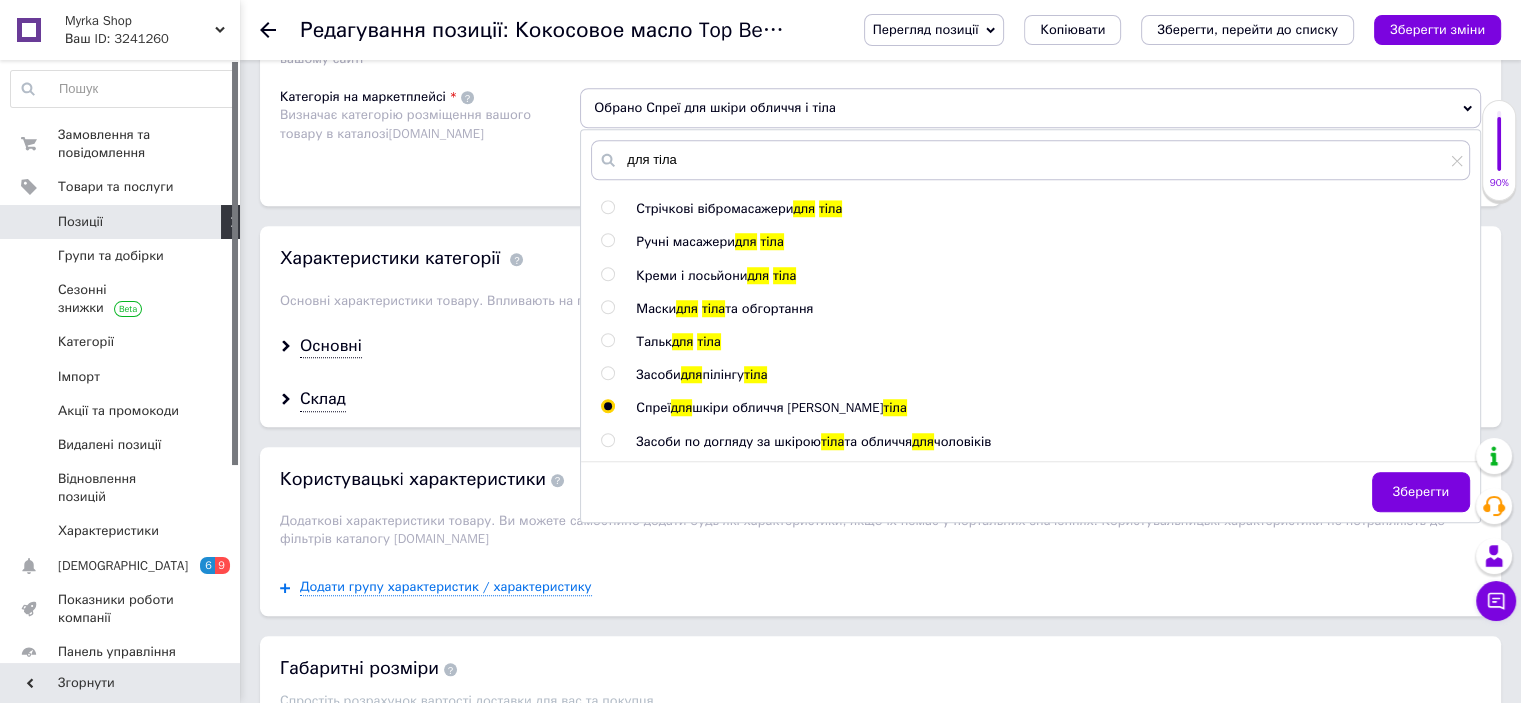 scroll, scrollTop: 1555, scrollLeft: 0, axis: vertical 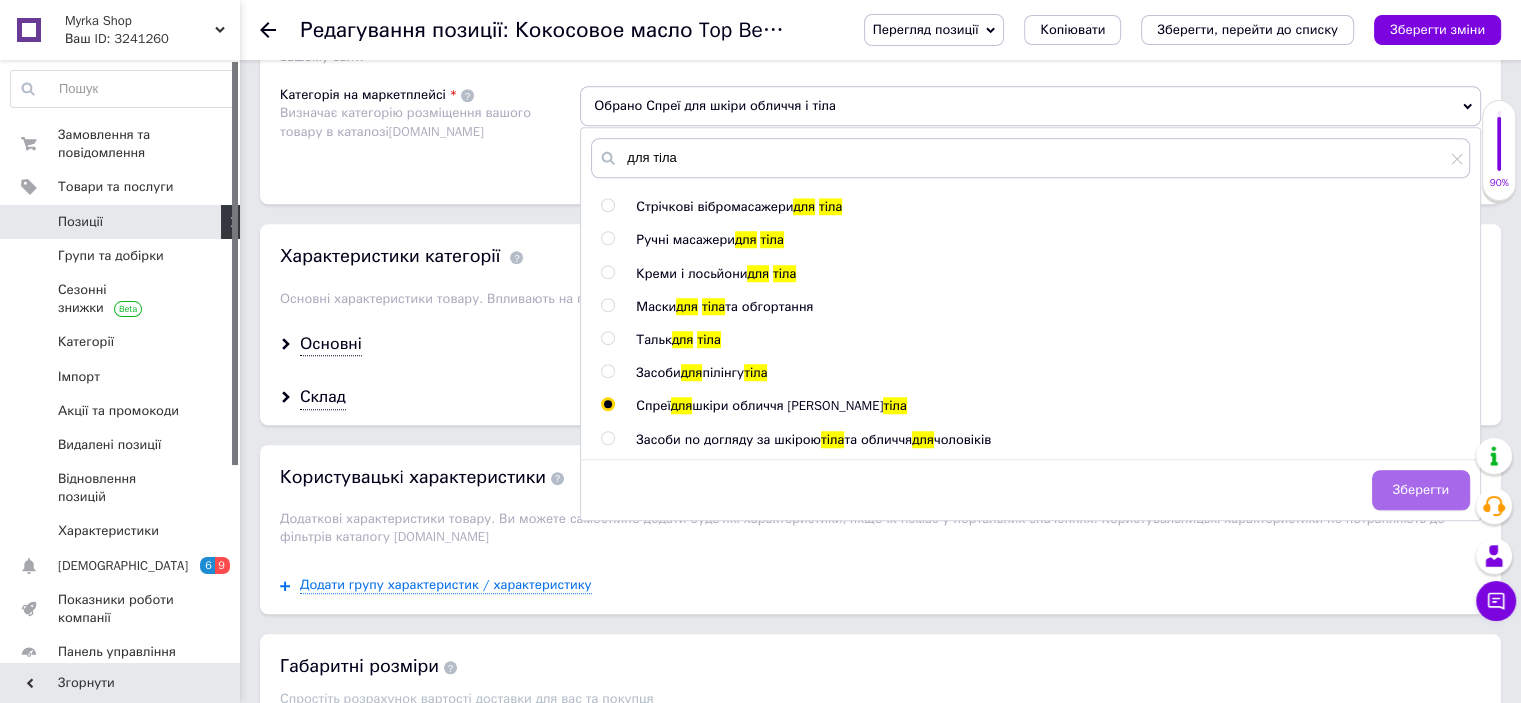 click on "Зберегти" at bounding box center [1421, 490] 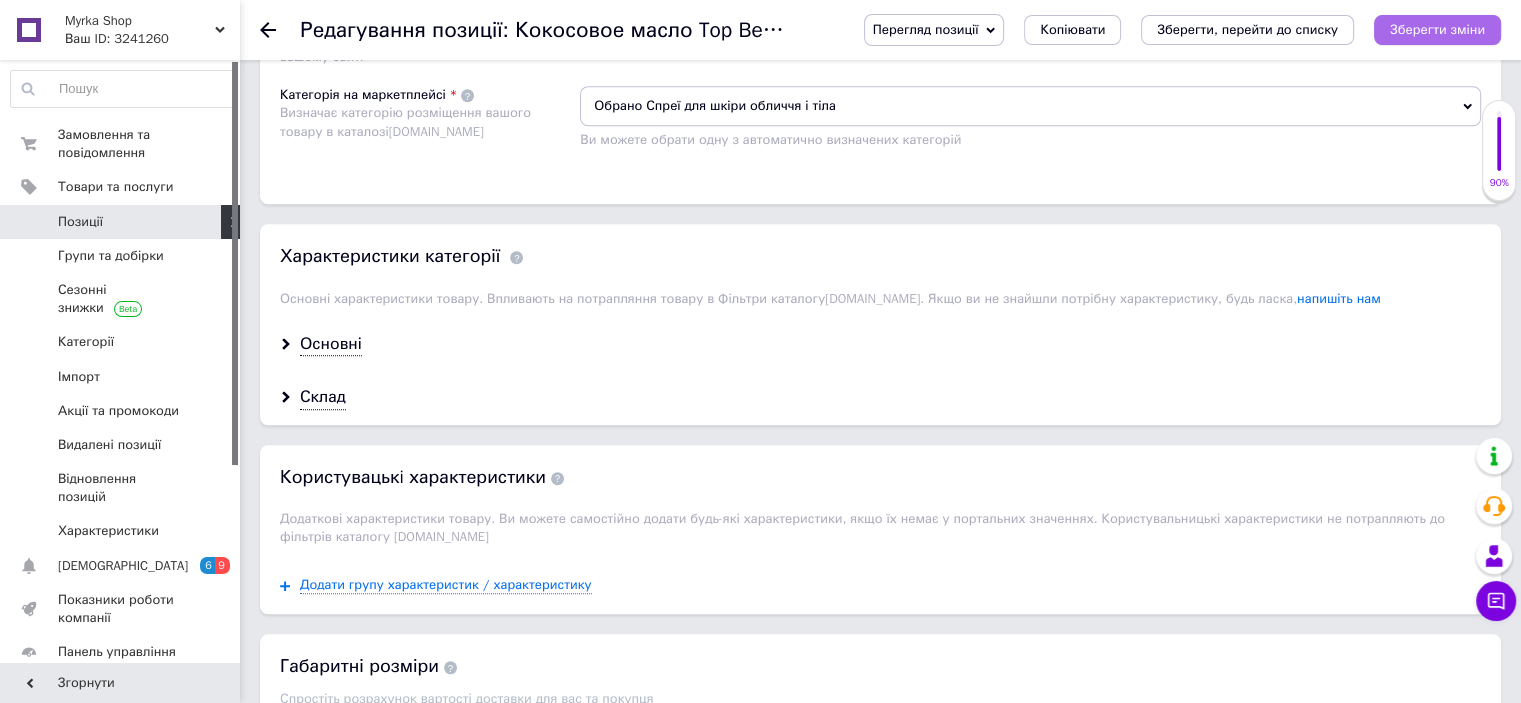 click on "Зберегти зміни" at bounding box center (1437, 30) 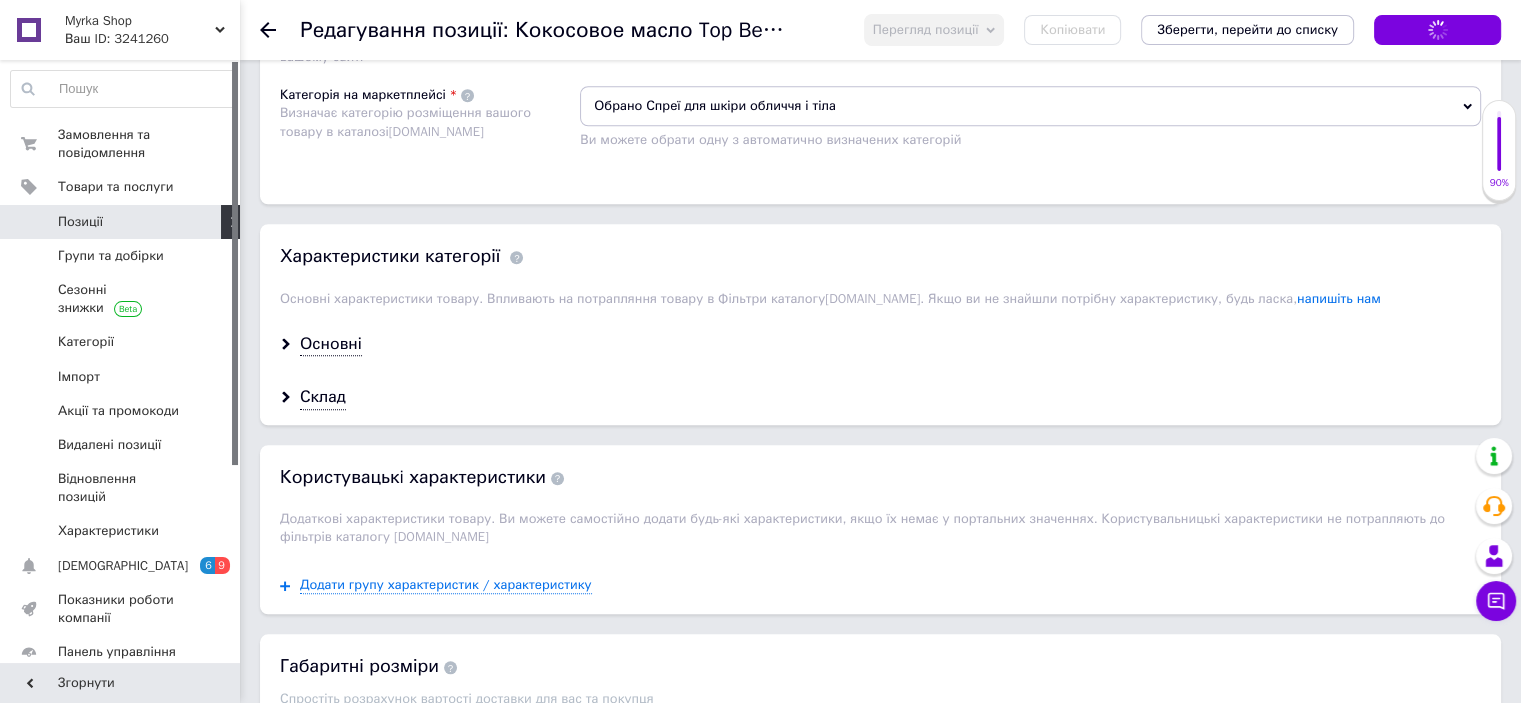 click on "Позиції" at bounding box center [123, 222] 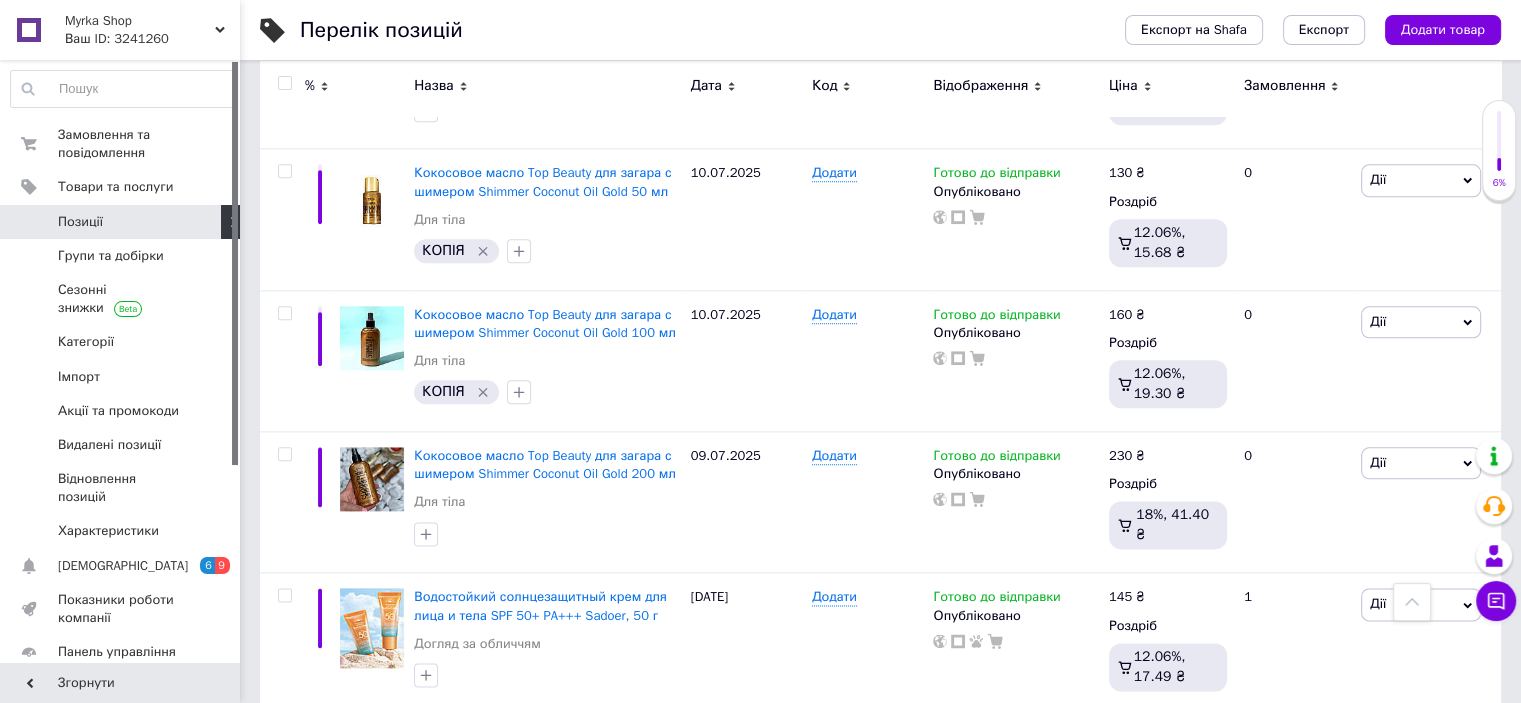 scroll, scrollTop: 2363, scrollLeft: 0, axis: vertical 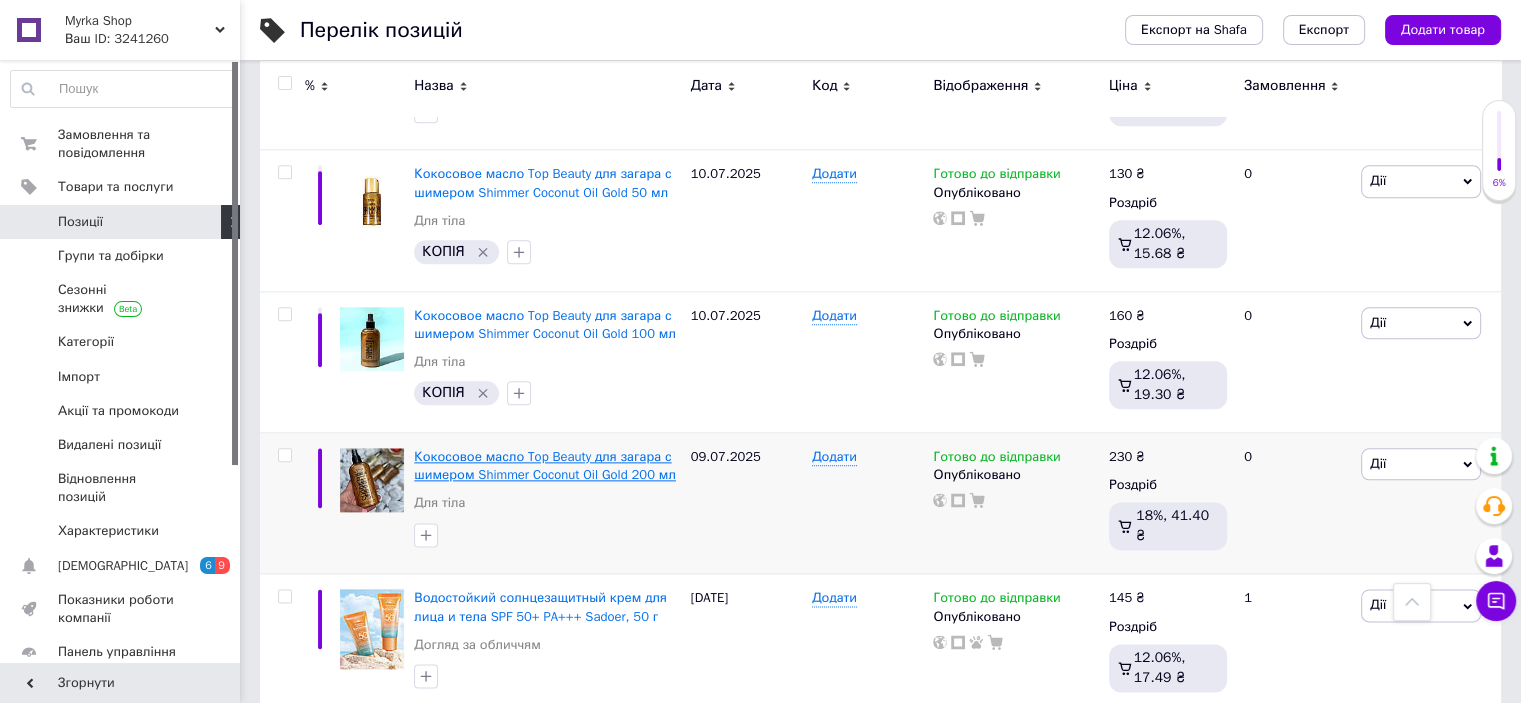 click on "Кокосовое масло Top Beauty для загара с шимером Shimmer Coconut Oil Gold 200 мл" at bounding box center (545, 465) 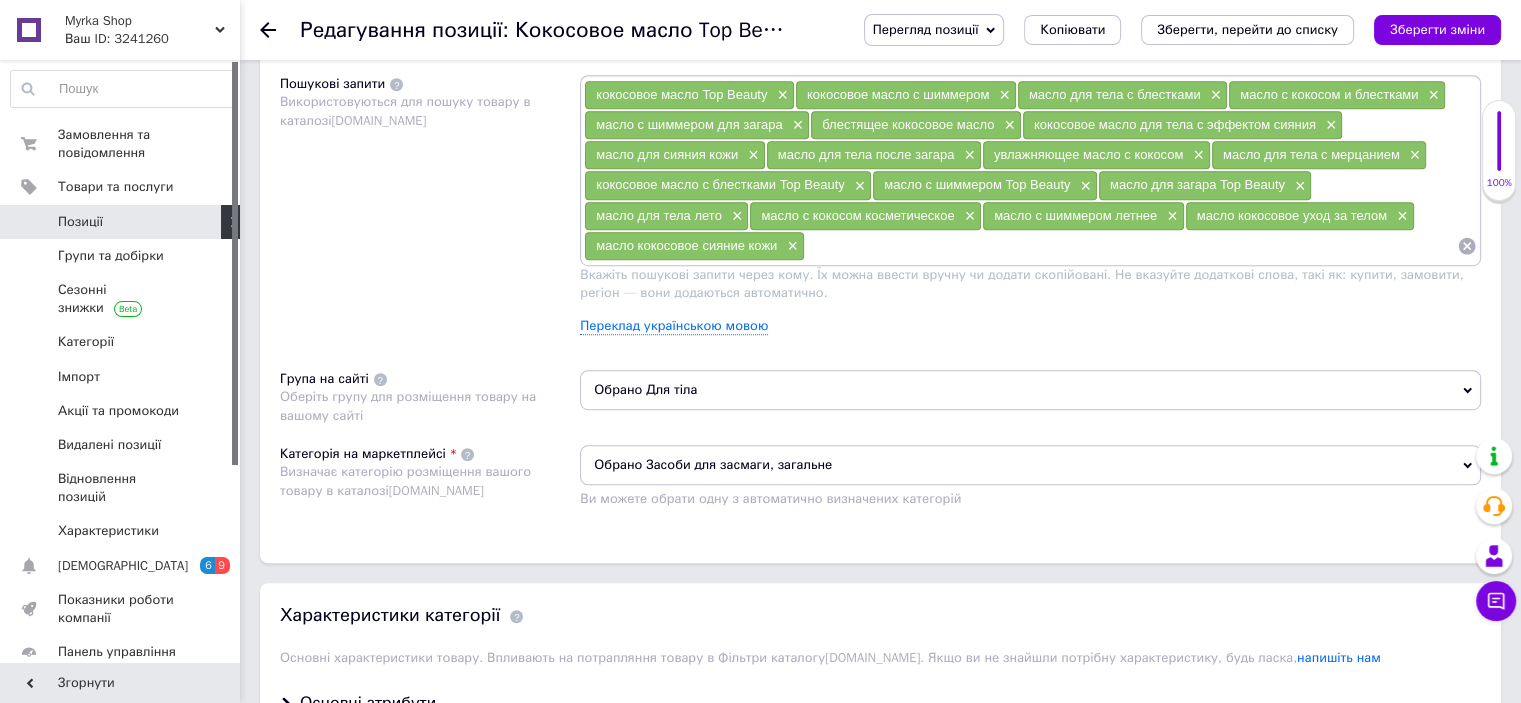 scroll, scrollTop: 1160, scrollLeft: 0, axis: vertical 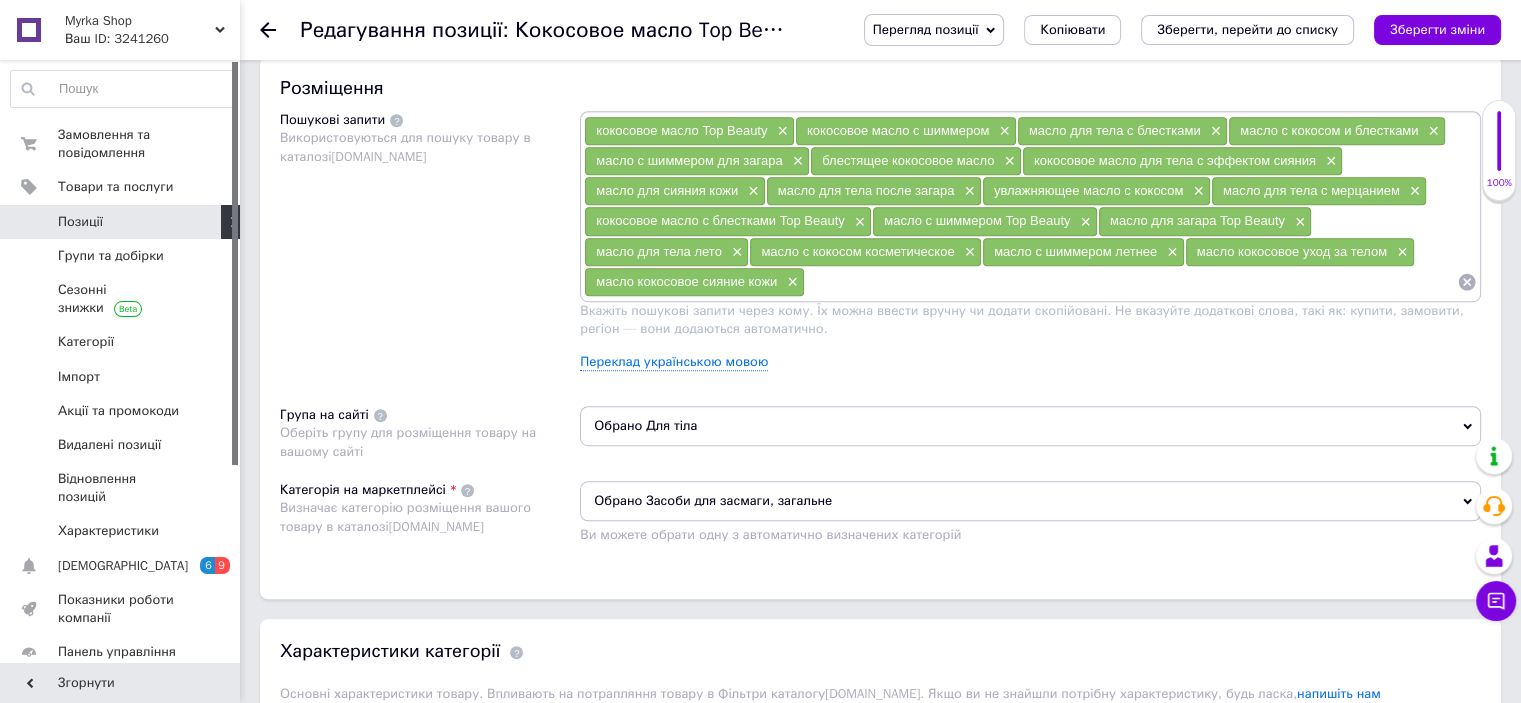 click on "Розміщення Пошукові запити Використовуються для пошуку товару в каталозі  [DOMAIN_NAME] кокосовое масло Top Beauty × кокосовое масло с шиммером × масло для тела с блестками × масло с кокосом и блестками × масло с шиммером для загара × блестящее кокосовое масло × кокосовое масло для тела с эффектом сияния × масло для сияния кожи × масло для тела после загара × увлажняющее масло с кокосом × масло для тела с мерцанием × кокосовое масло с блестками Top Beauty × масло с шиммером Top Beauty × масло для загара Top Beauty × масло для тела лето × масло с кокосом косметическое × × × × [DOMAIN_NAME]" at bounding box center [880, 327] 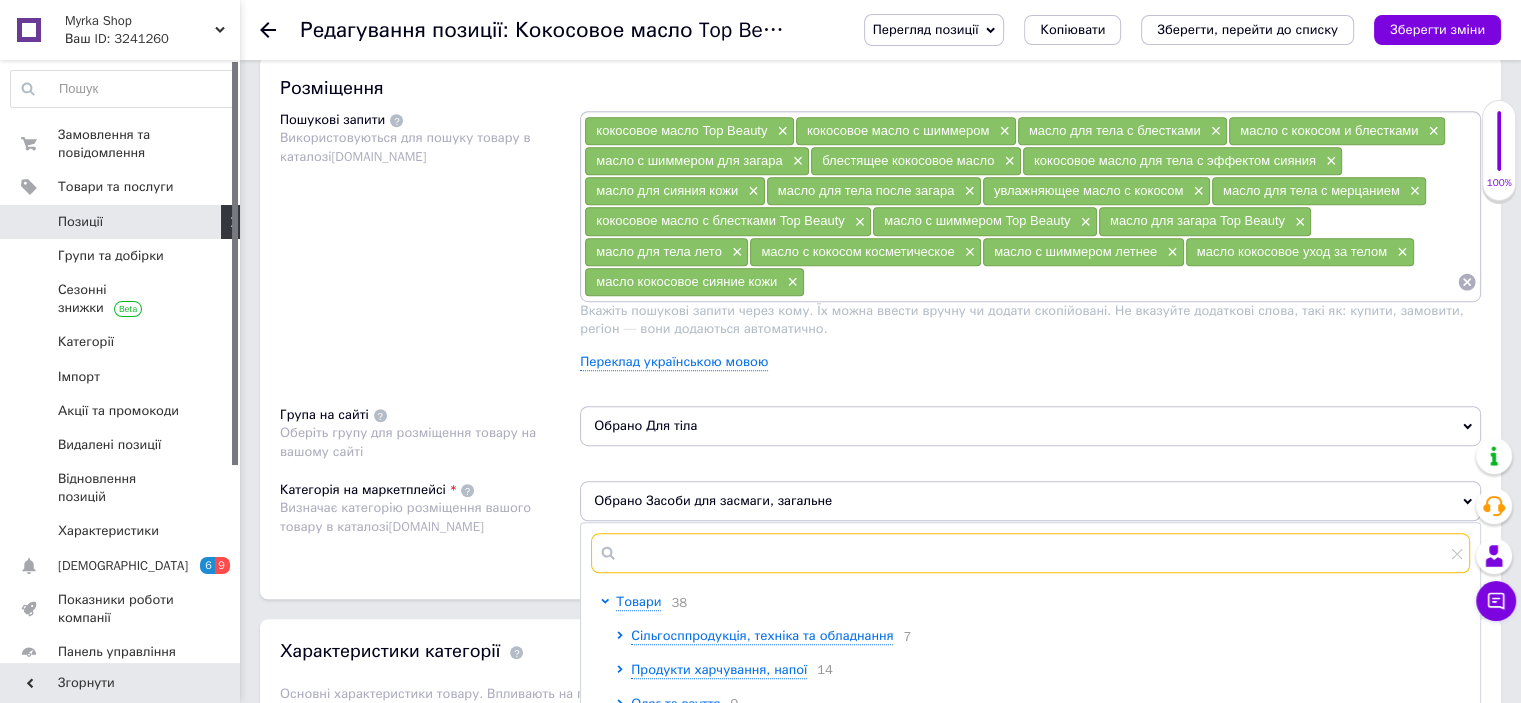 click at bounding box center [1030, 553] 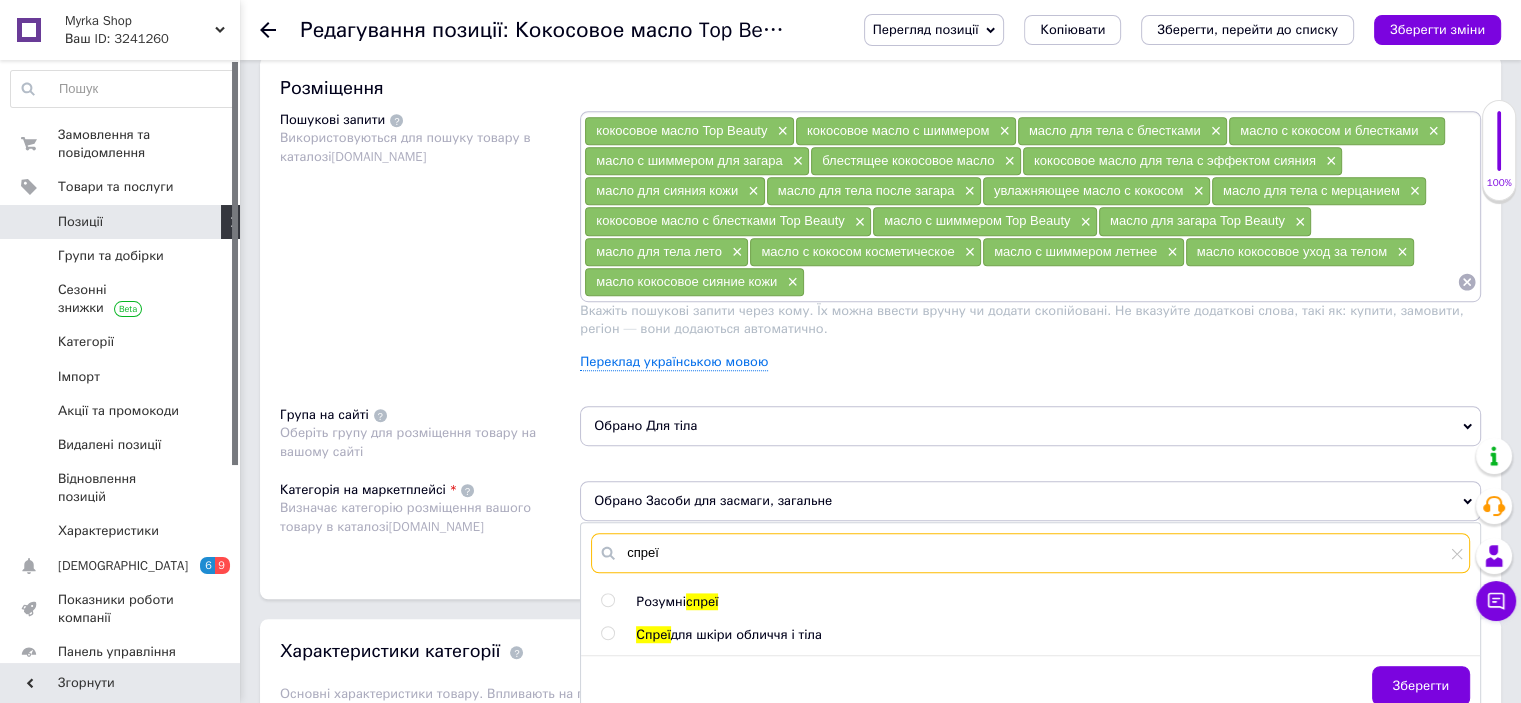 type on "спреї" 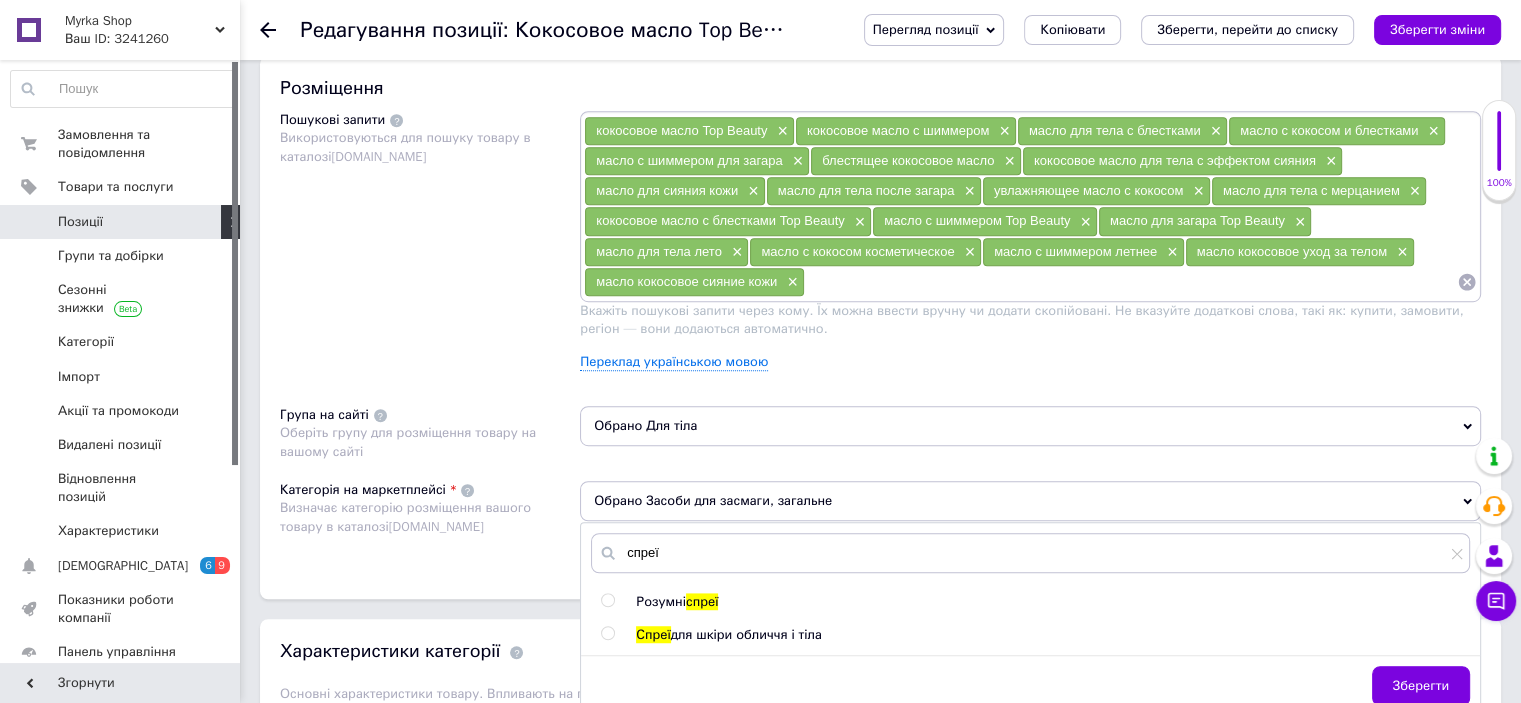 click on "для шкіри обличчя і тіла" at bounding box center [746, 634] 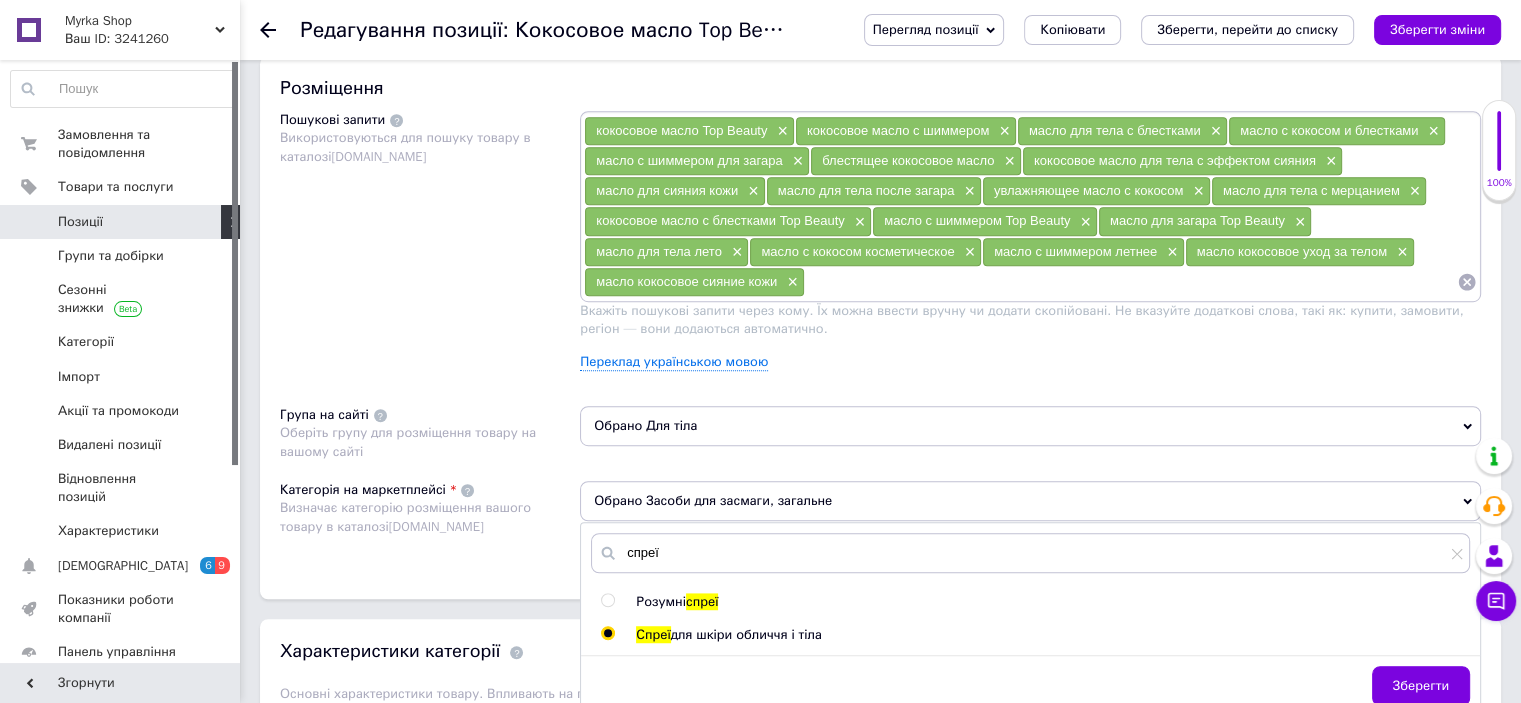 radio on "true" 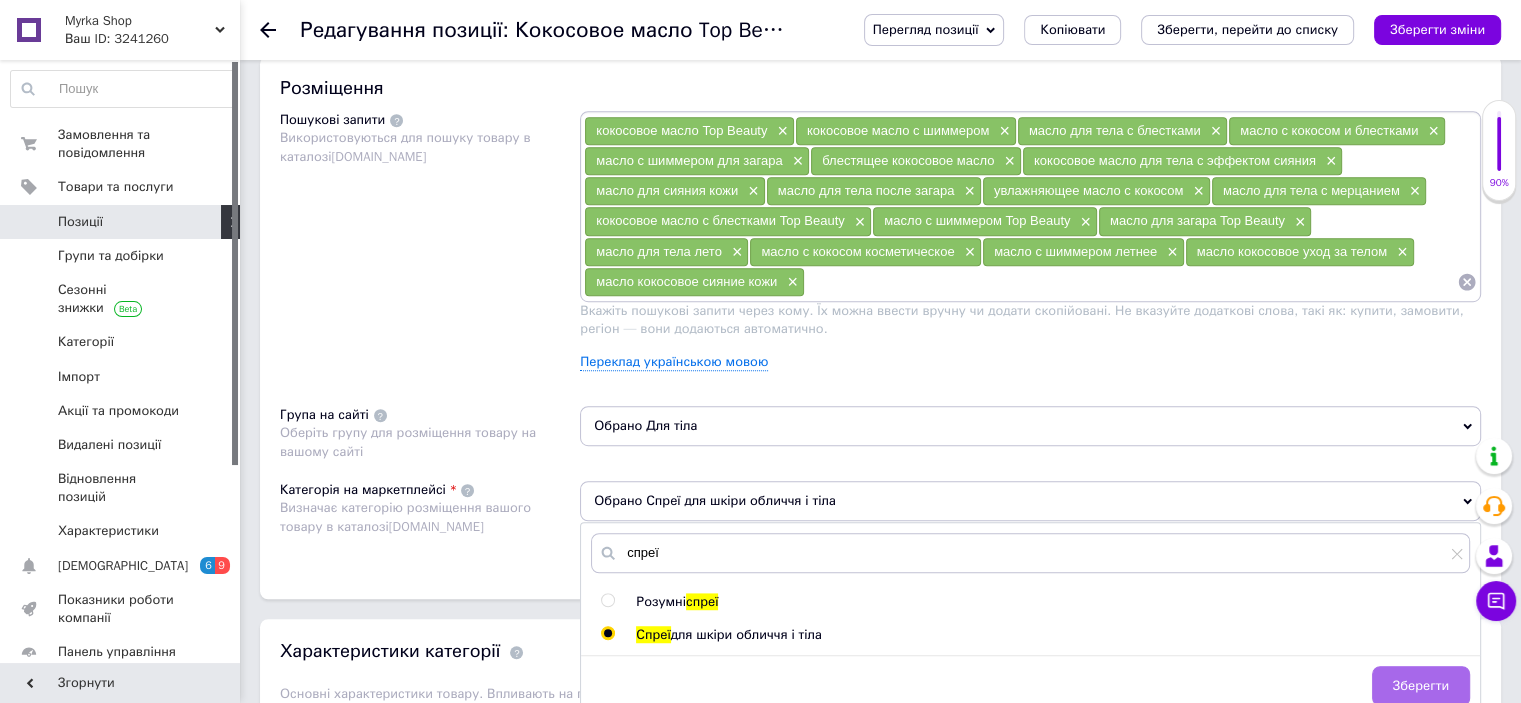 click on "Зберегти" at bounding box center (1421, 686) 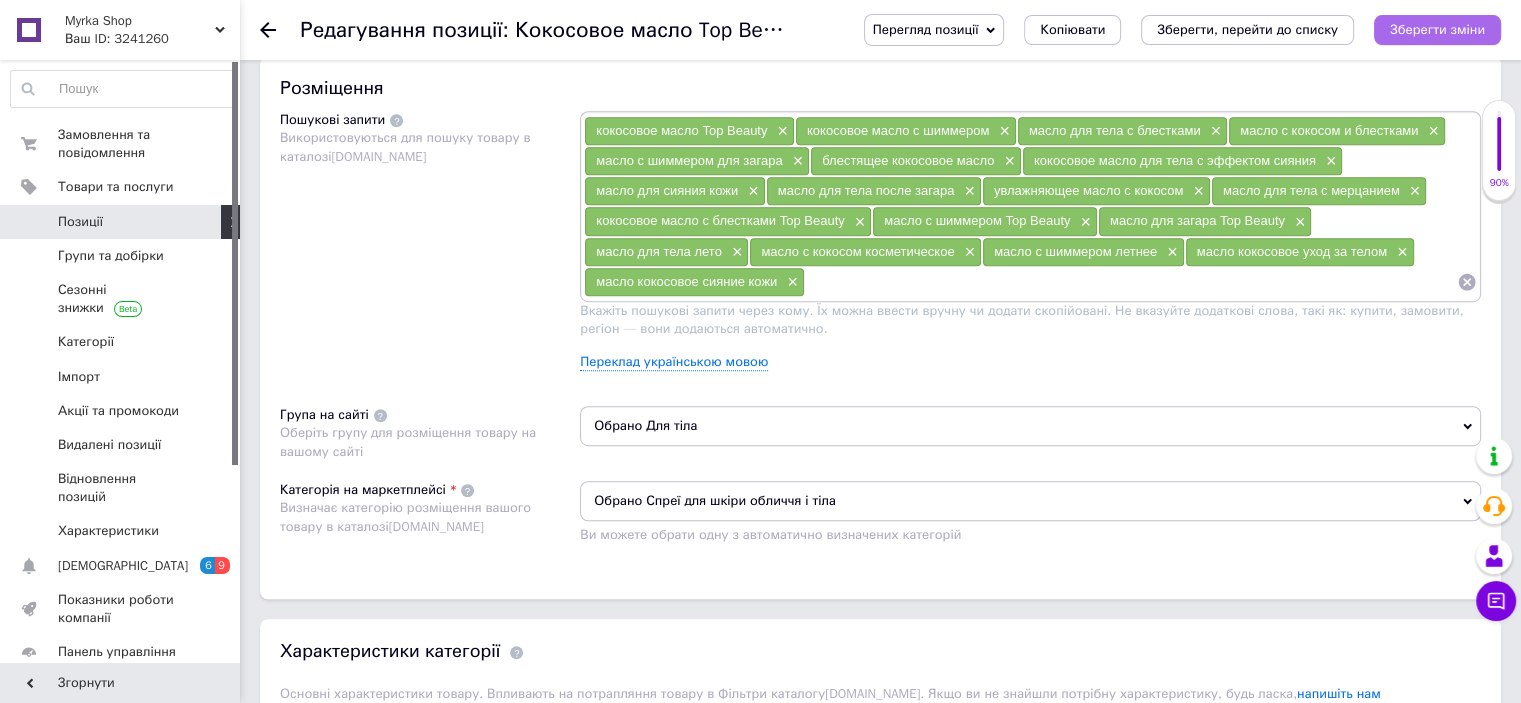 click on "Зберегти зміни" at bounding box center [1437, 29] 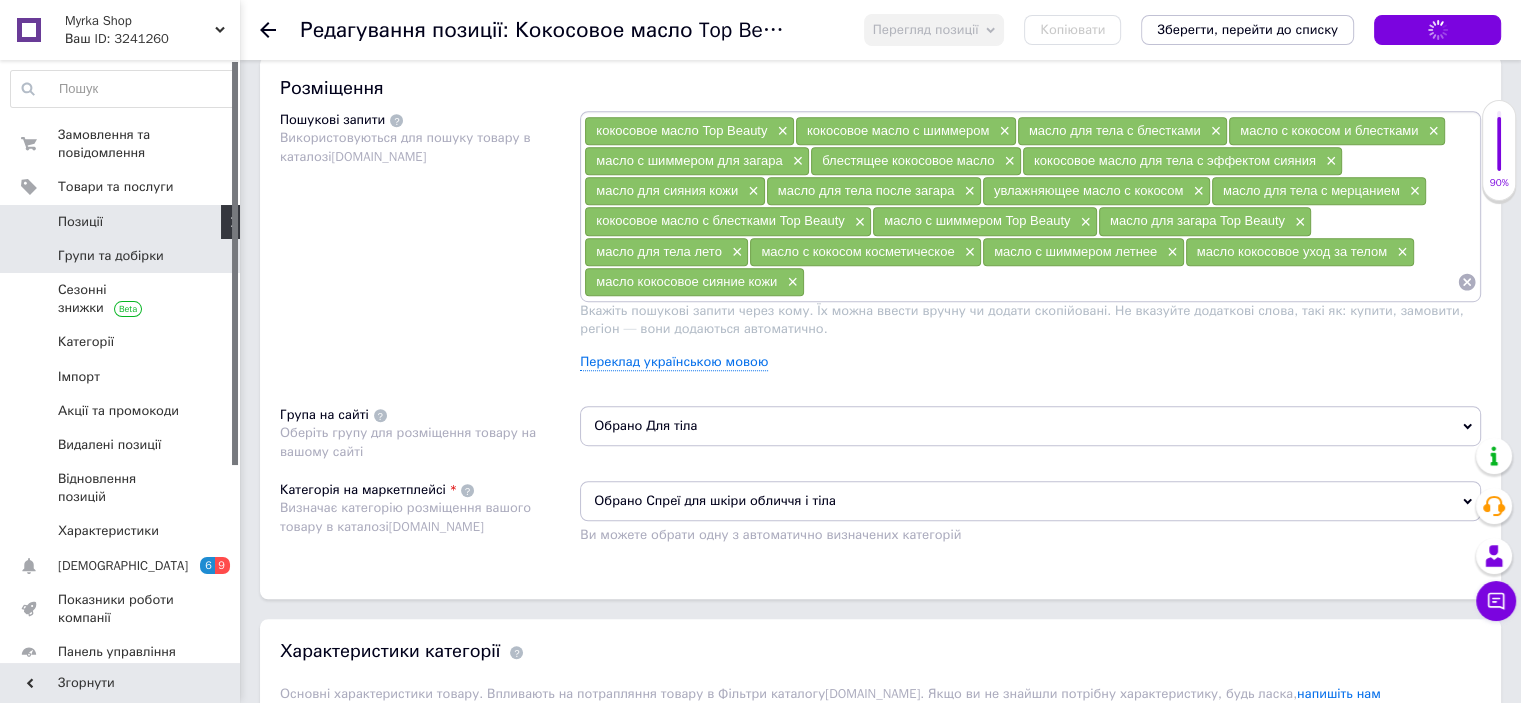 click on "Групи та добірки" at bounding box center (123, 256) 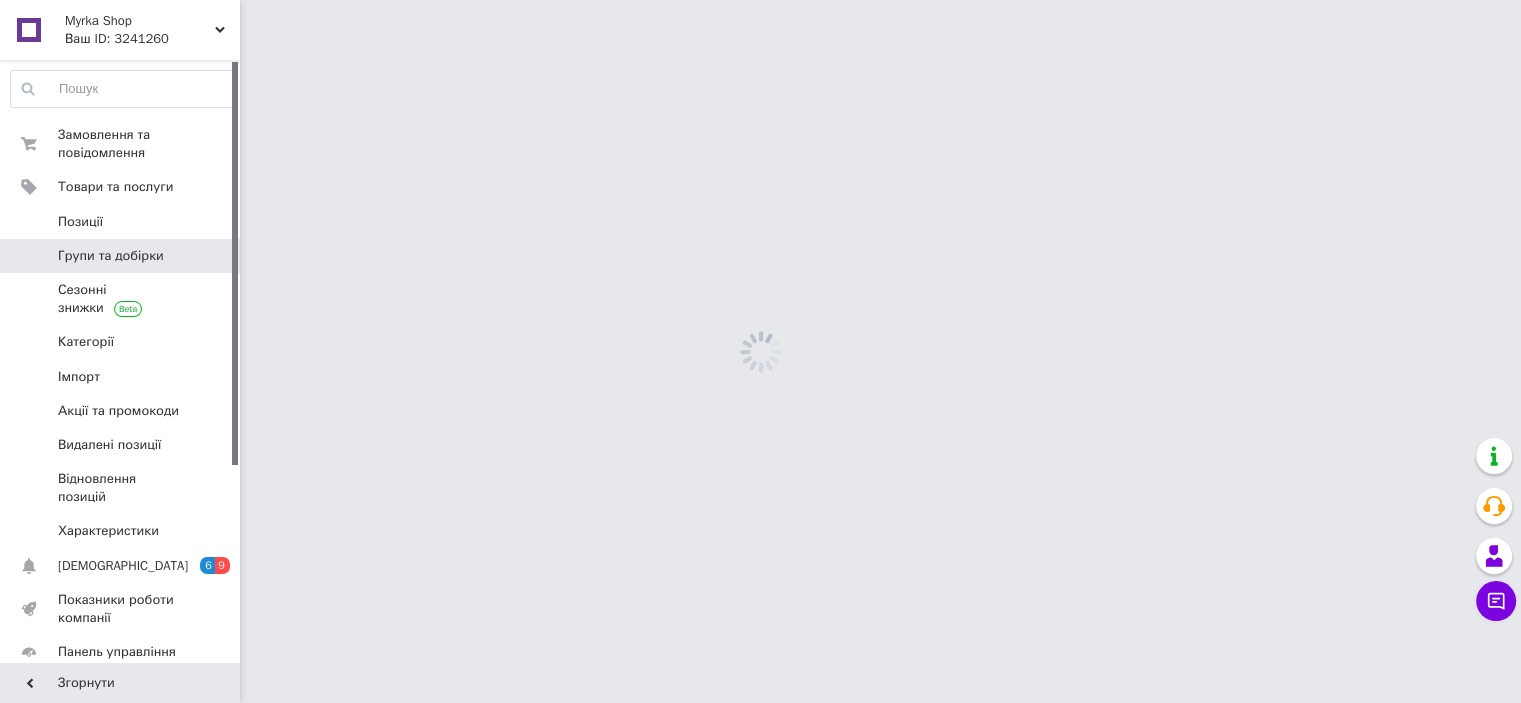 scroll, scrollTop: 0, scrollLeft: 0, axis: both 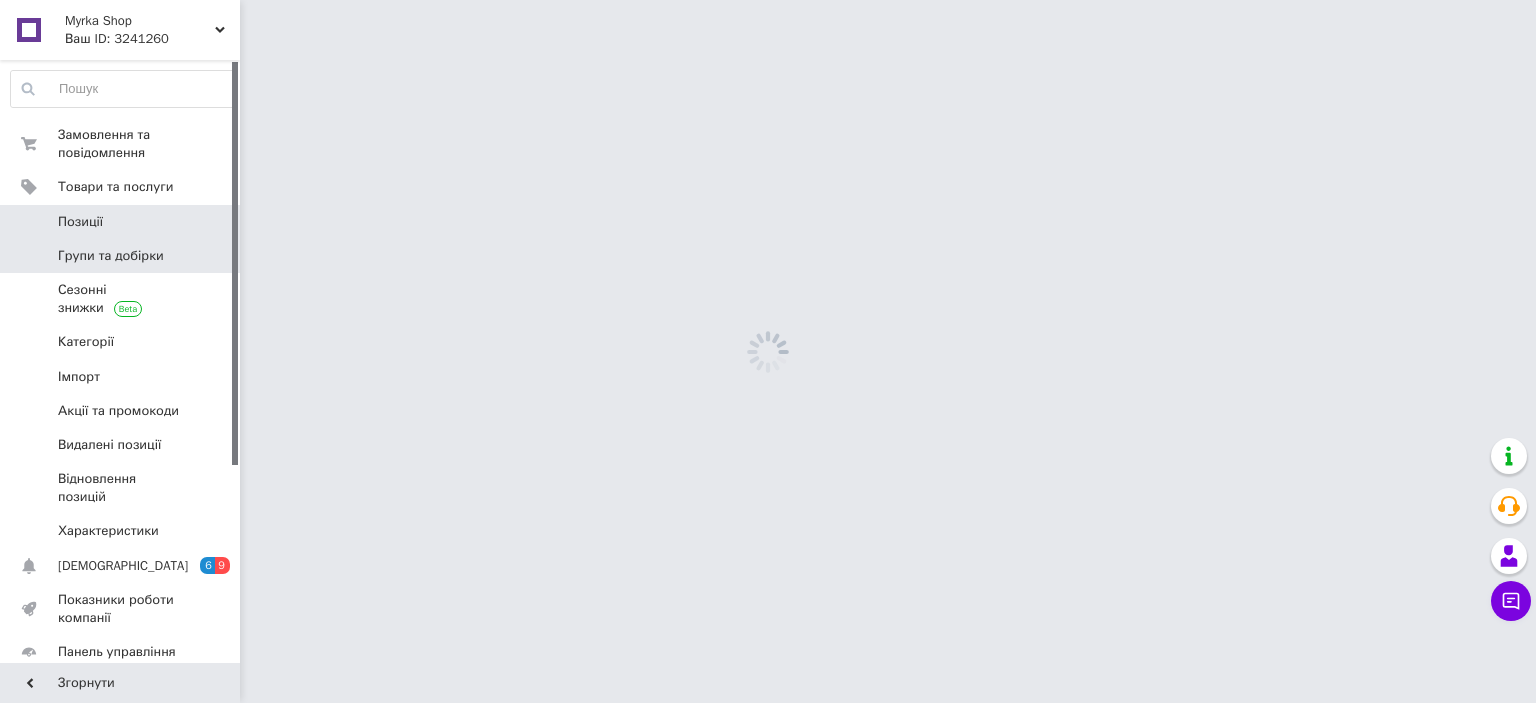 click on "Позиції" at bounding box center (121, 222) 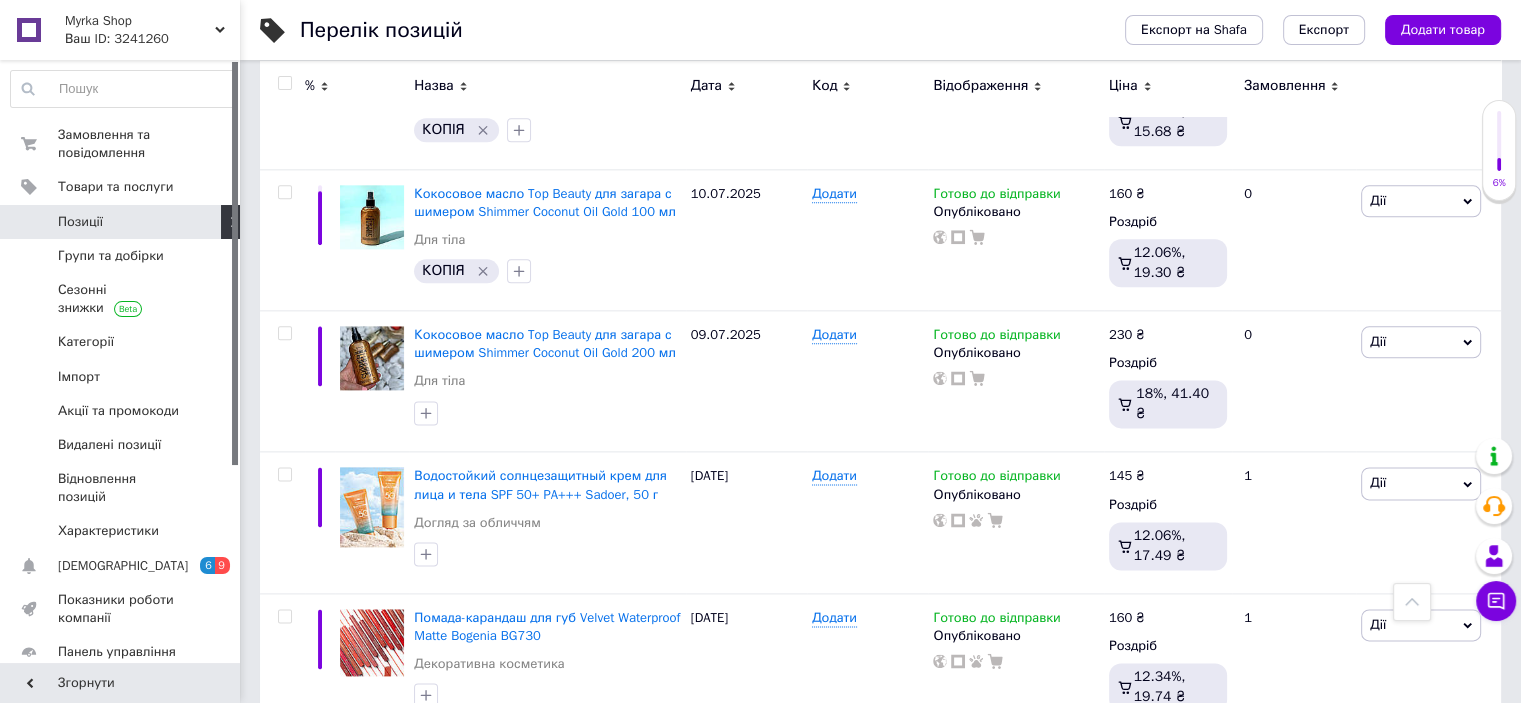 scroll, scrollTop: 2487, scrollLeft: 0, axis: vertical 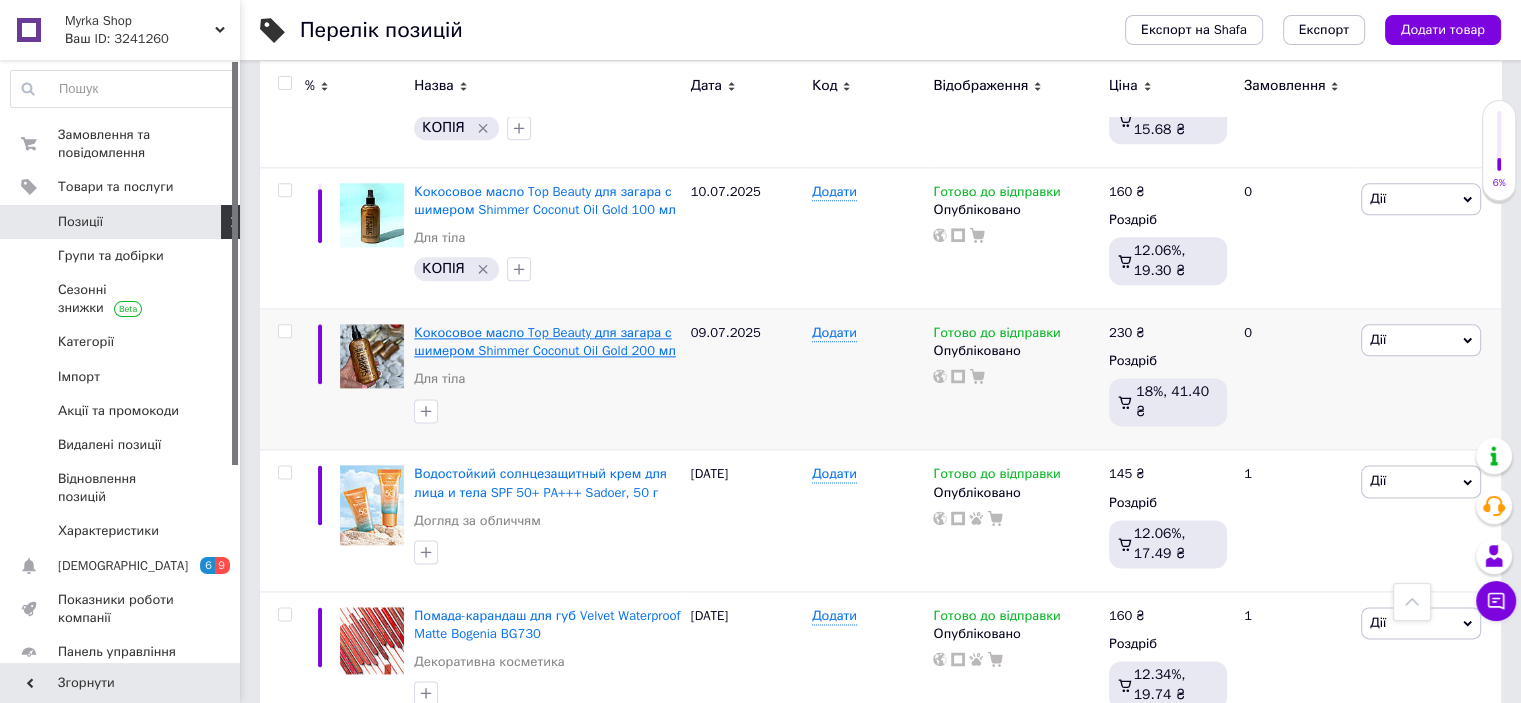 click on "Кокосовое масло Top Beauty для загара с шимером Shimmer Coconut Oil Gold 200 мл" at bounding box center (545, 341) 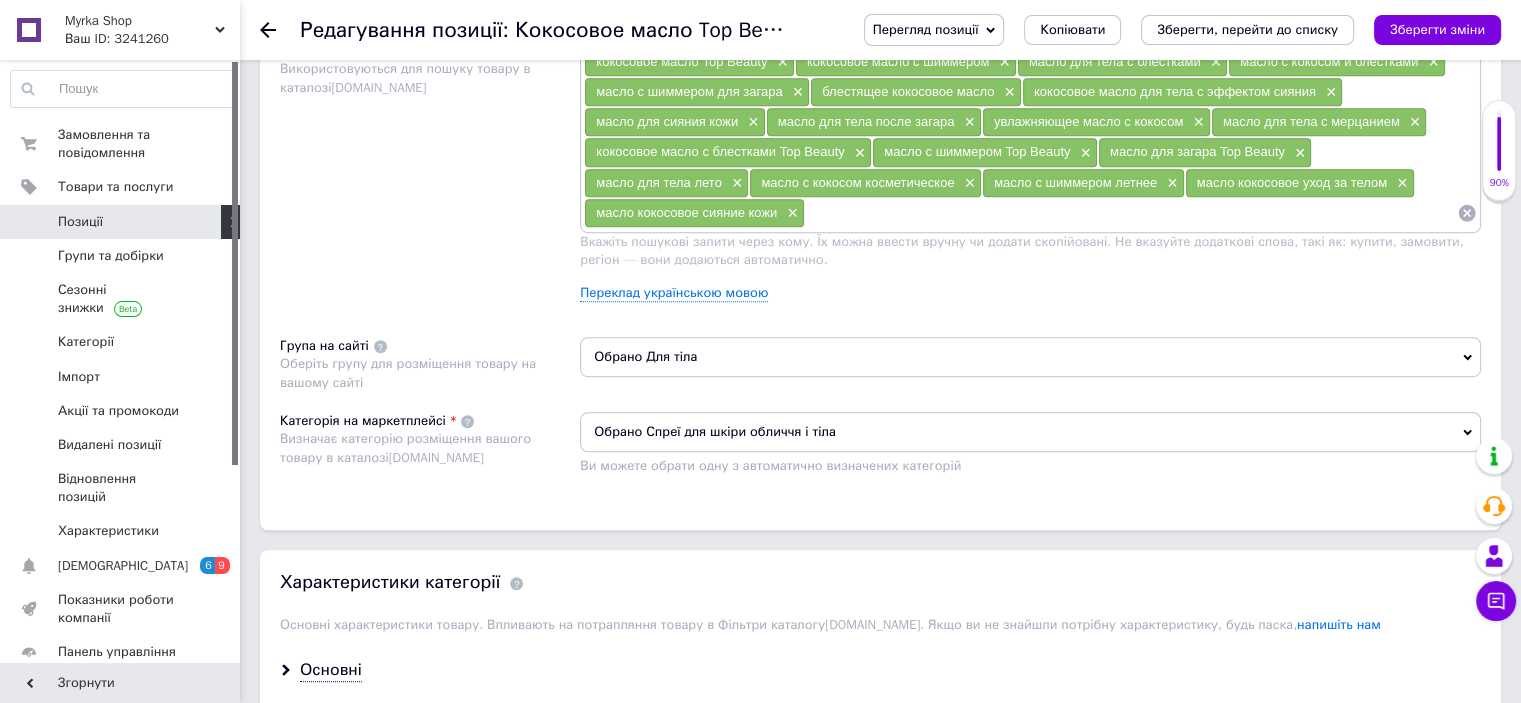 scroll, scrollTop: 1199, scrollLeft: 0, axis: vertical 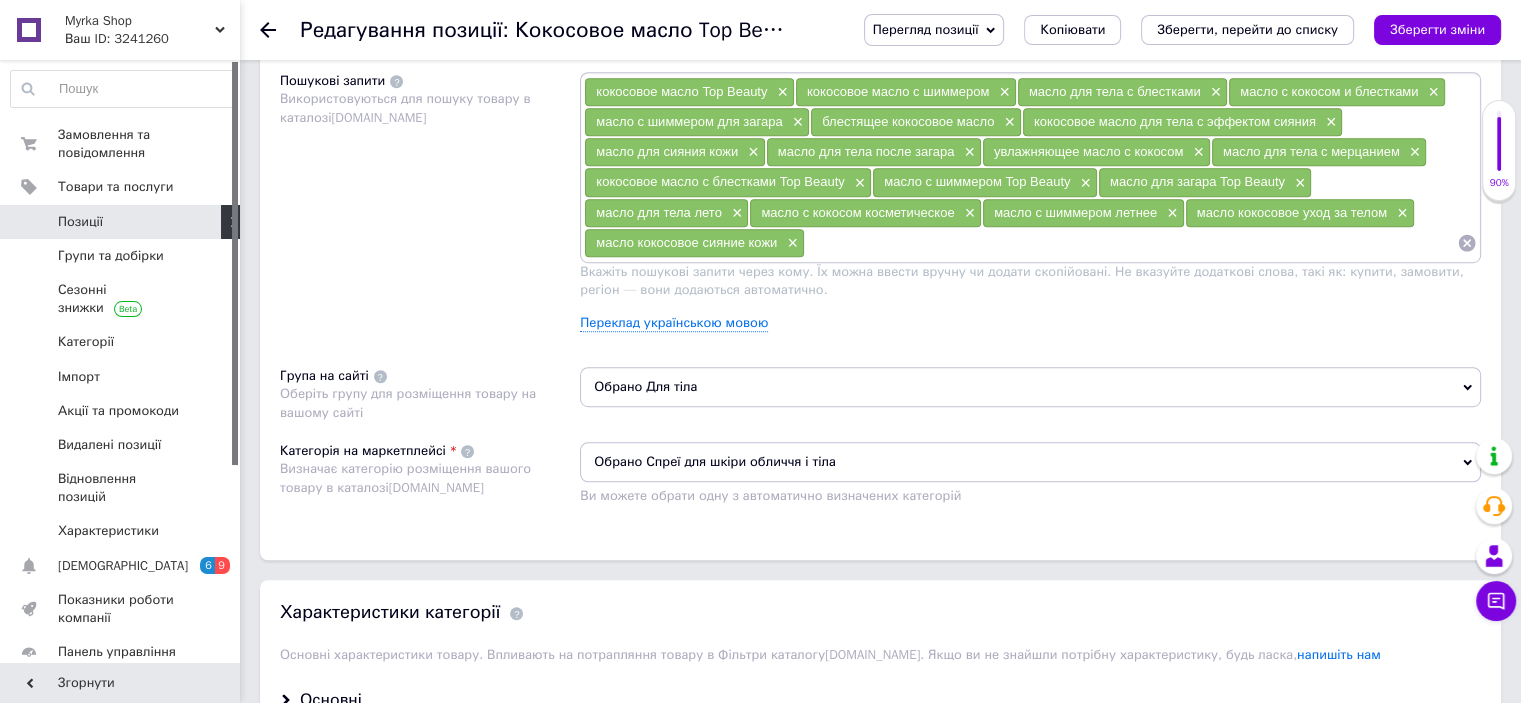 click on "Обрано Спреї для шкіри обличчя і тіла" at bounding box center [1030, 462] 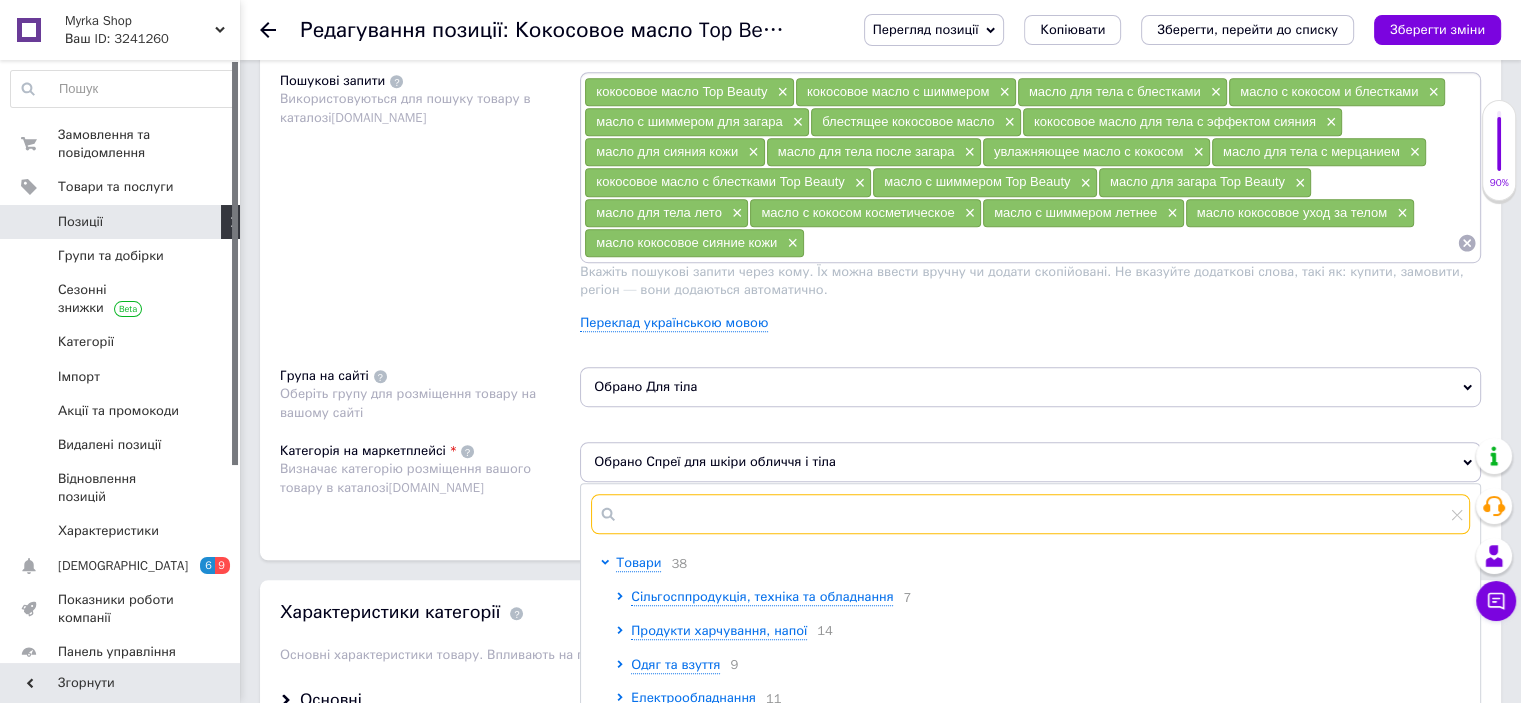 click at bounding box center (1030, 514) 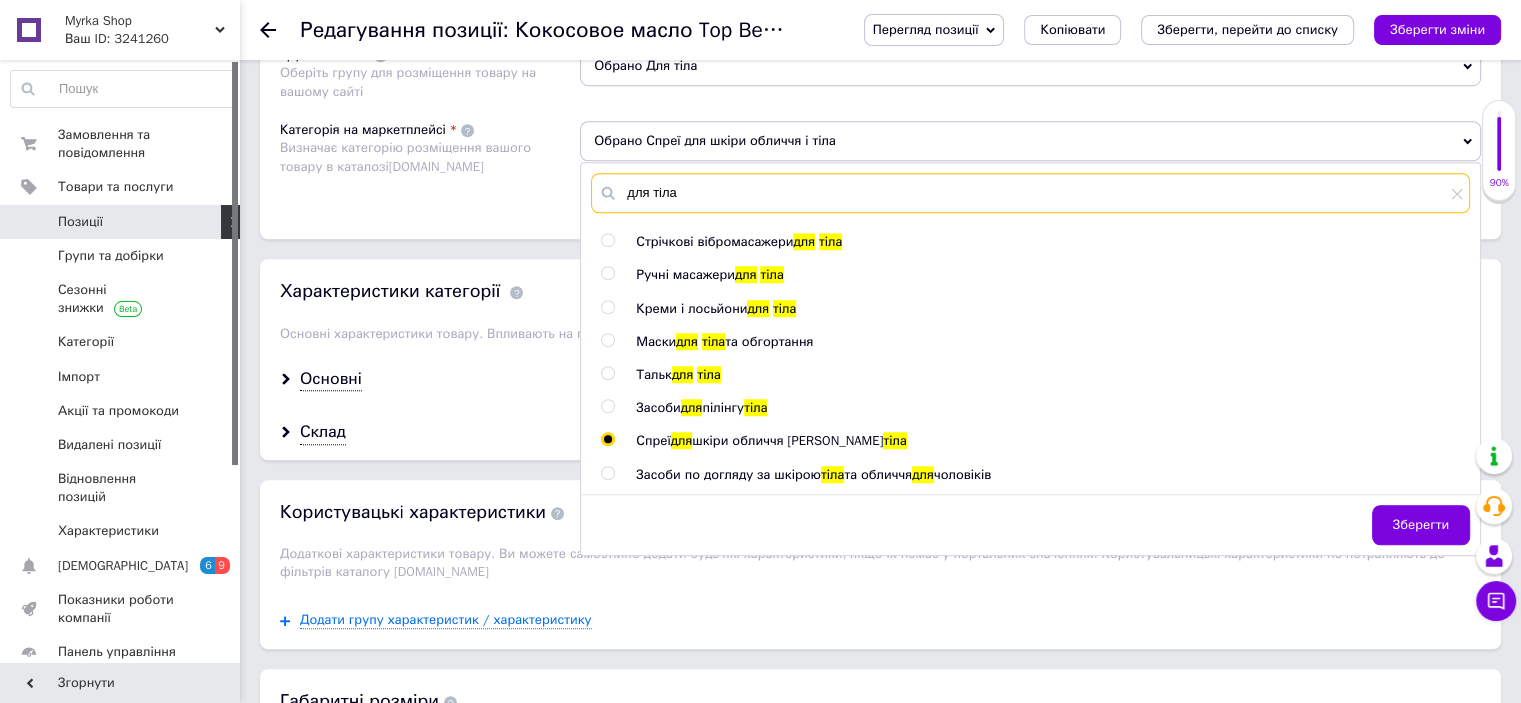 scroll, scrollTop: 1521, scrollLeft: 0, axis: vertical 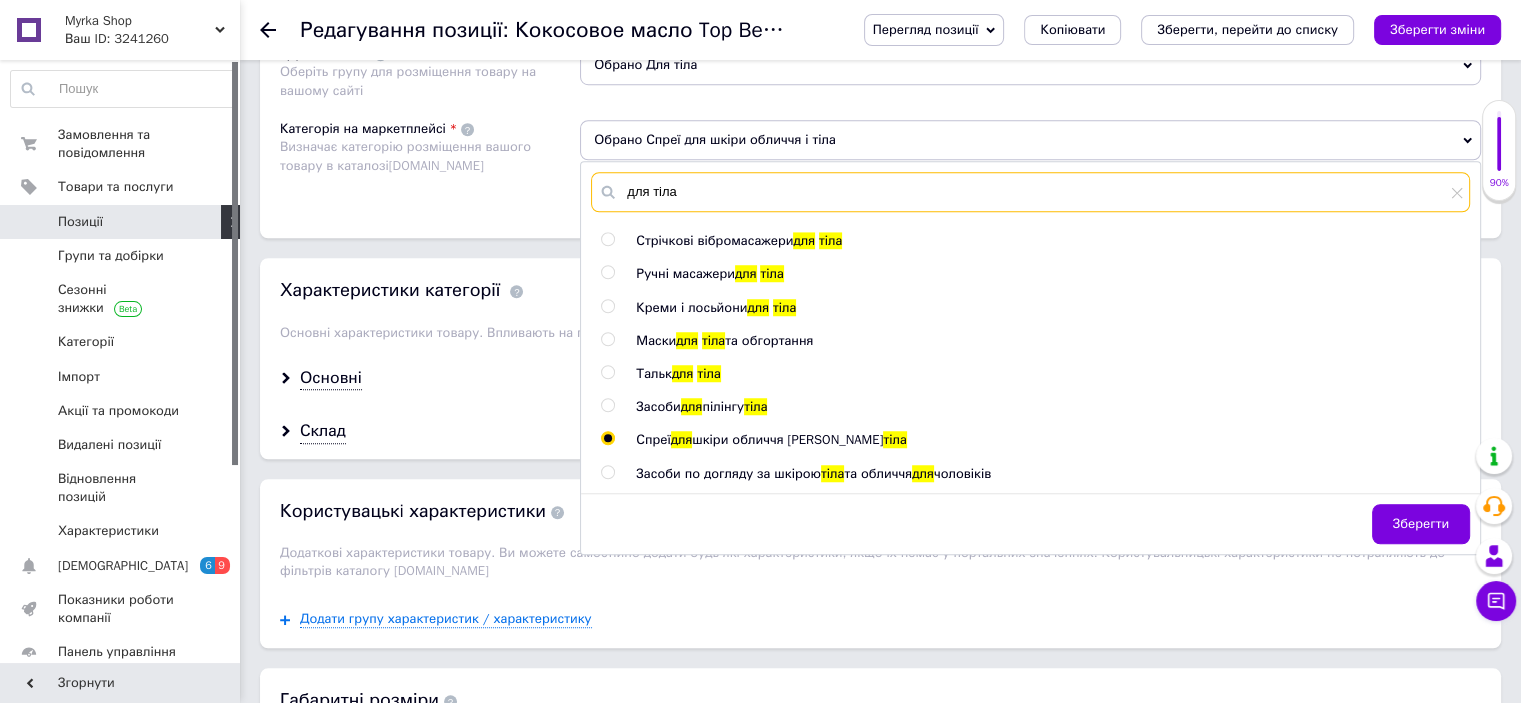 type on "для тіла" 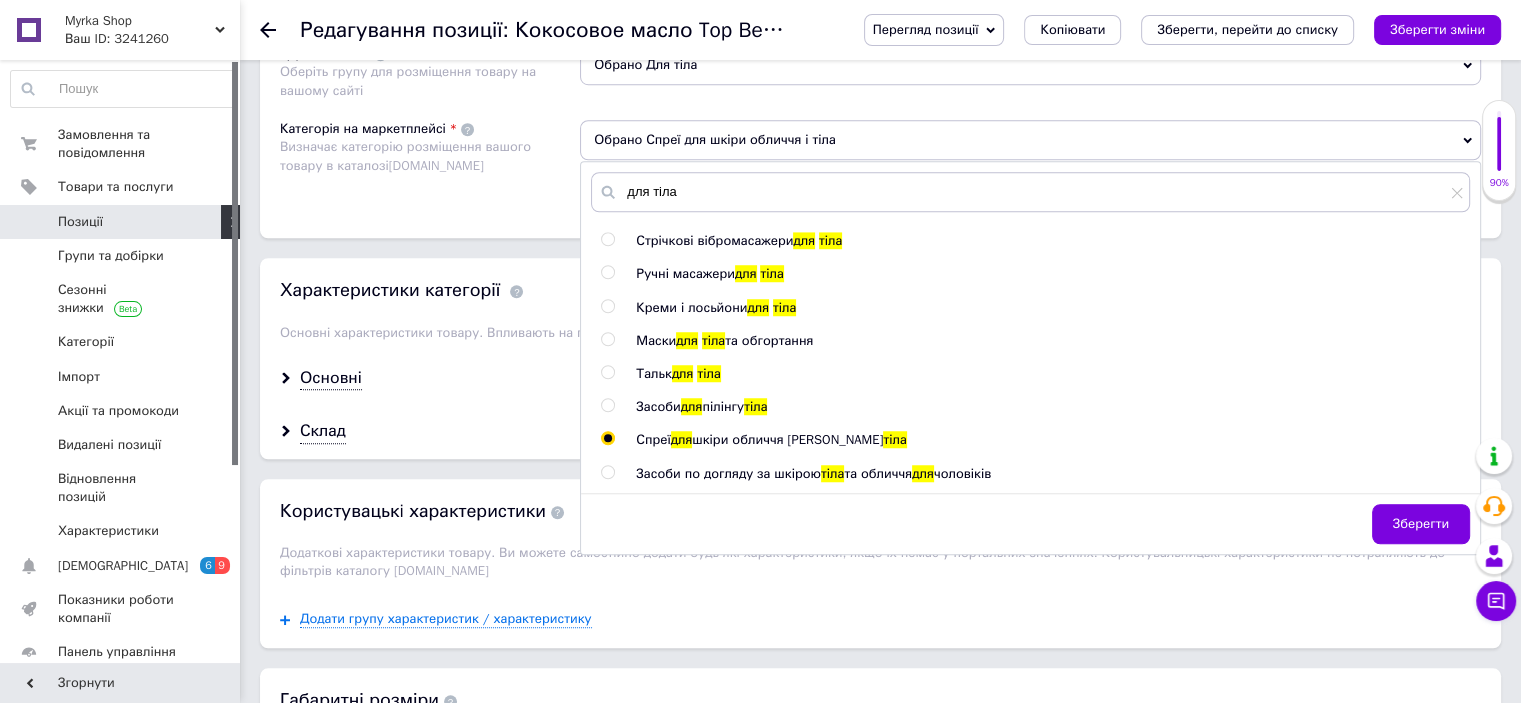 click on "та обличчя" at bounding box center [878, 473] 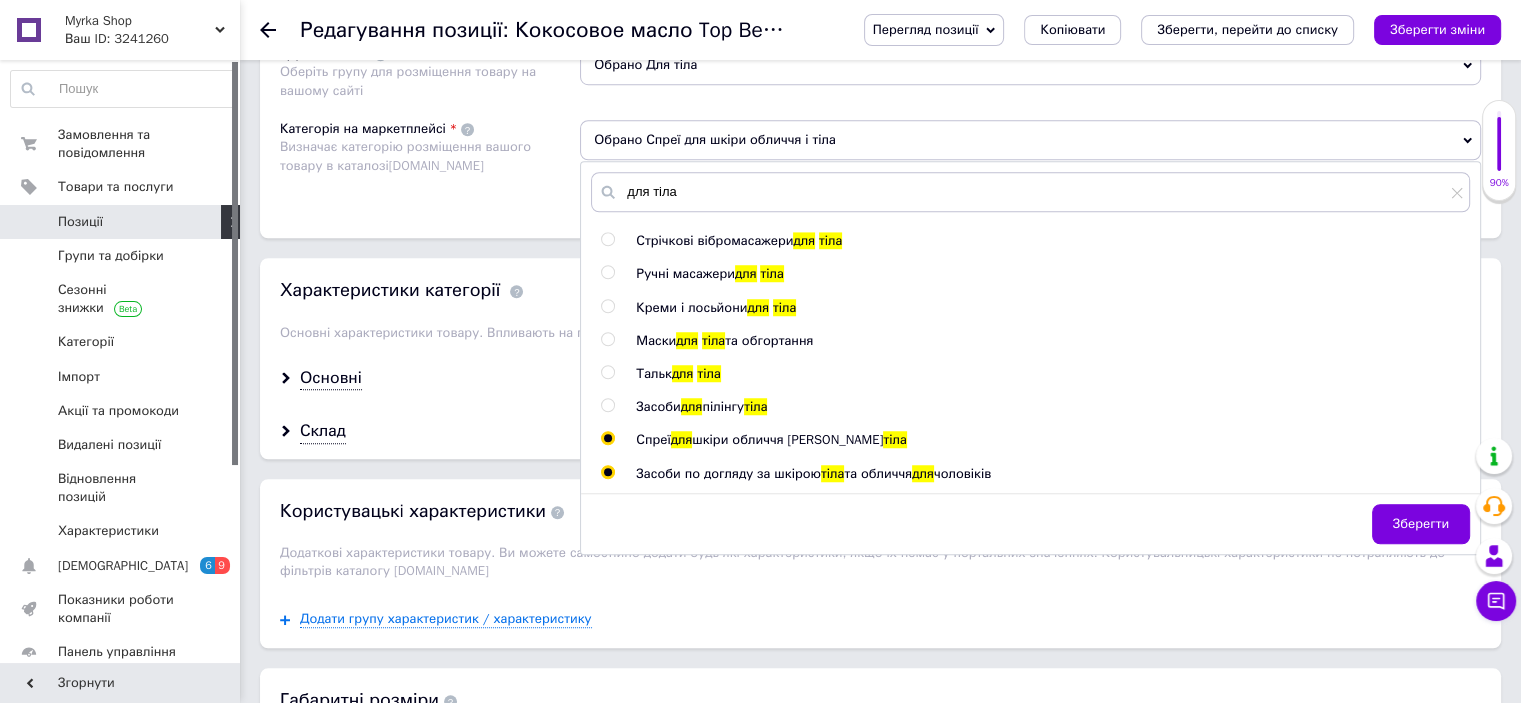 radio on "false" 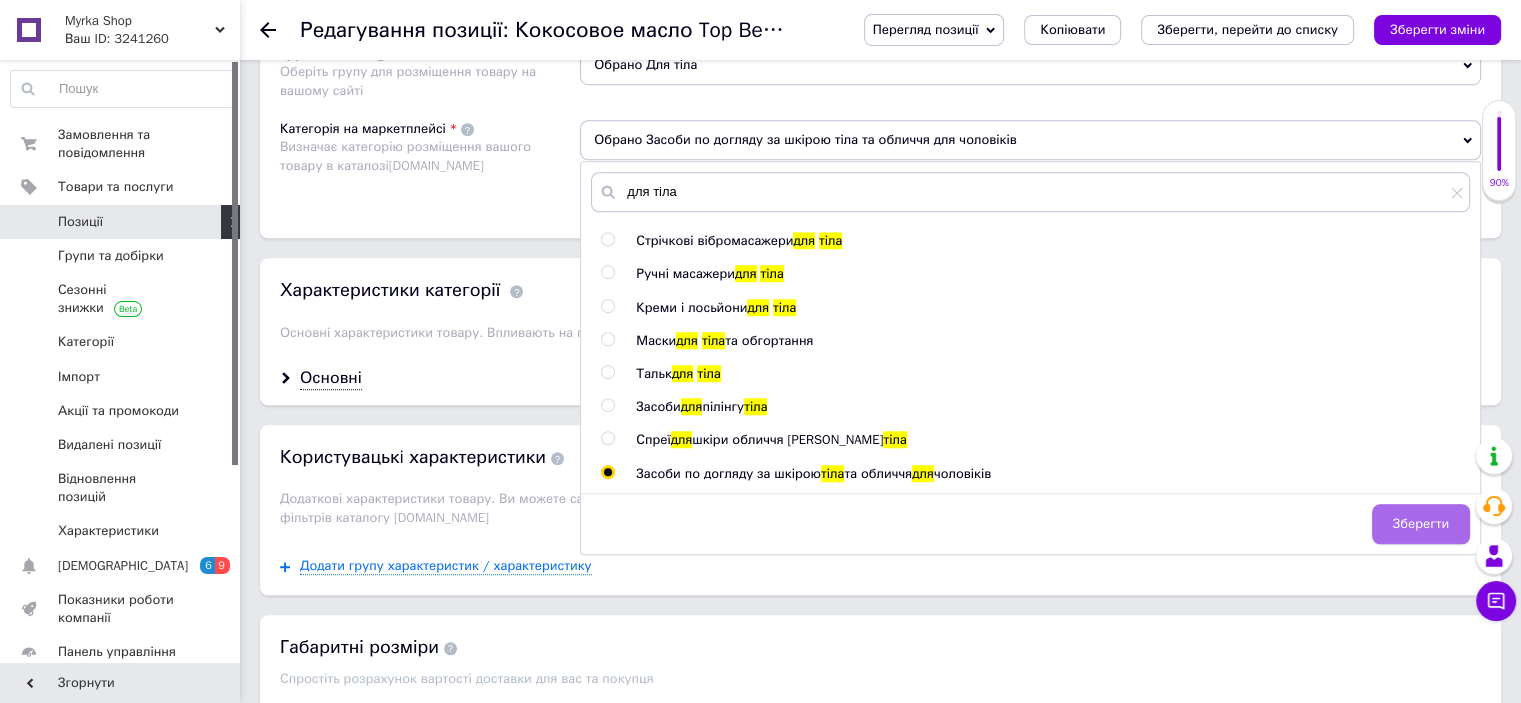 click on "Зберегти" at bounding box center [1421, 524] 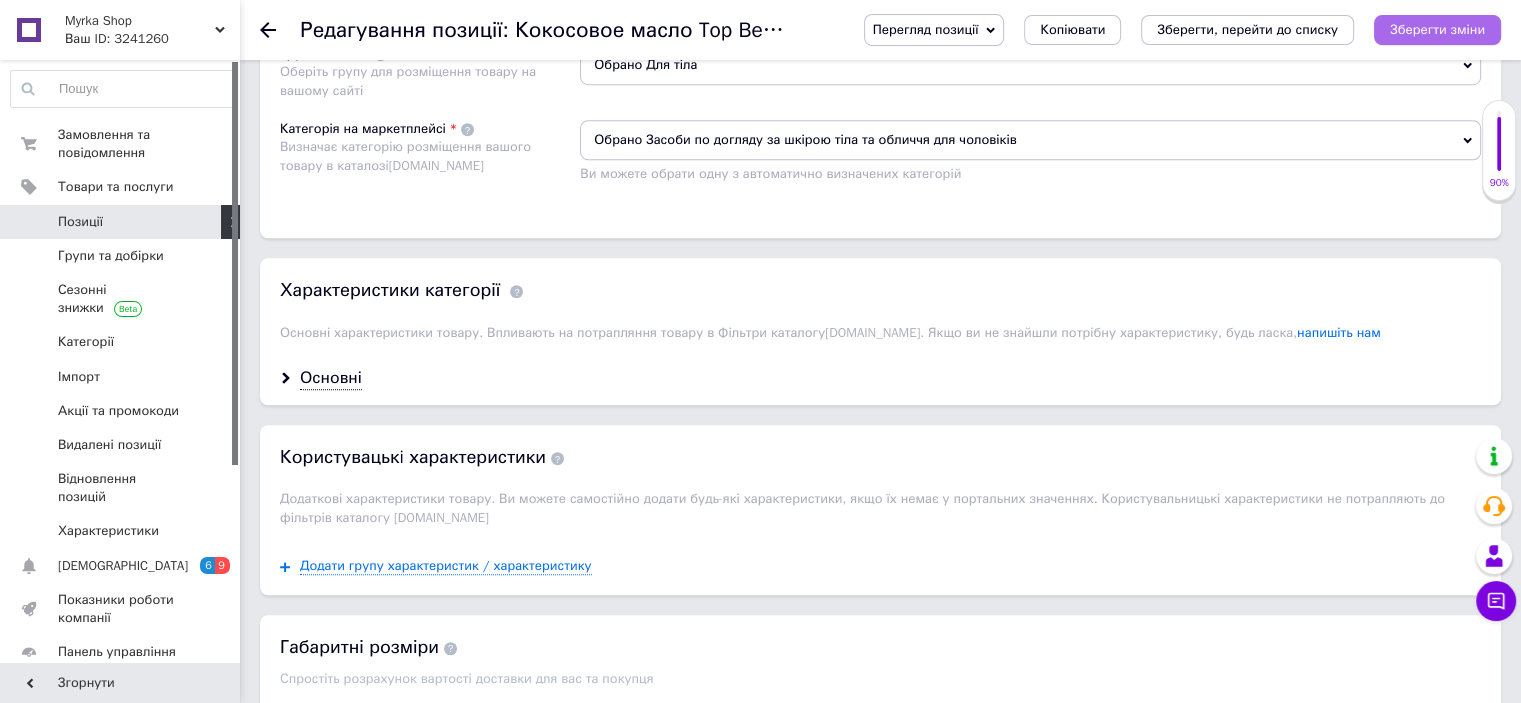 click on "Зберегти зміни" at bounding box center (1437, 29) 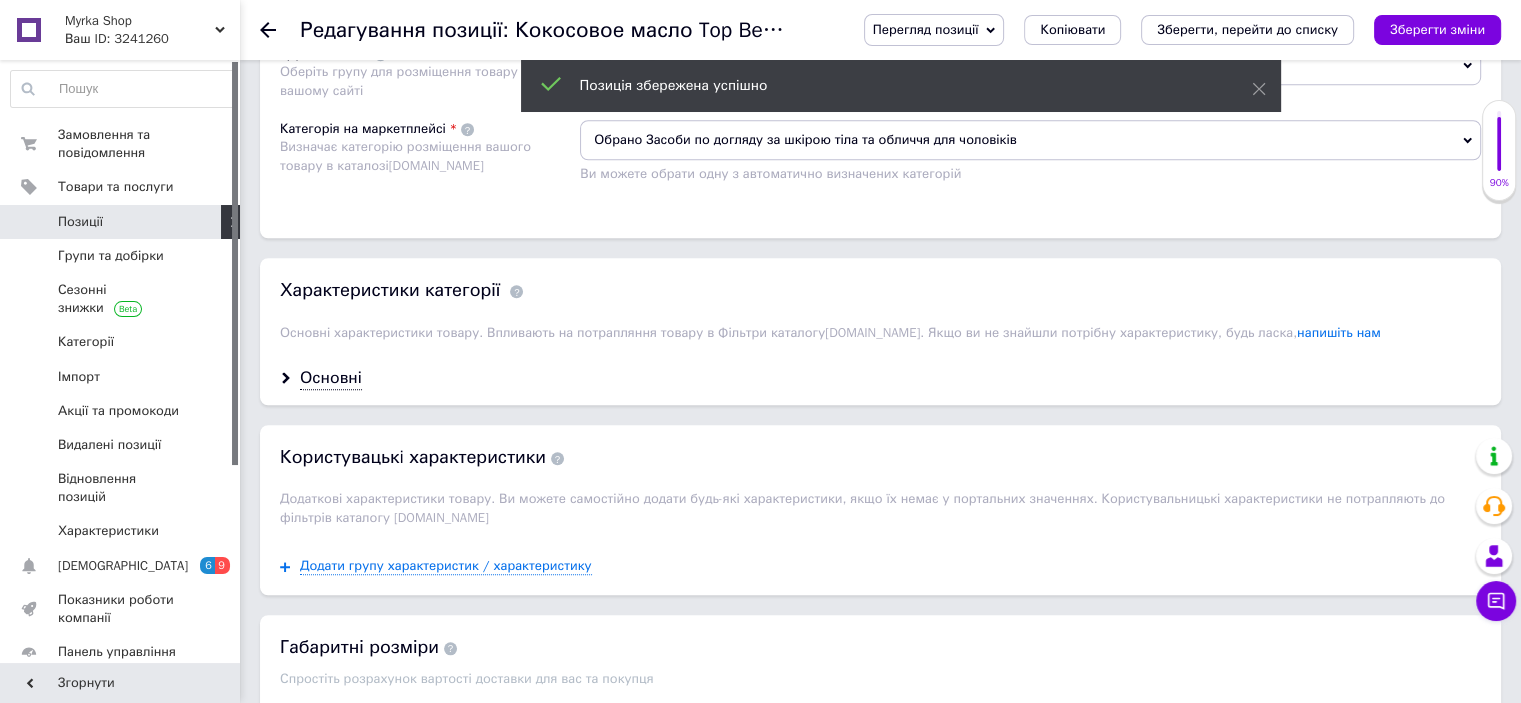 click on "Позиції" at bounding box center (121, 222) 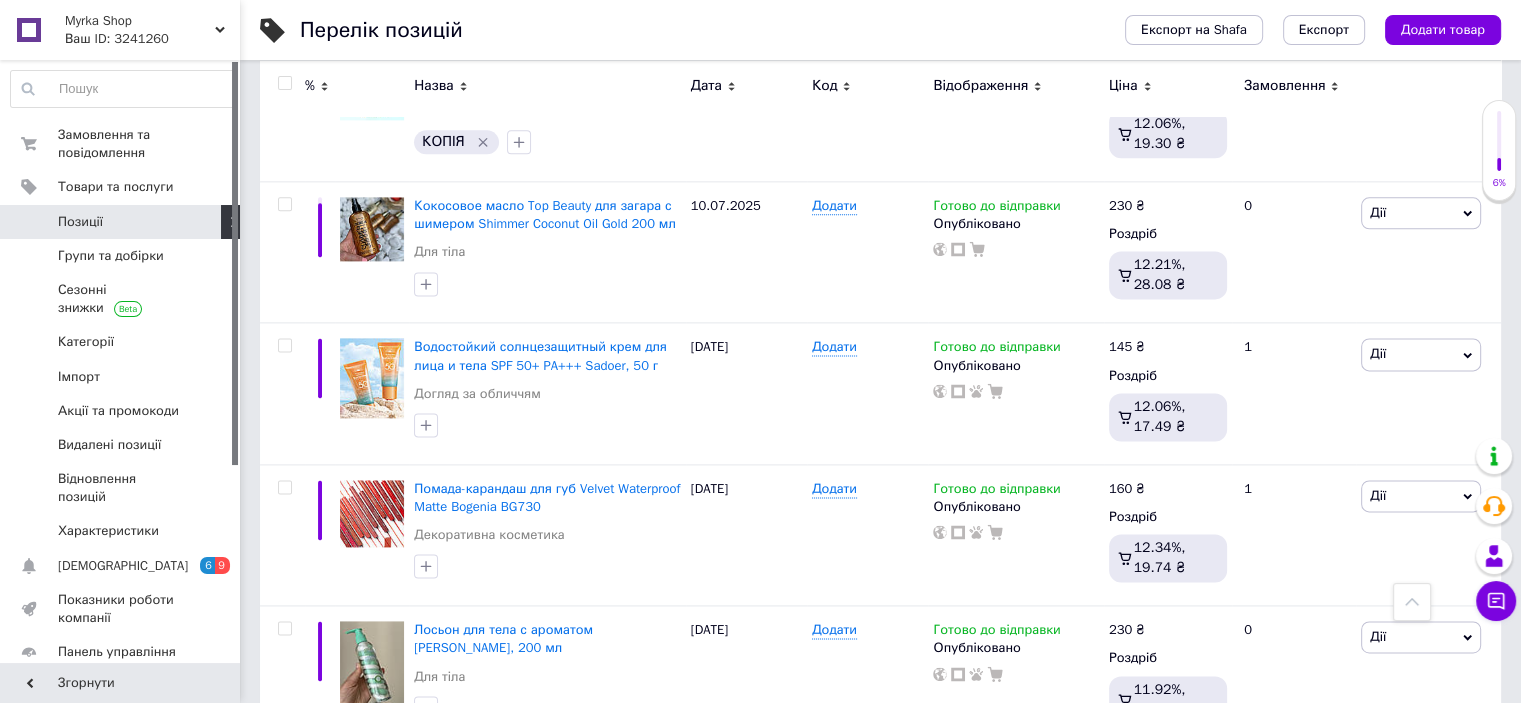 scroll, scrollTop: 2736, scrollLeft: 0, axis: vertical 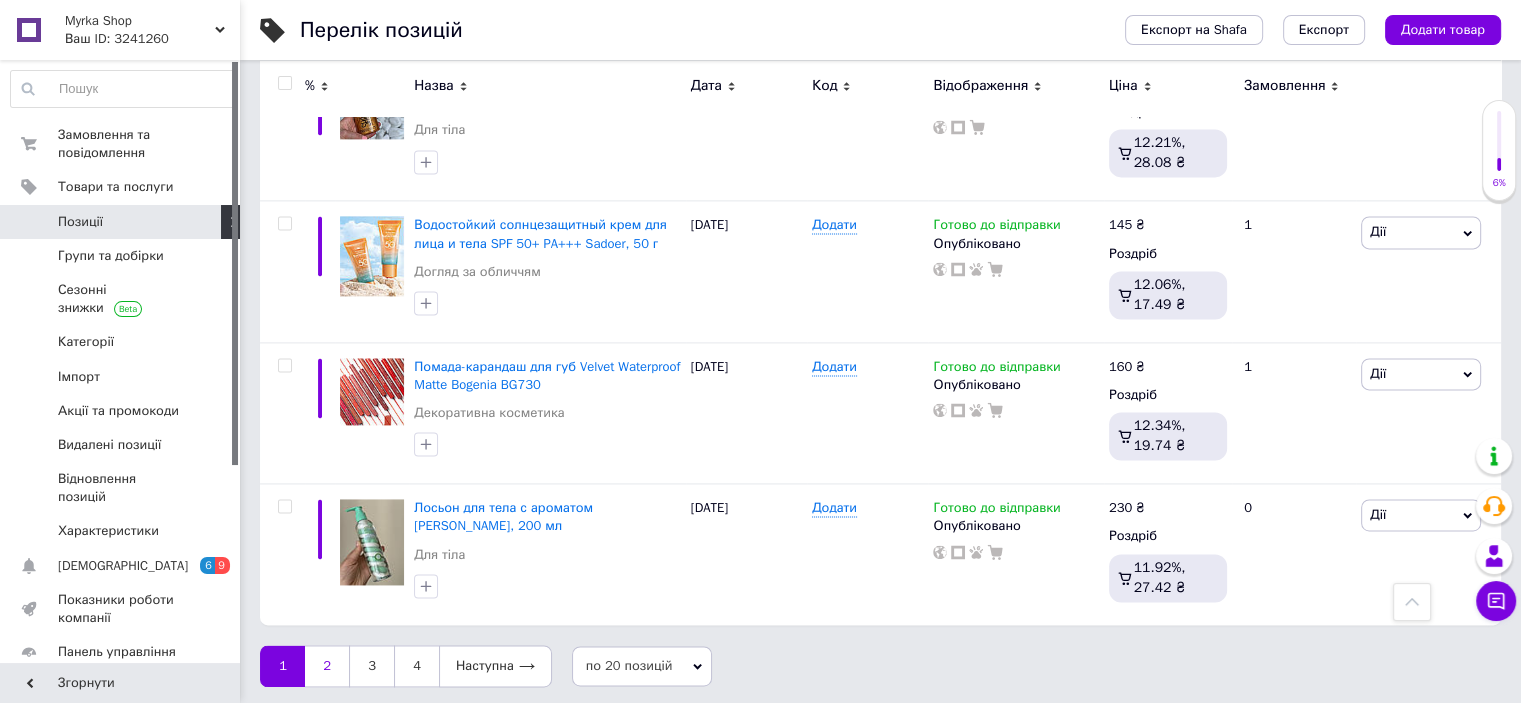 click on "2" at bounding box center [327, 666] 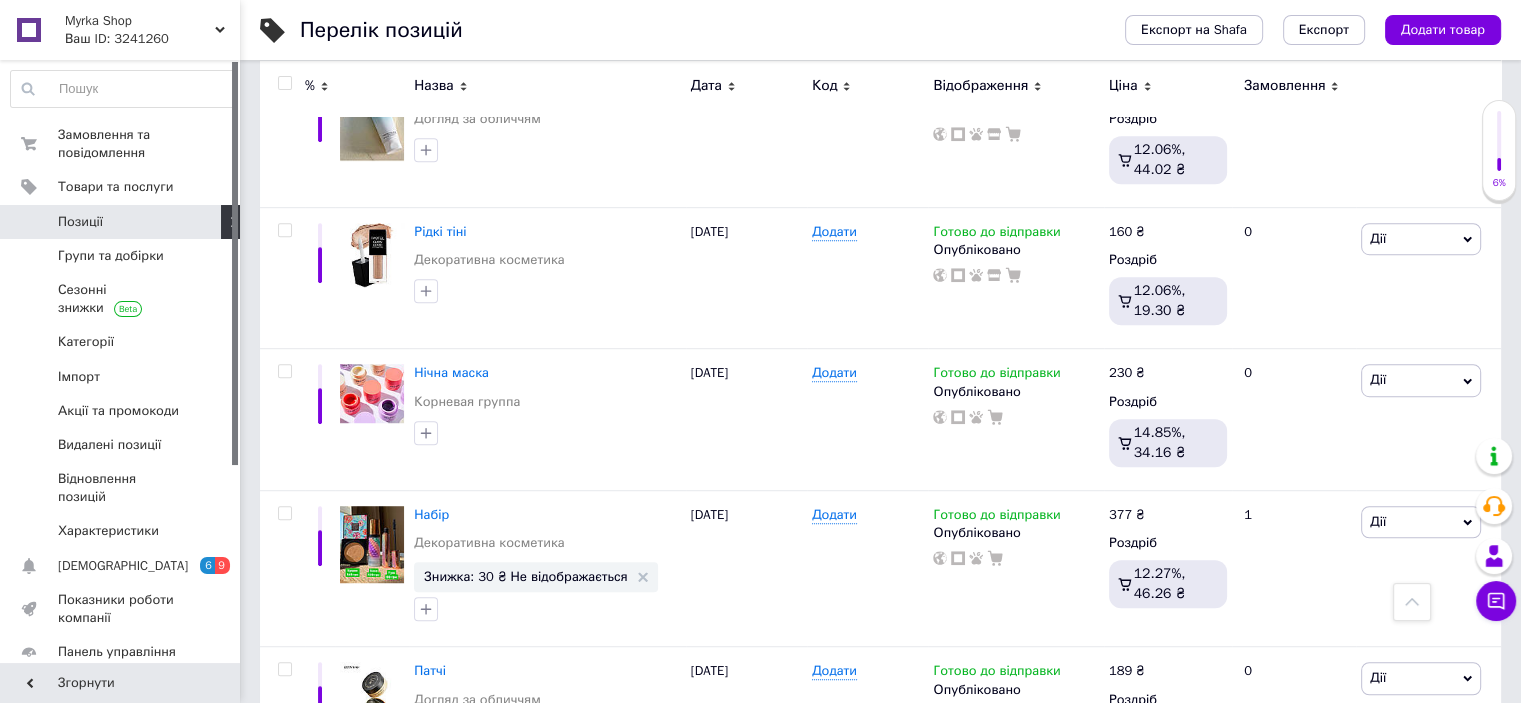 scroll, scrollTop: 1205, scrollLeft: 0, axis: vertical 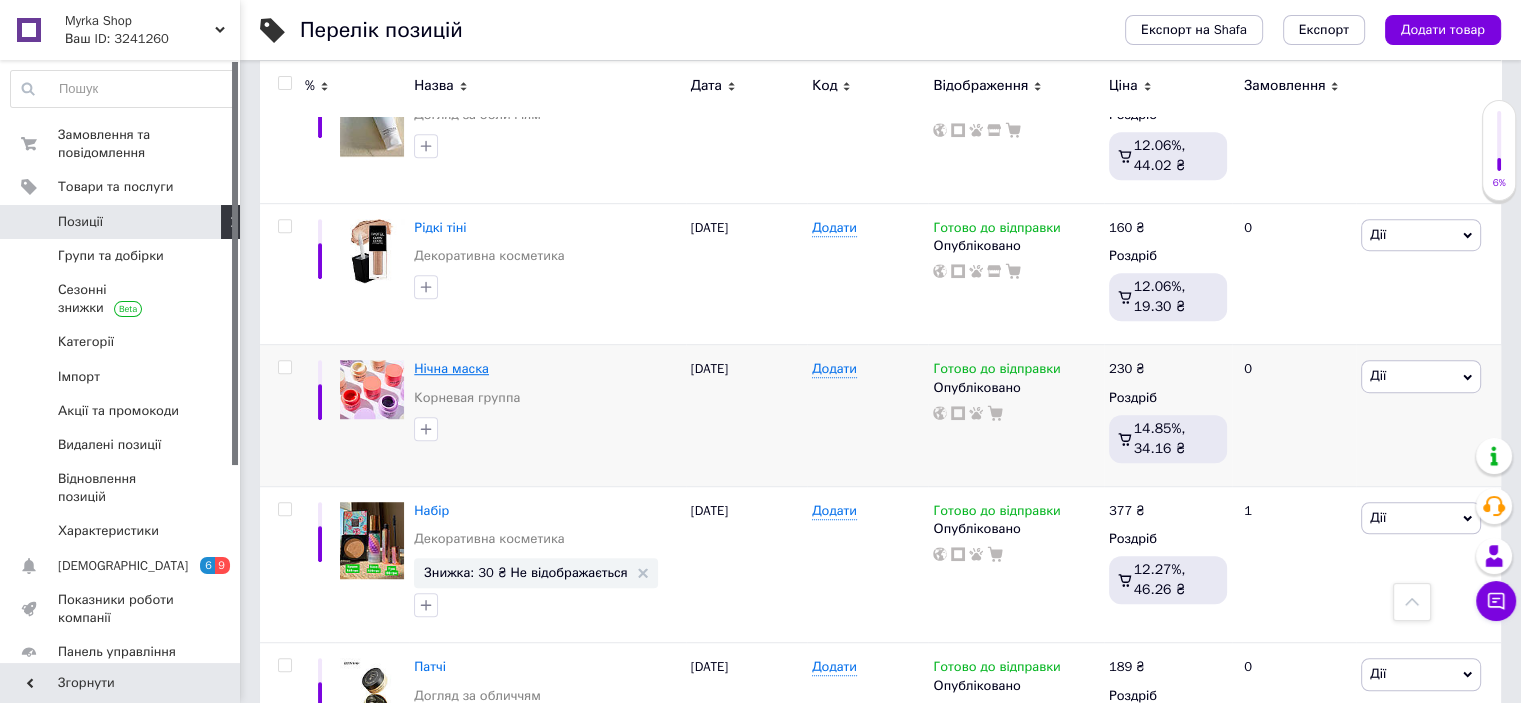 click on "Нічна маска" at bounding box center (451, 368) 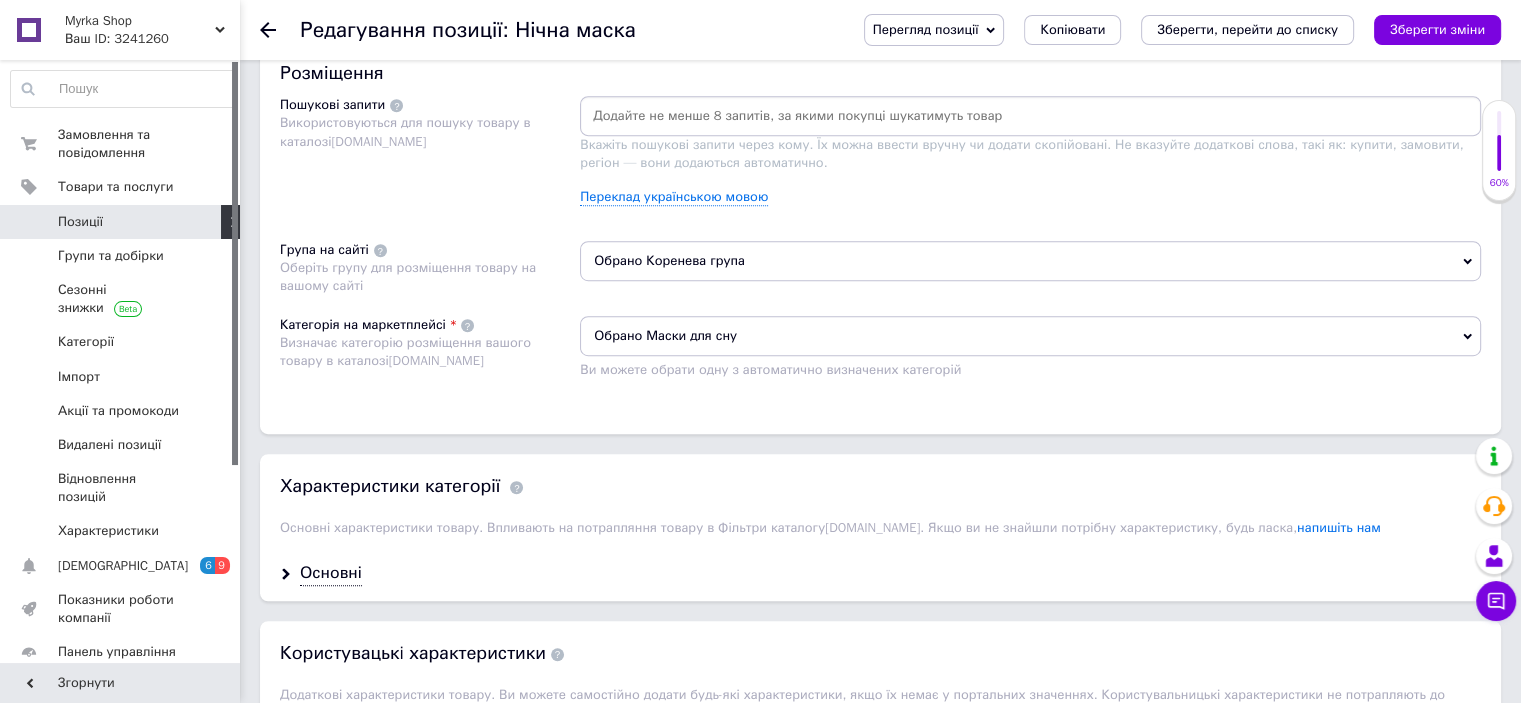 scroll, scrollTop: 1177, scrollLeft: 0, axis: vertical 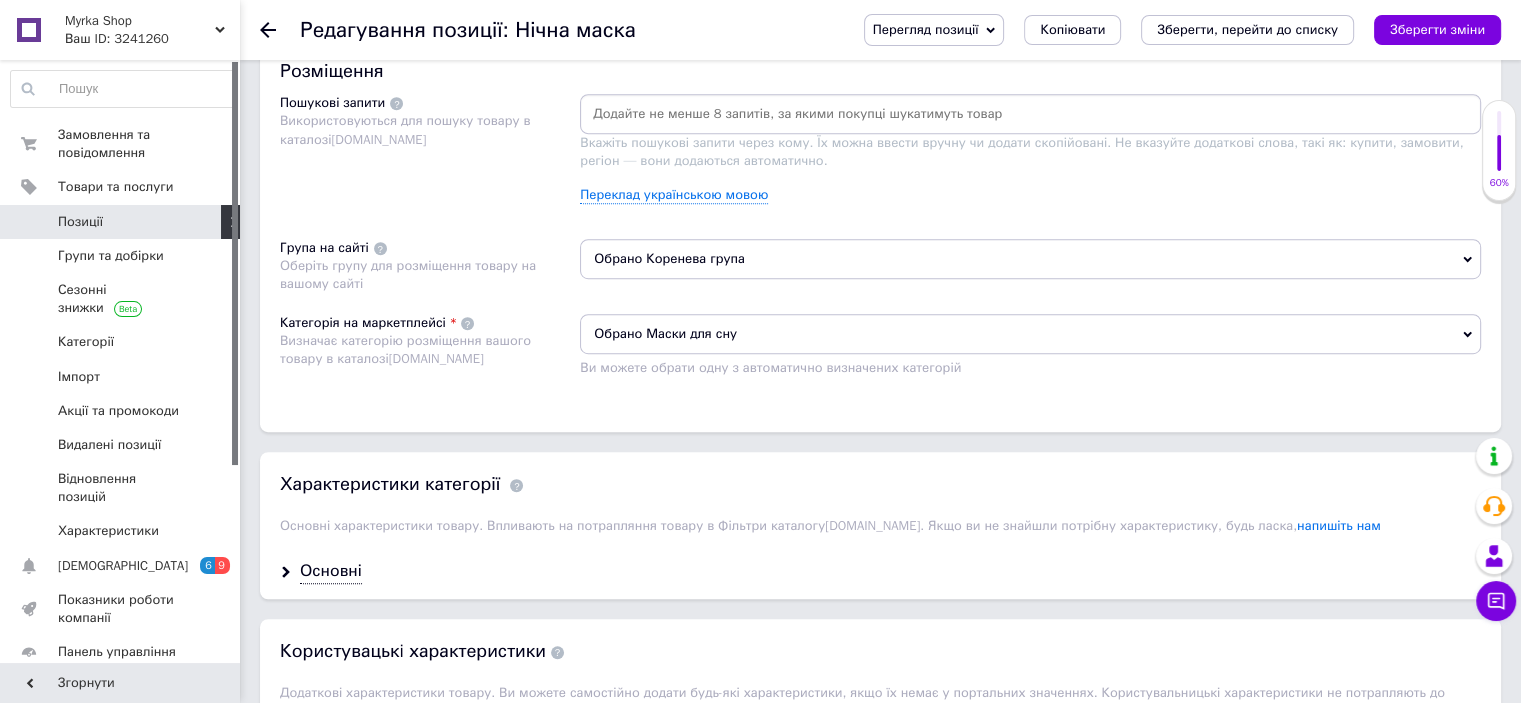click on "Обрано Маски для сну" at bounding box center (1030, 334) 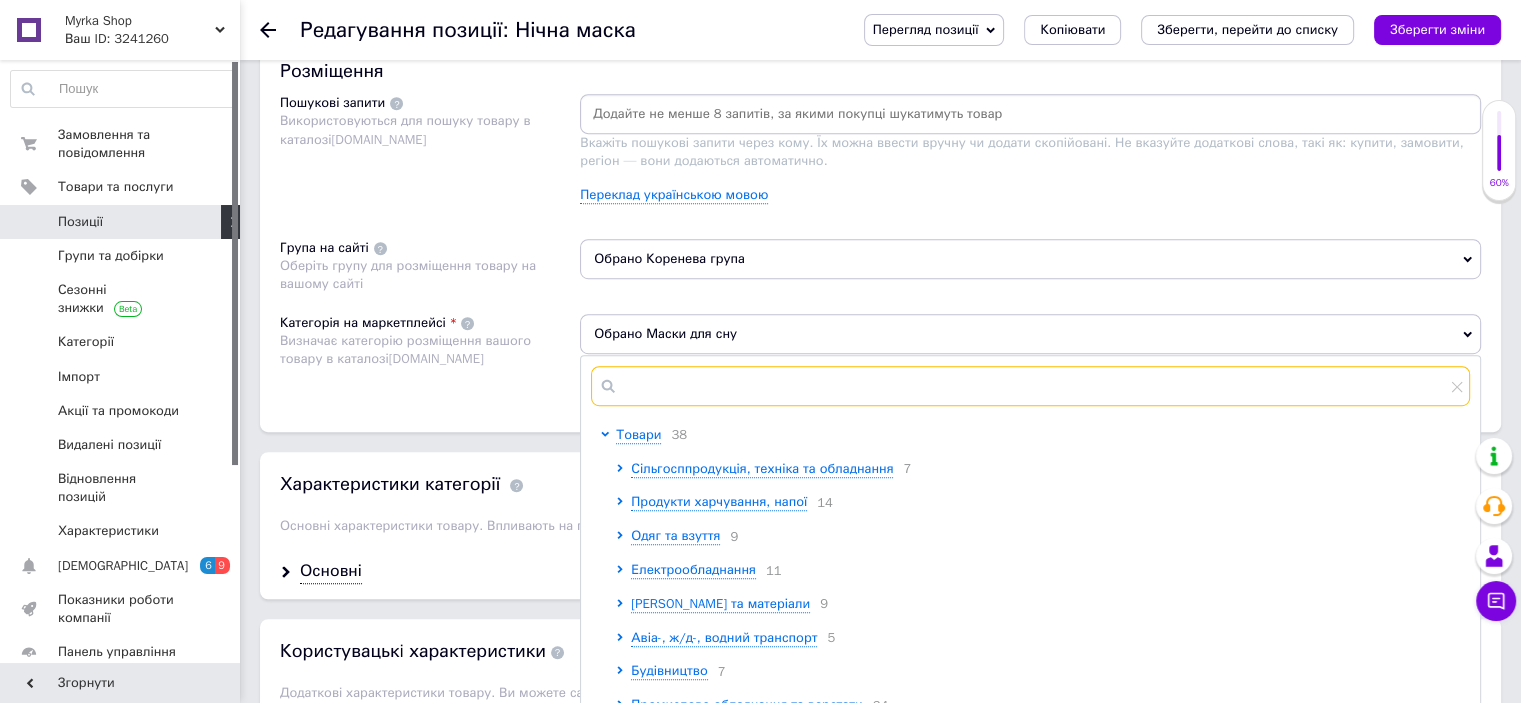 click at bounding box center [1030, 386] 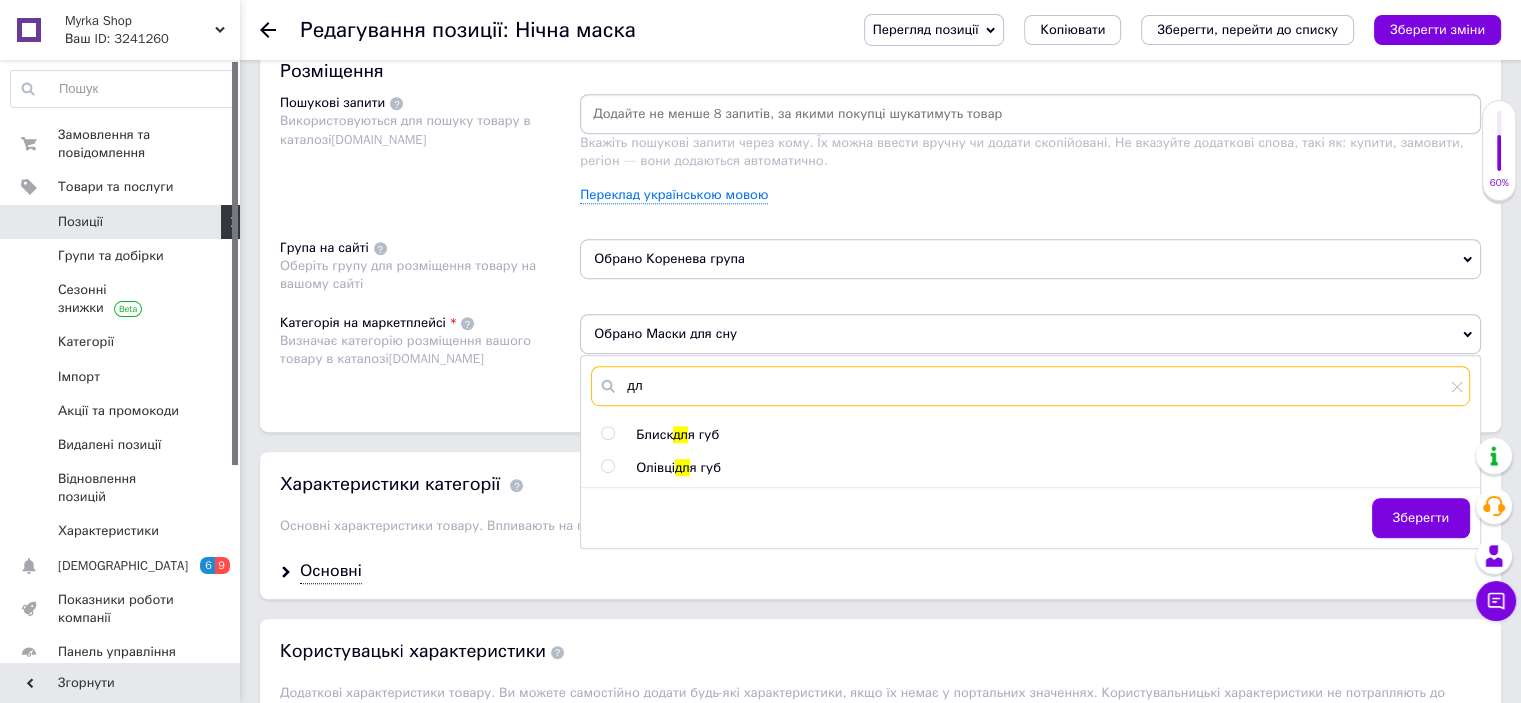 type on "д" 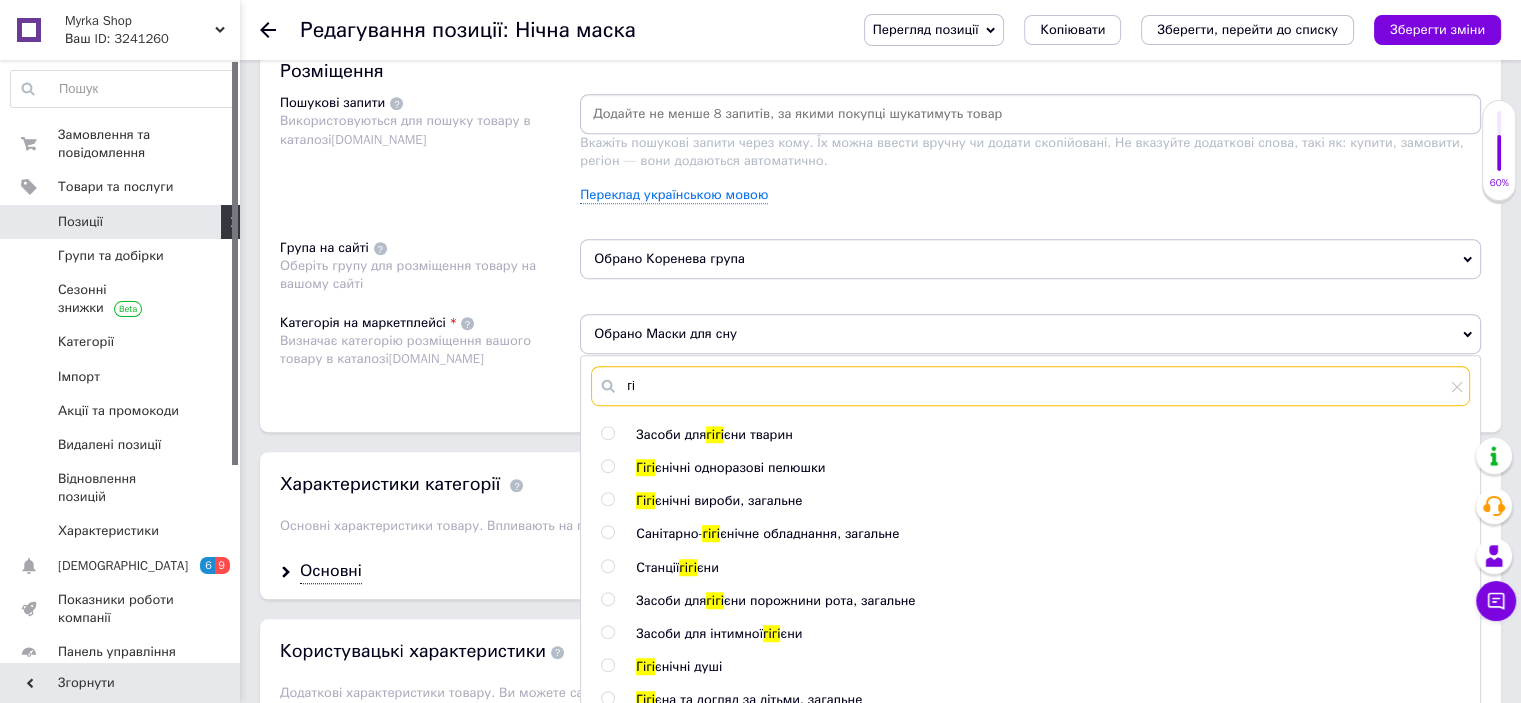 type on "г" 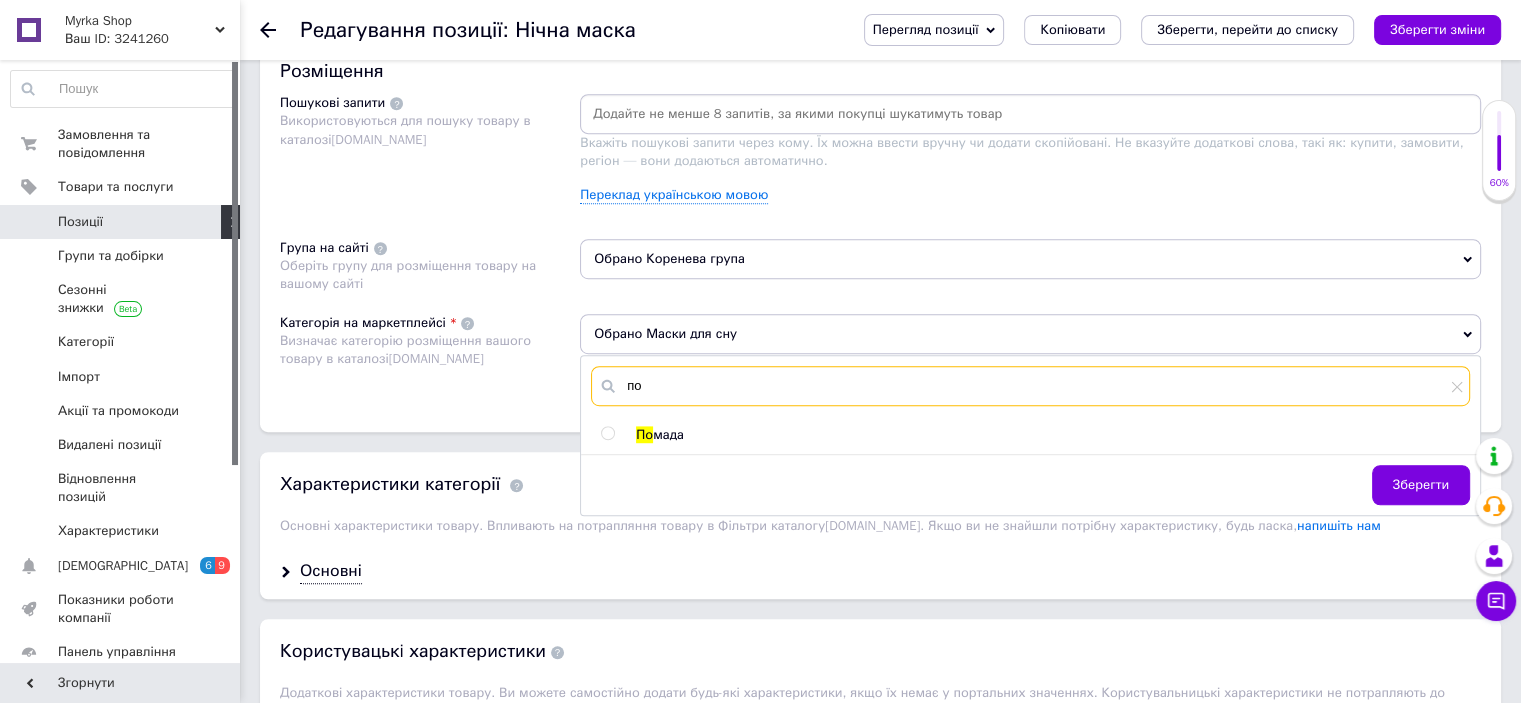 type on "п" 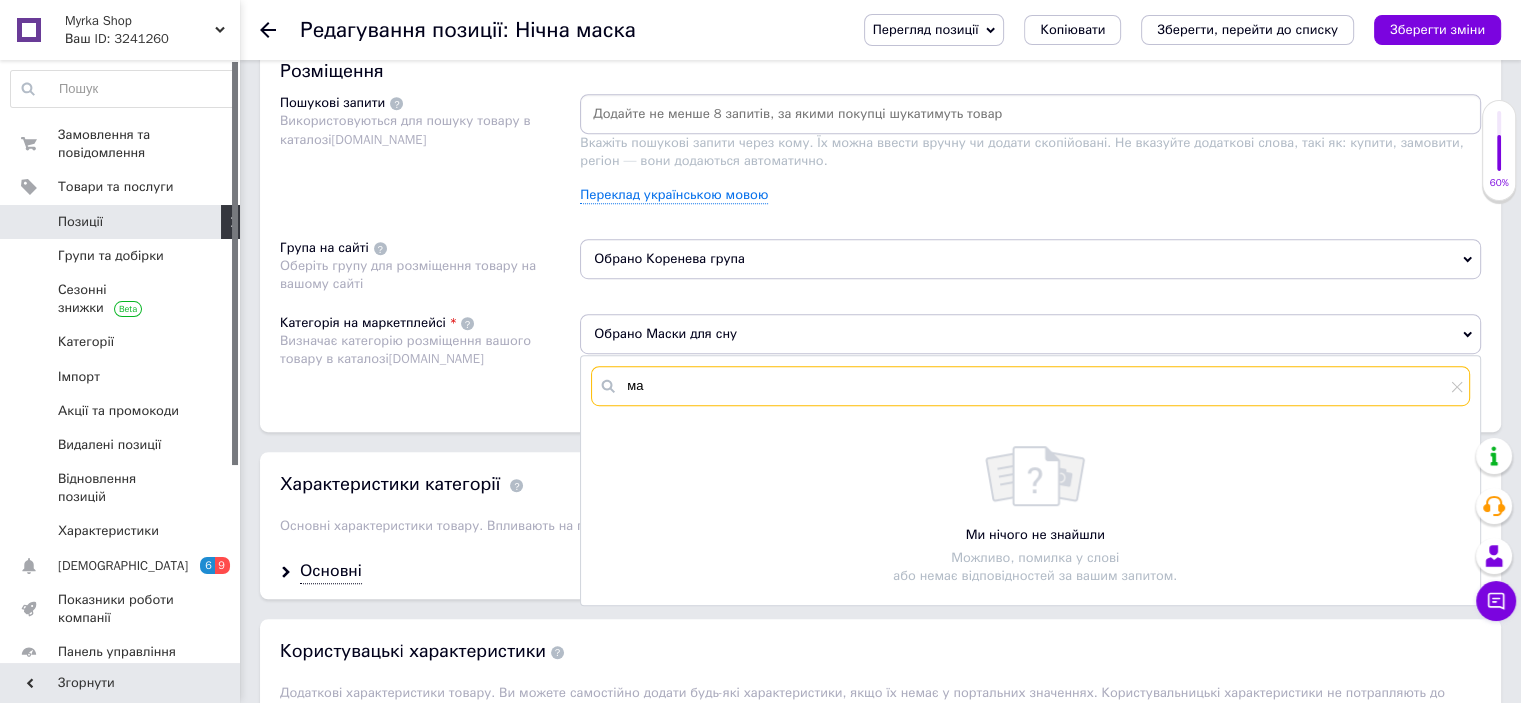 type on "м" 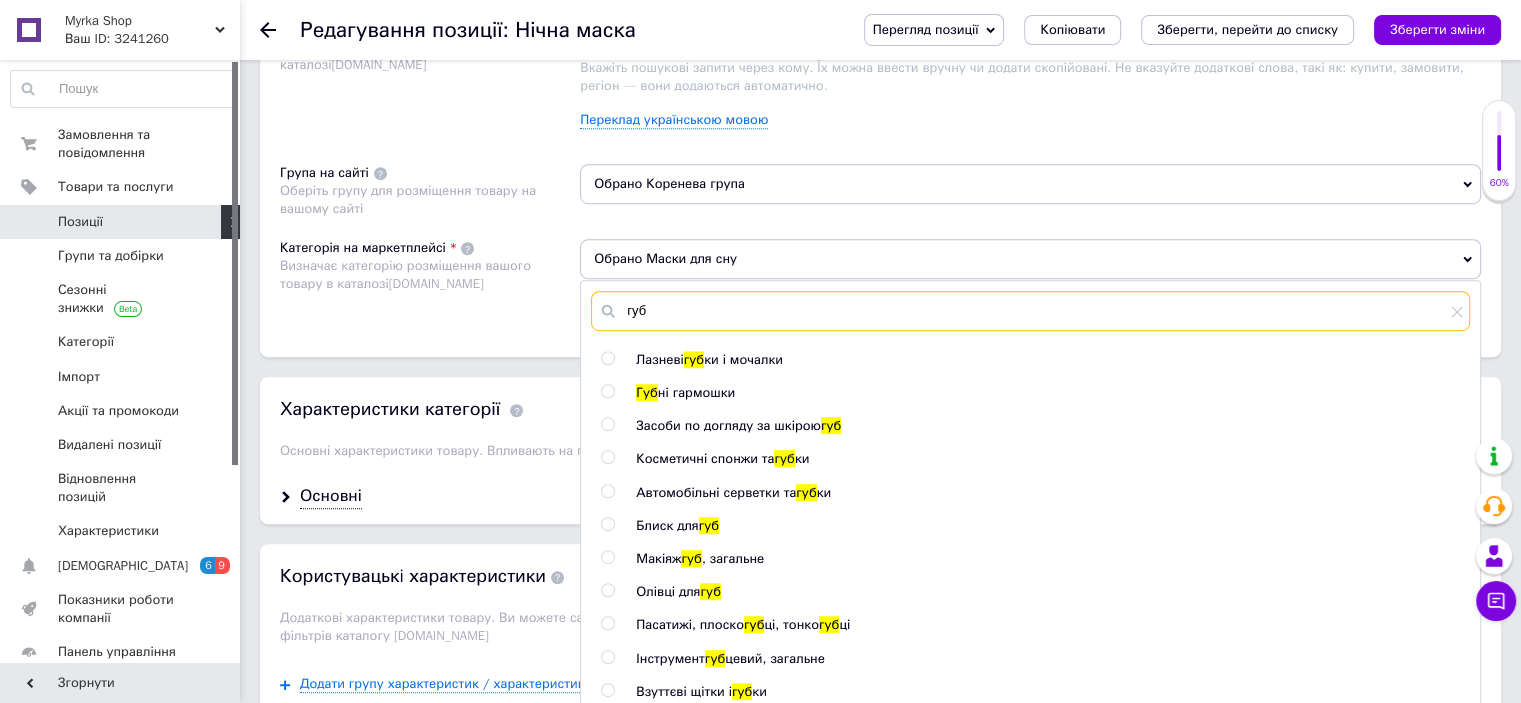 scroll, scrollTop: 1268, scrollLeft: 0, axis: vertical 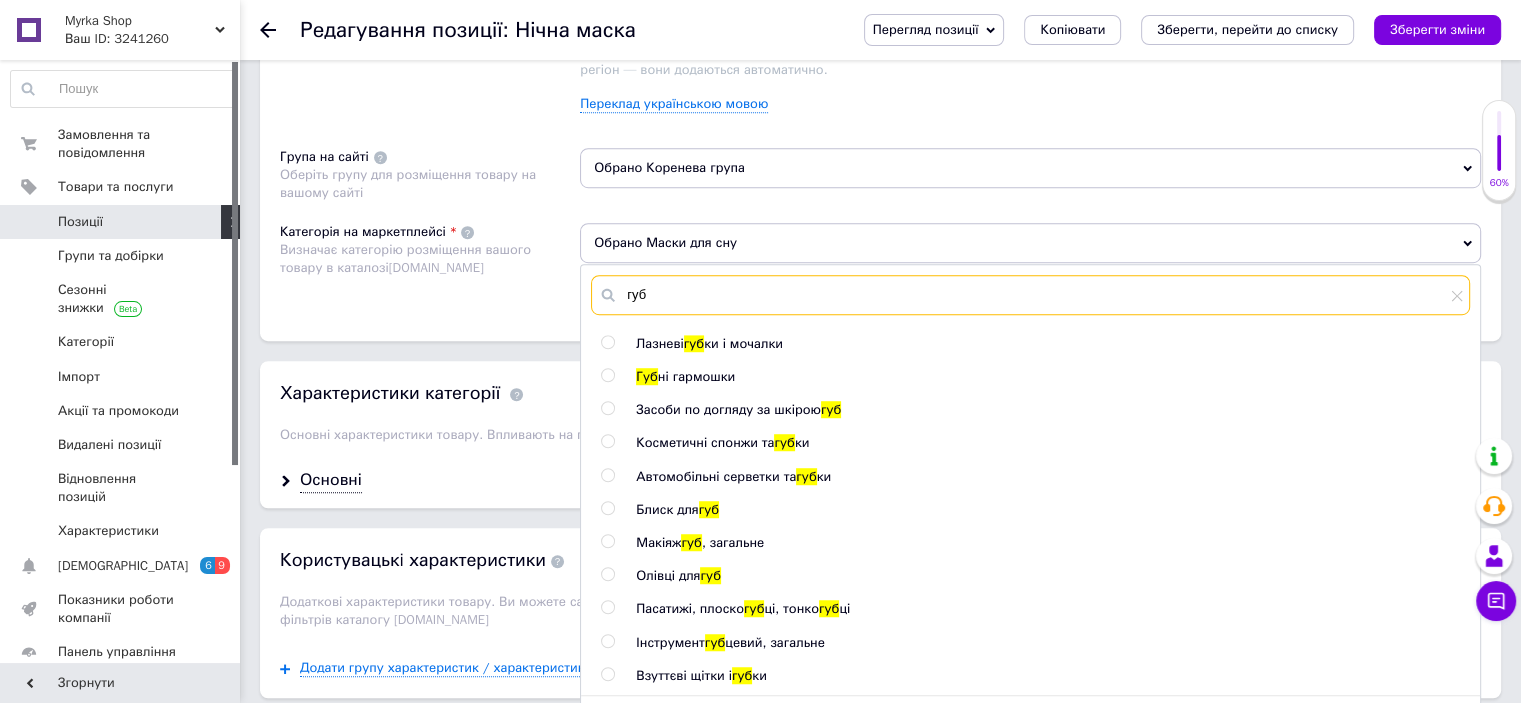 type on "губ" 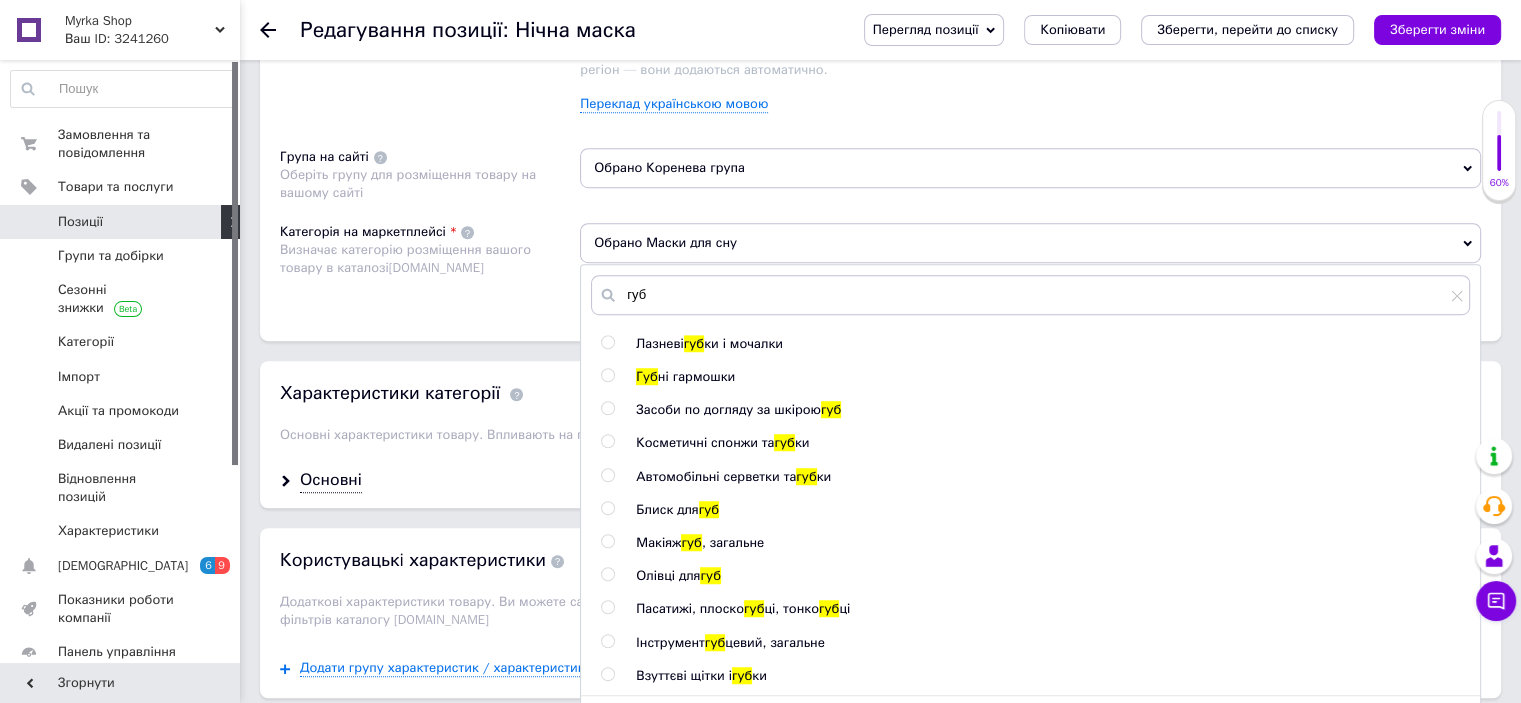 click on "Засоби по догляду за шкірою" at bounding box center [728, 409] 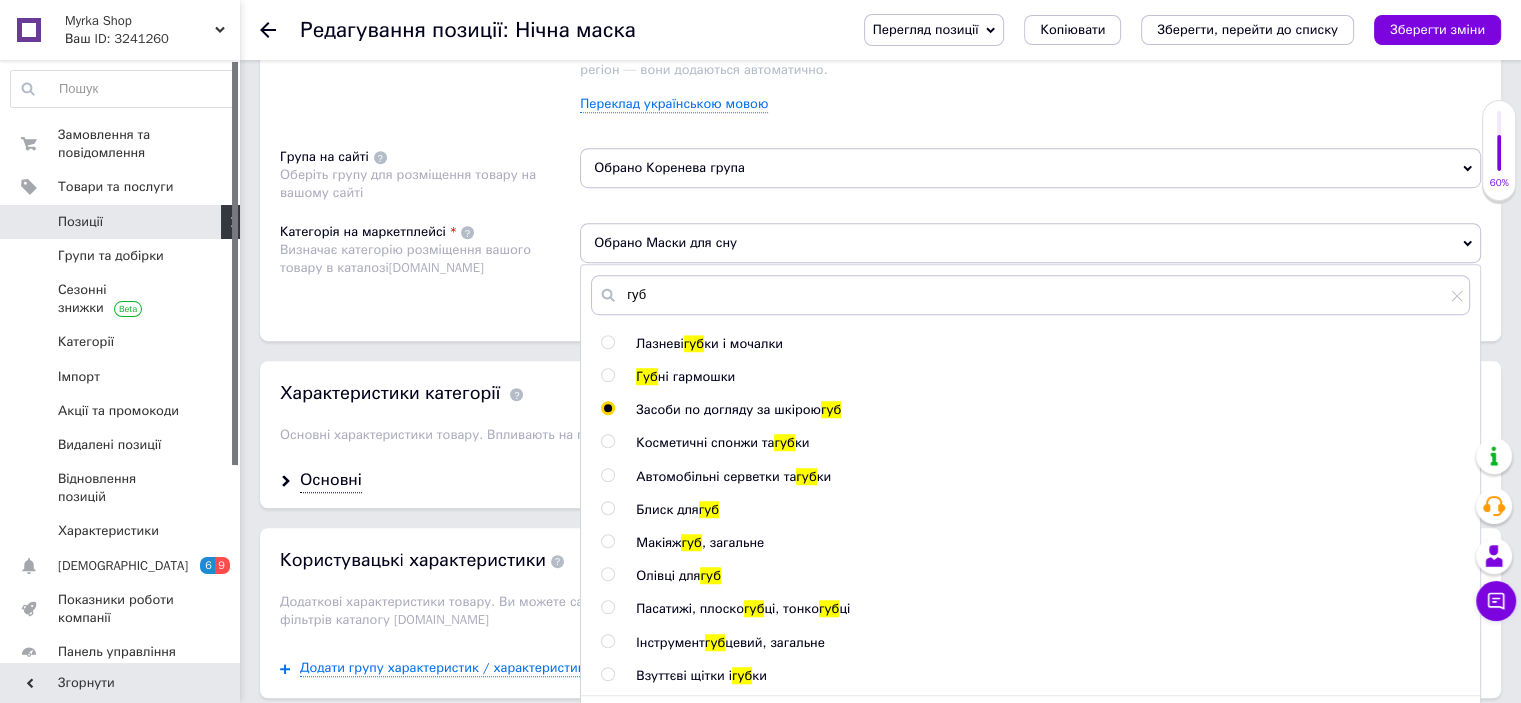 radio on "true" 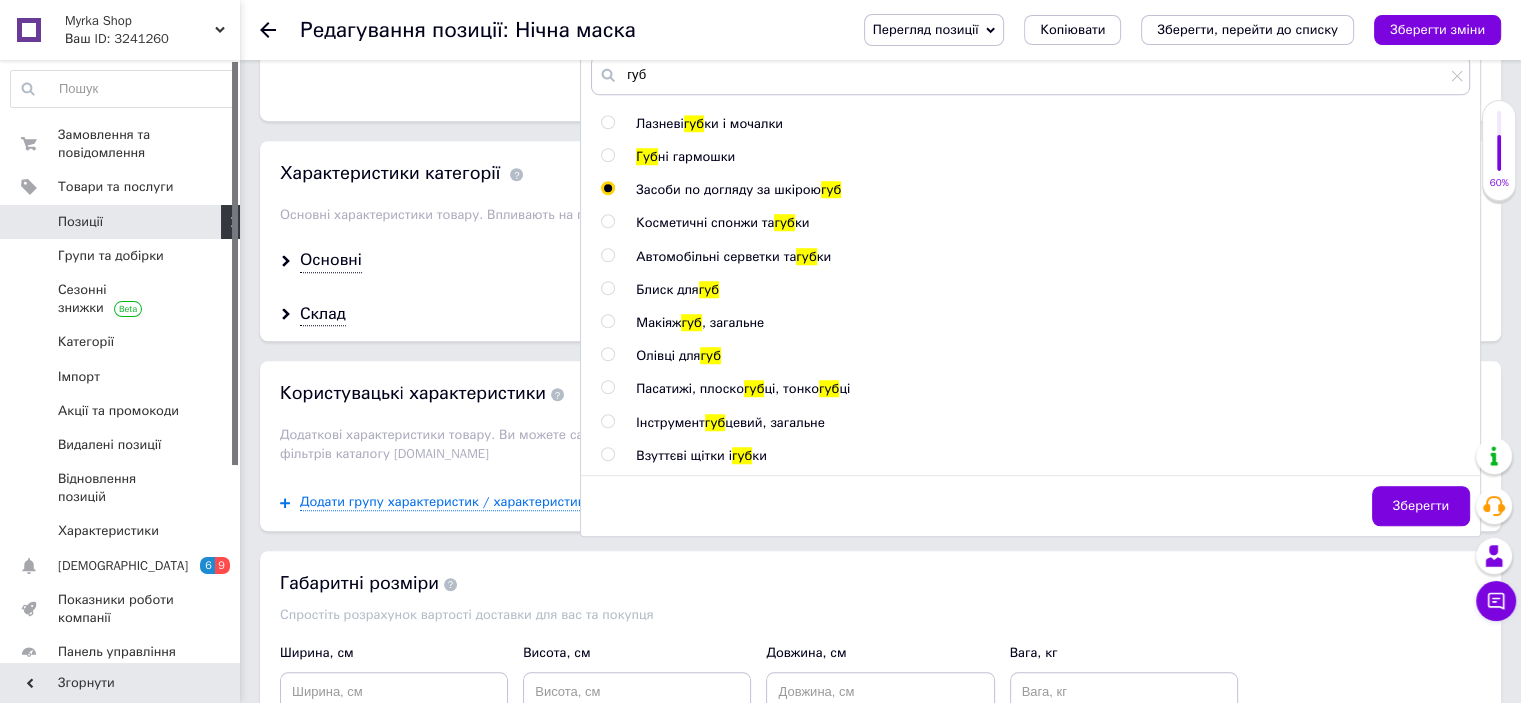 scroll, scrollTop: 1509, scrollLeft: 0, axis: vertical 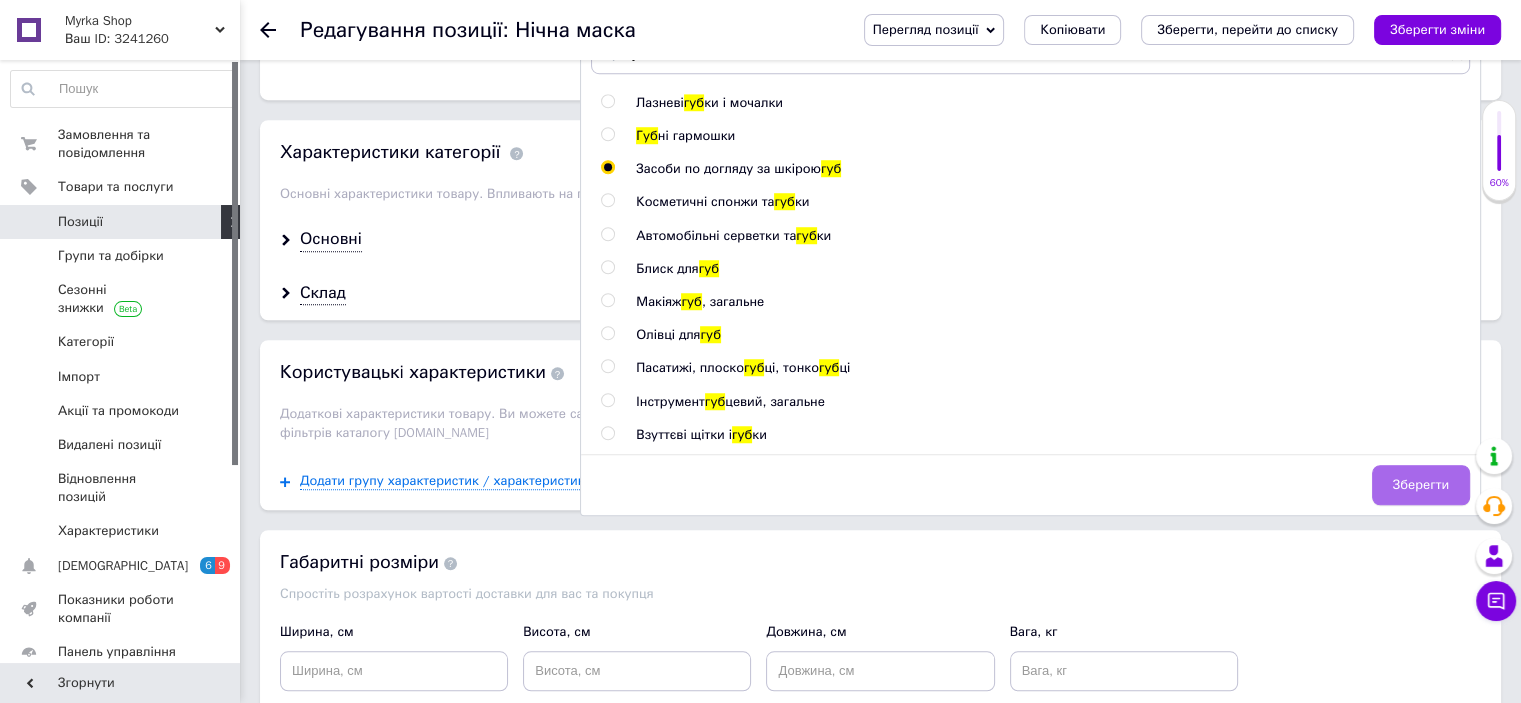 click on "Зберегти" at bounding box center [1421, 485] 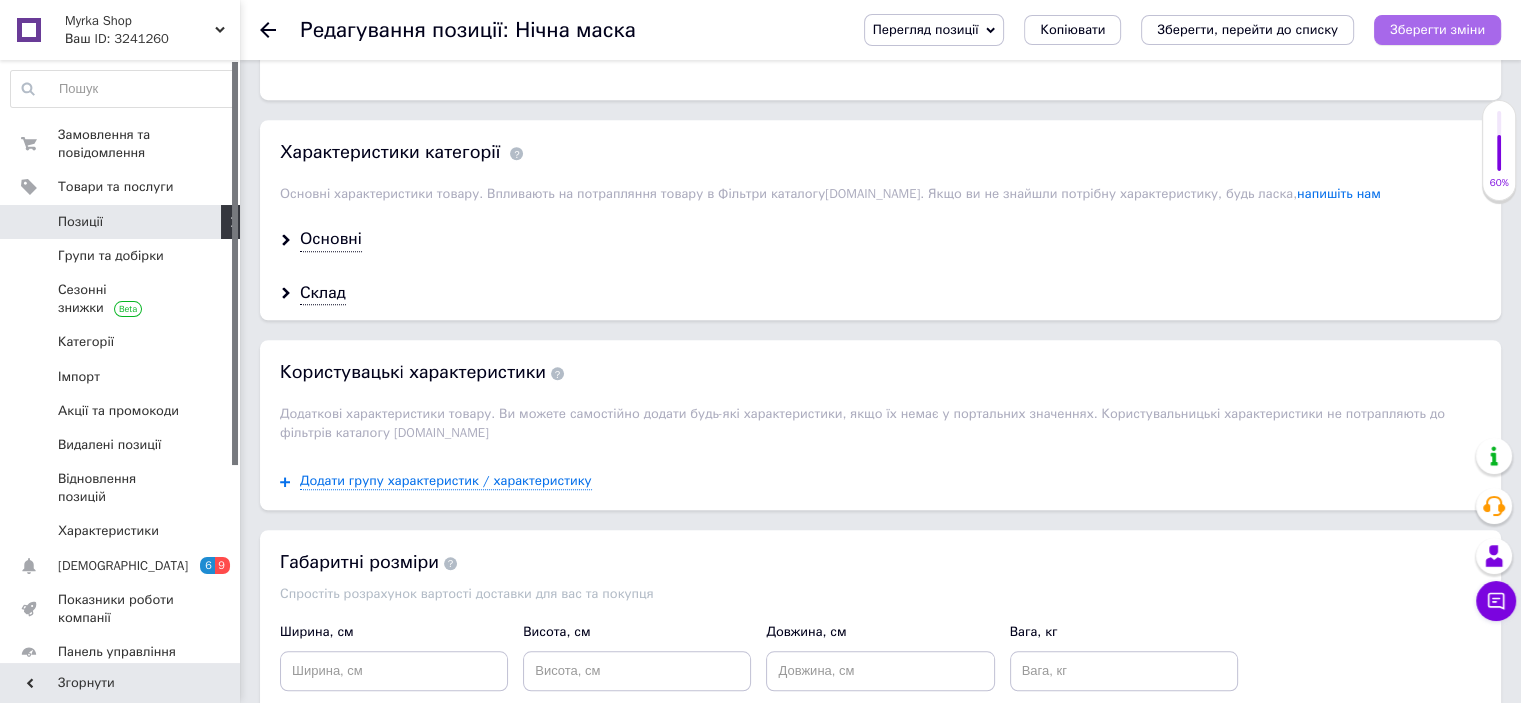 click on "Зберегти зміни" at bounding box center [1437, 29] 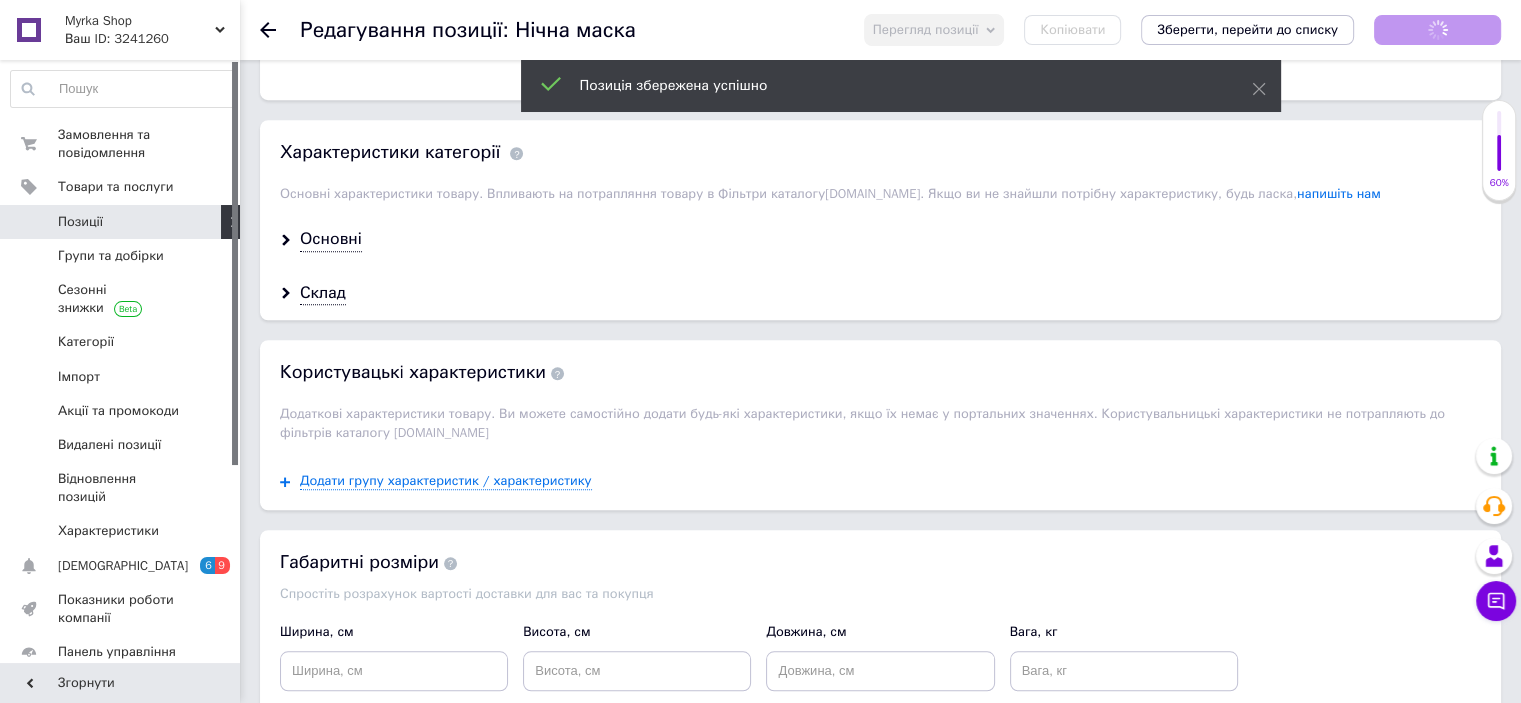 click on "Позиції" at bounding box center (121, 222) 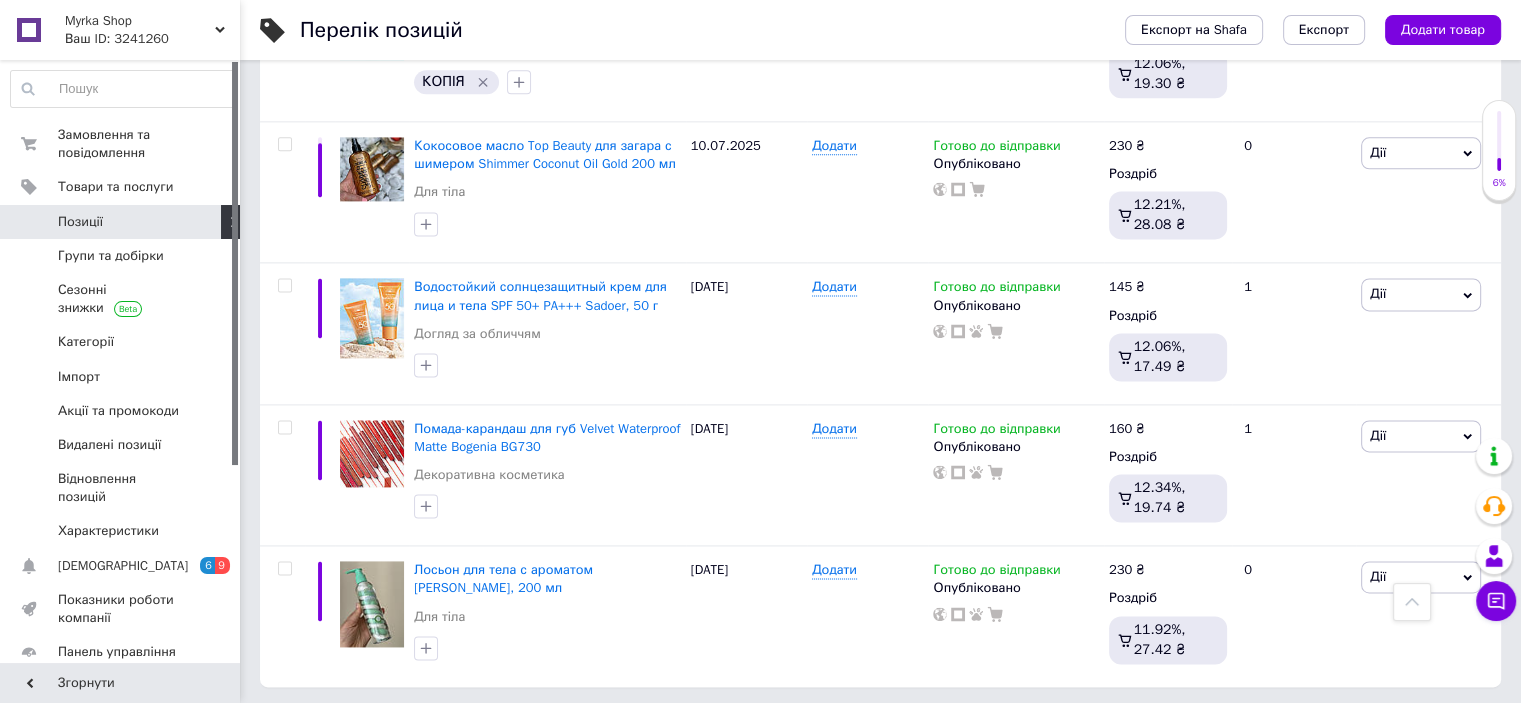 scroll, scrollTop: 2736, scrollLeft: 0, axis: vertical 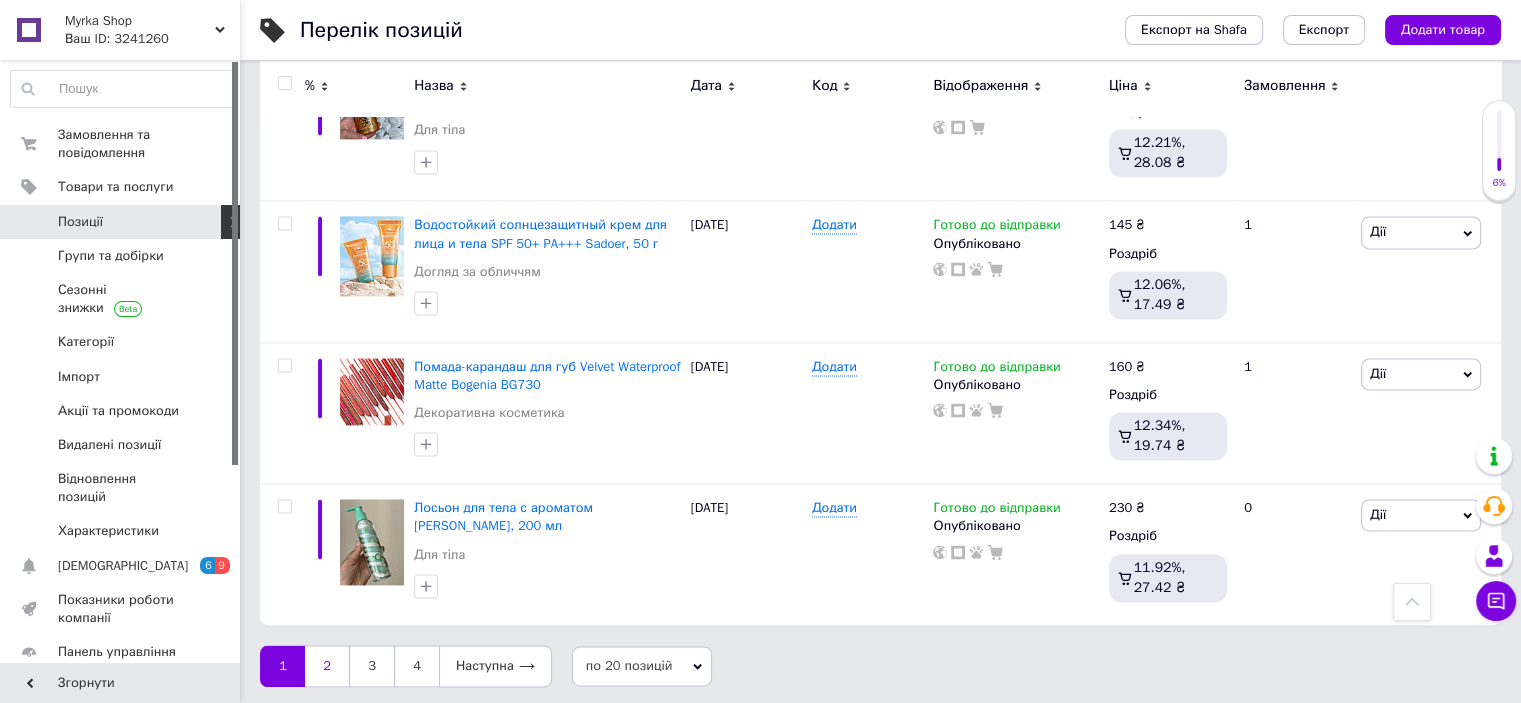 click on "2" at bounding box center [327, 666] 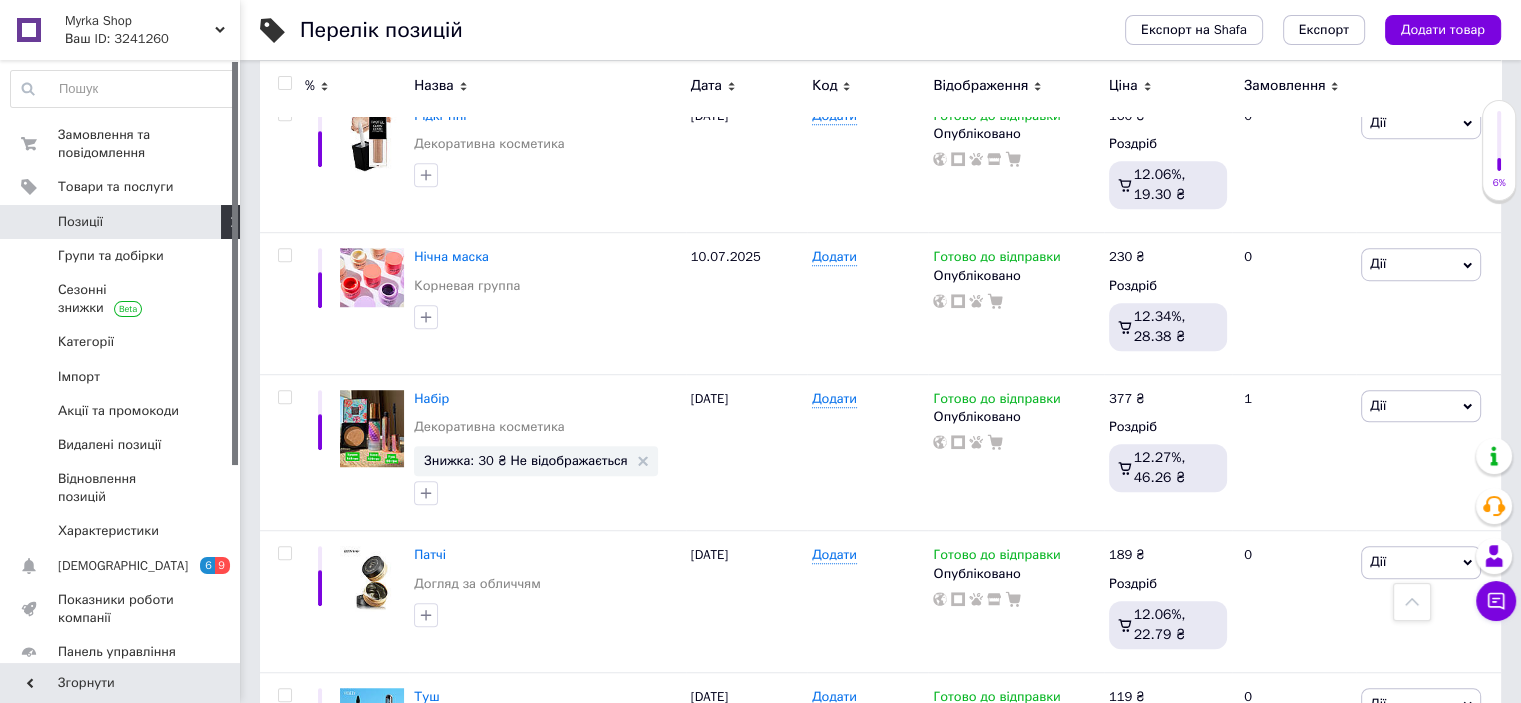 scroll, scrollTop: 1320, scrollLeft: 0, axis: vertical 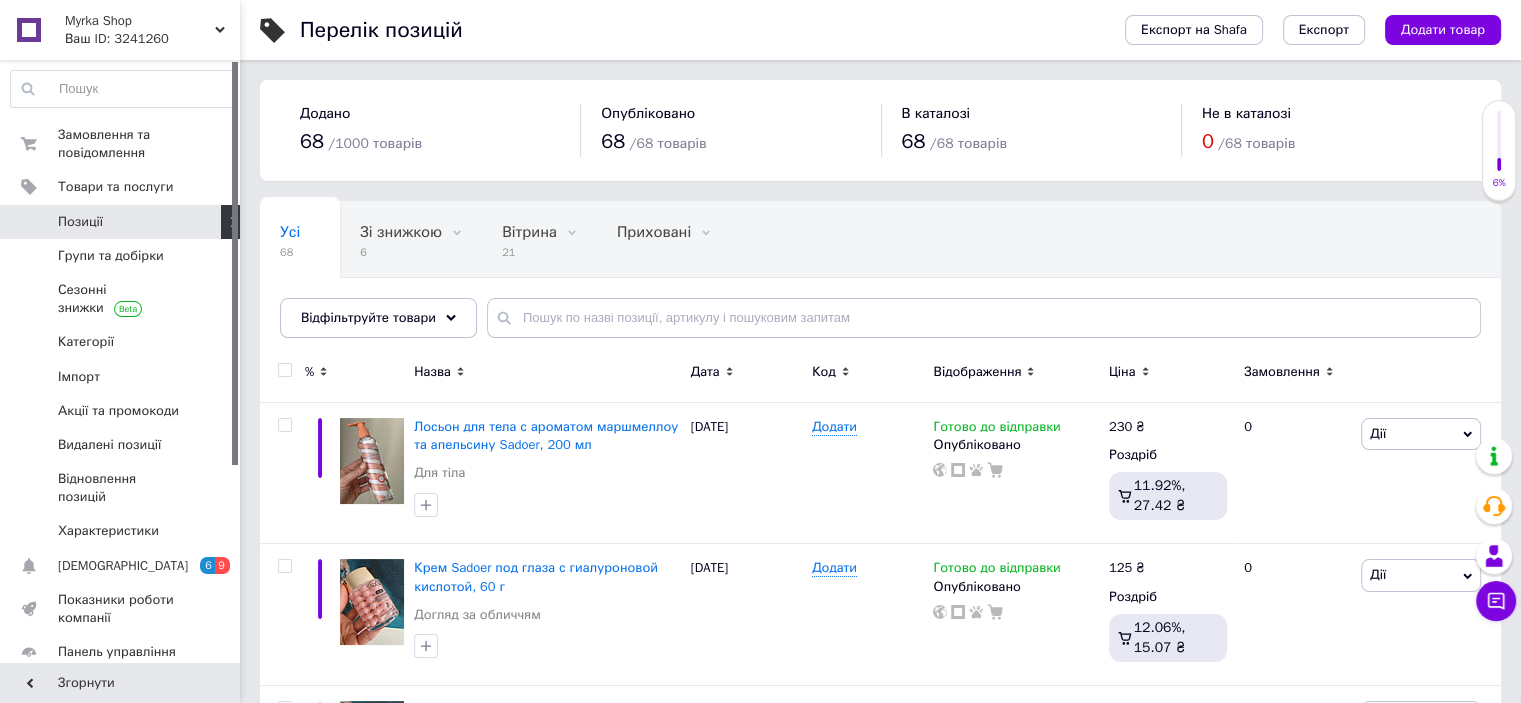 click on "Позиції" at bounding box center [123, 222] 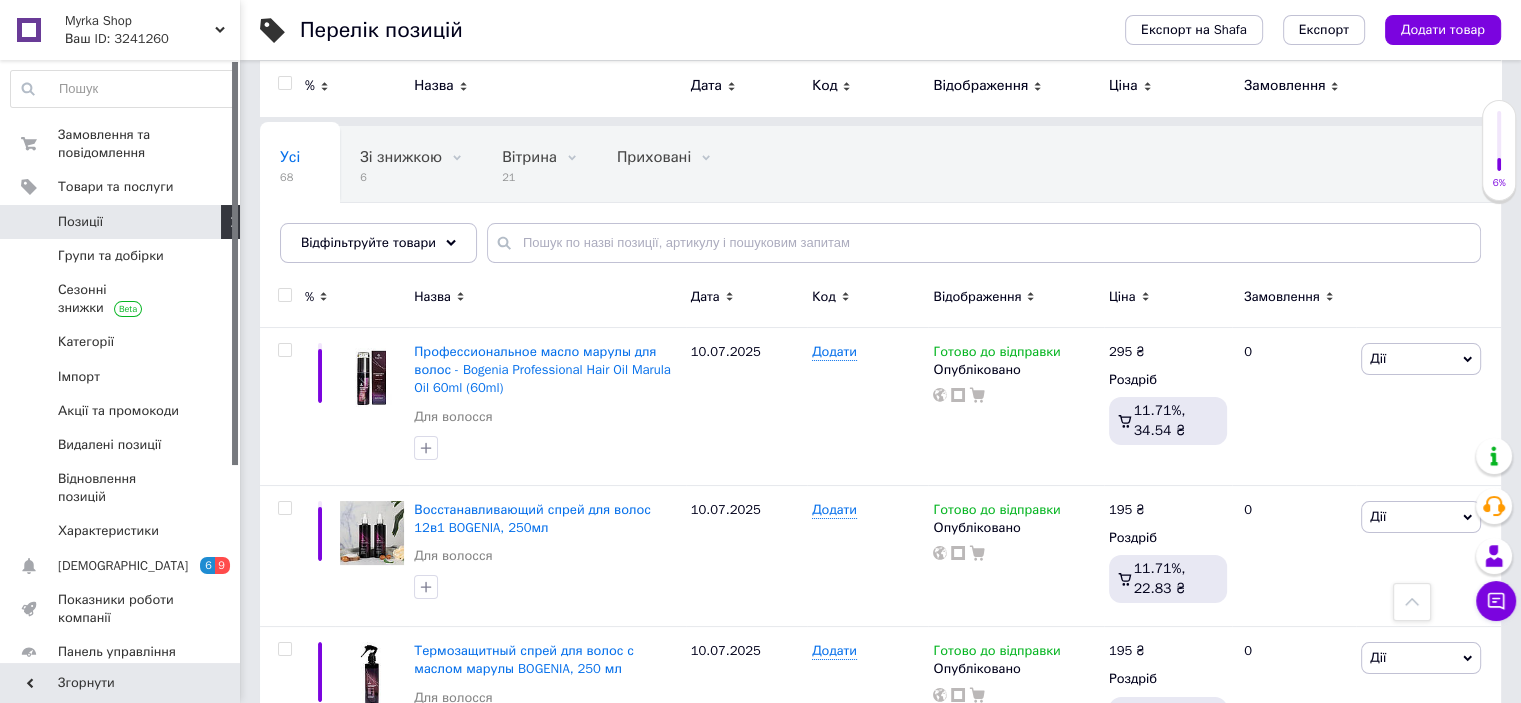 scroll, scrollTop: 0, scrollLeft: 0, axis: both 